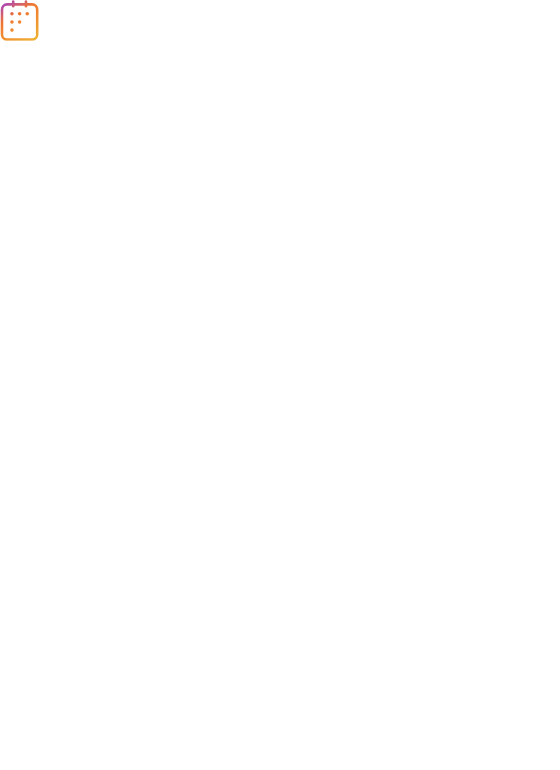 scroll, scrollTop: 0, scrollLeft: 0, axis: both 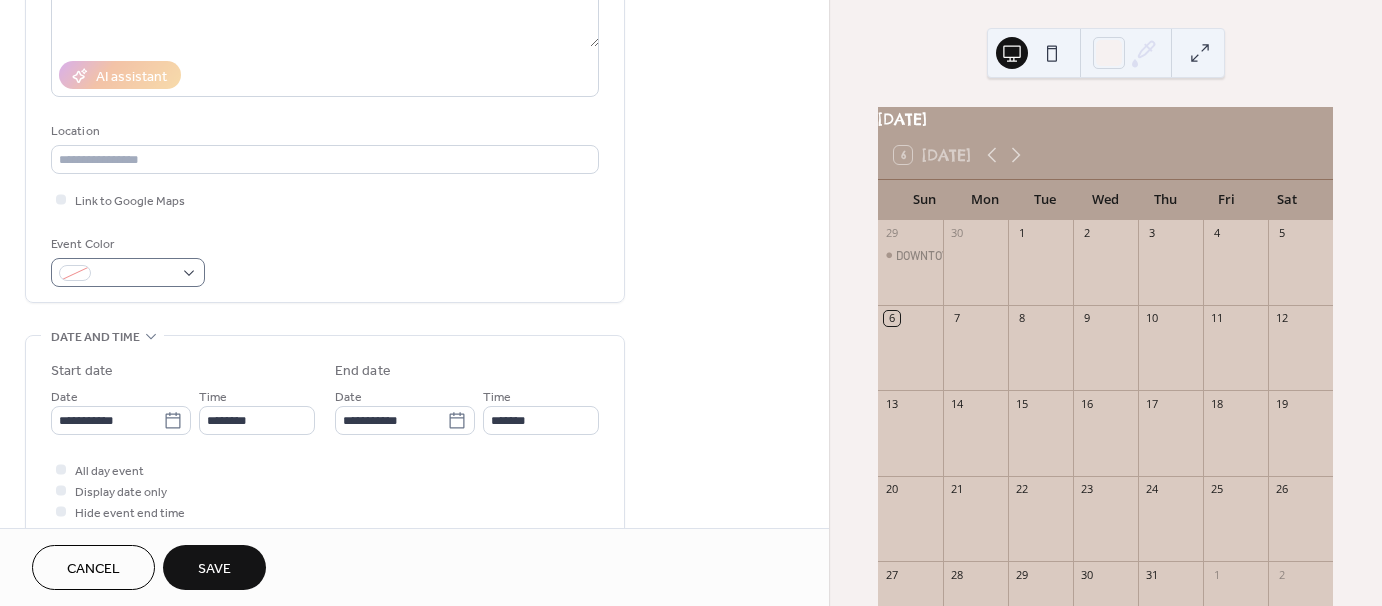 type on "**********" 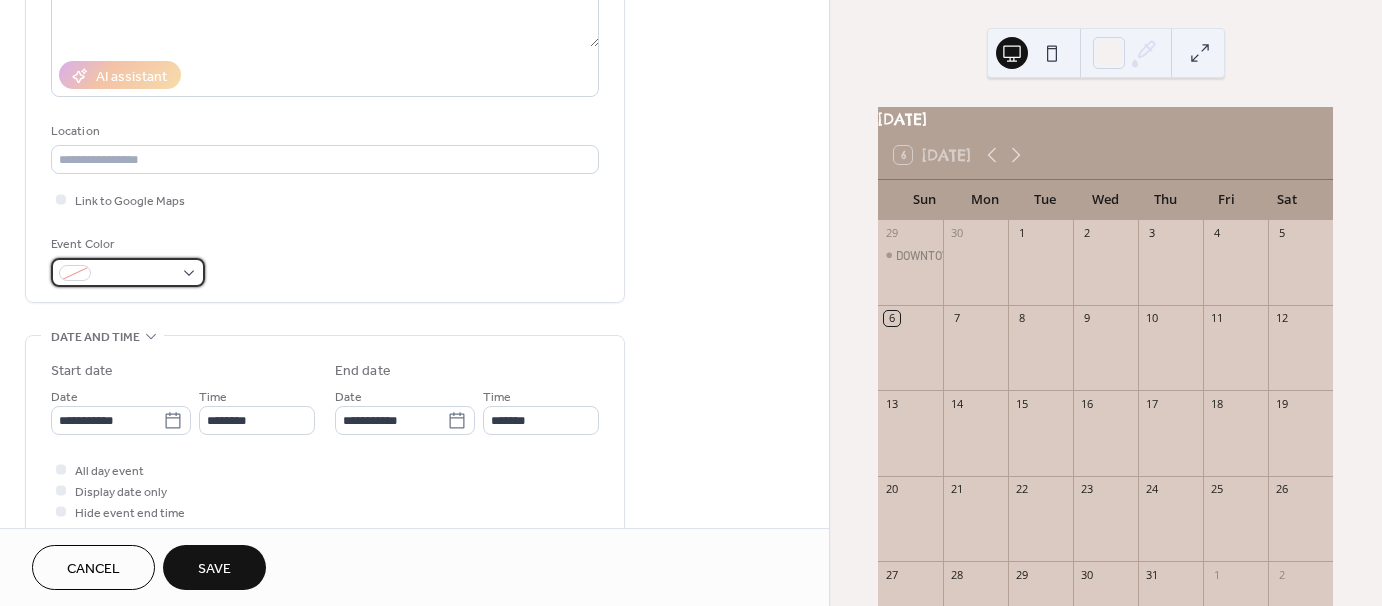 scroll, scrollTop: 0, scrollLeft: 0, axis: both 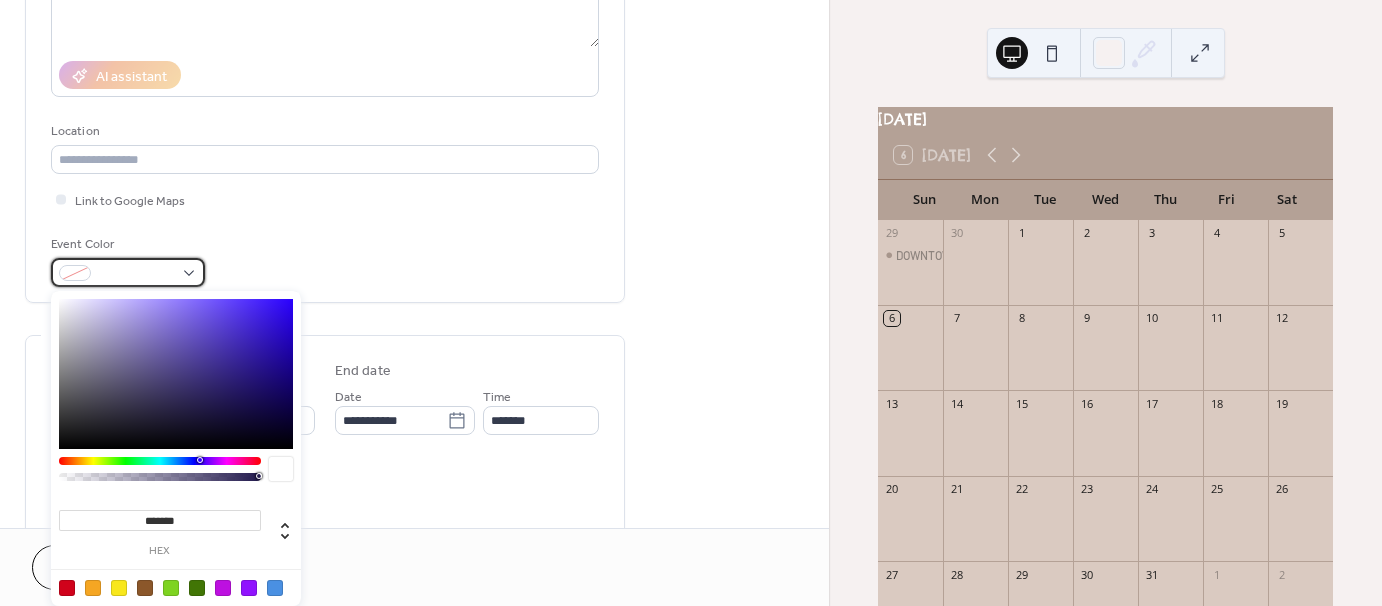 click at bounding box center [128, 272] 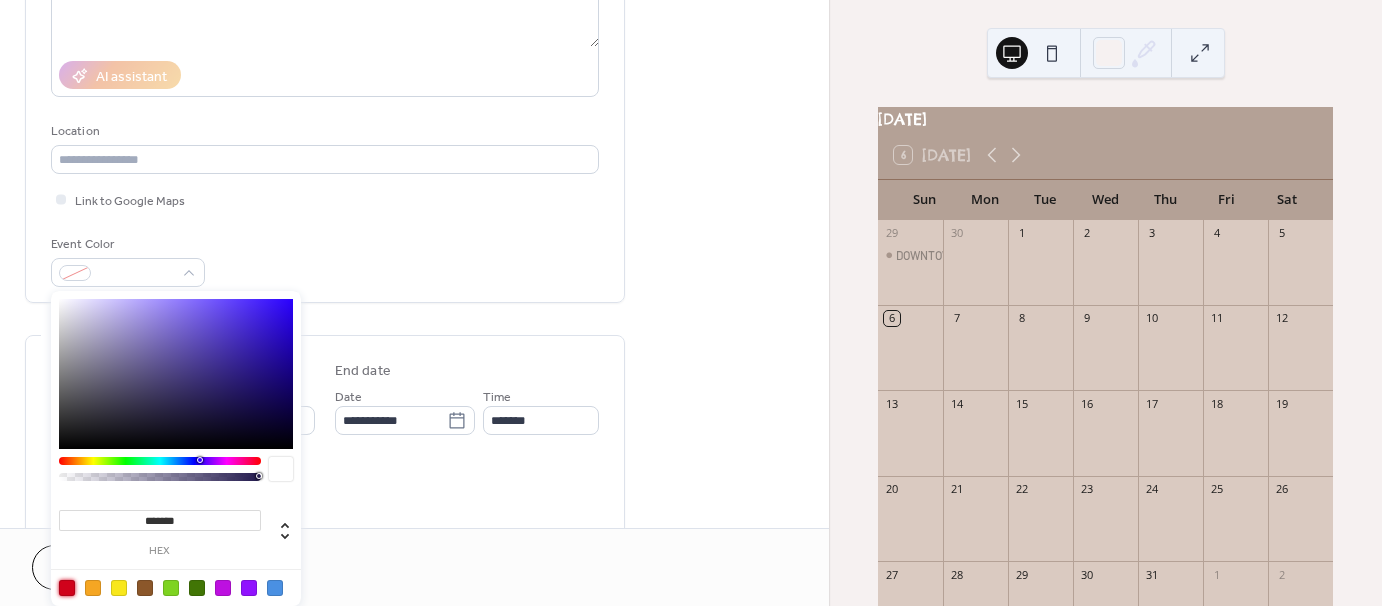 click at bounding box center (67, 588) 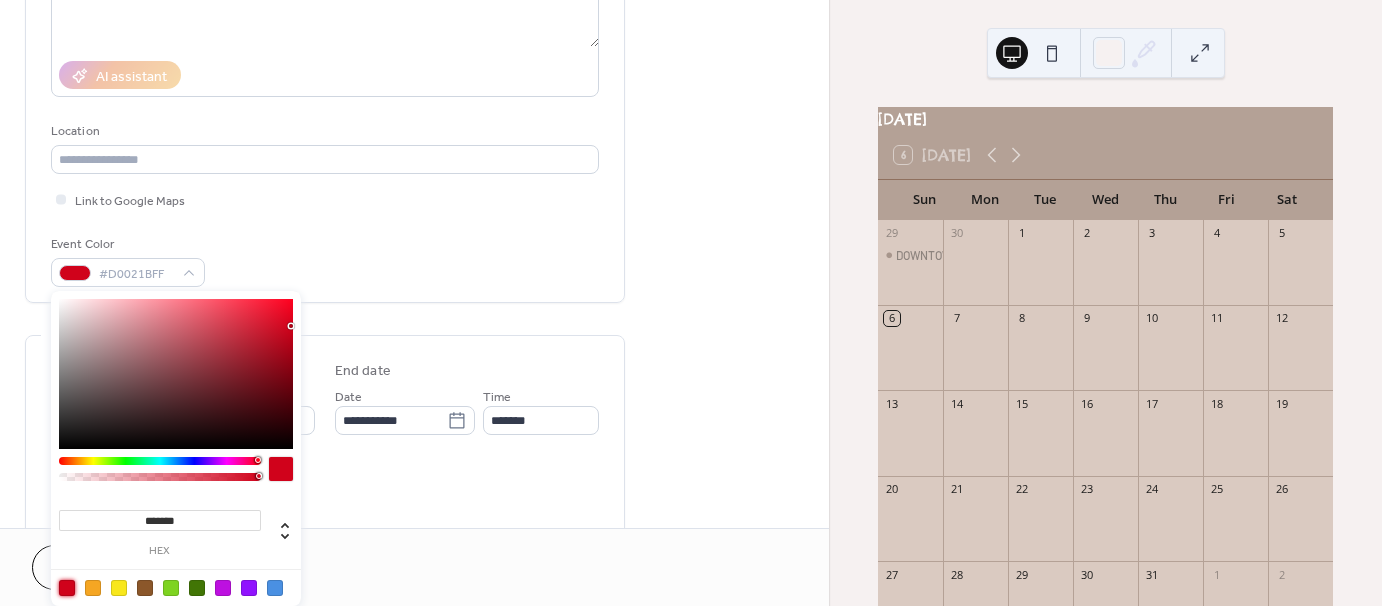 click on "**********" at bounding box center [414, 557] 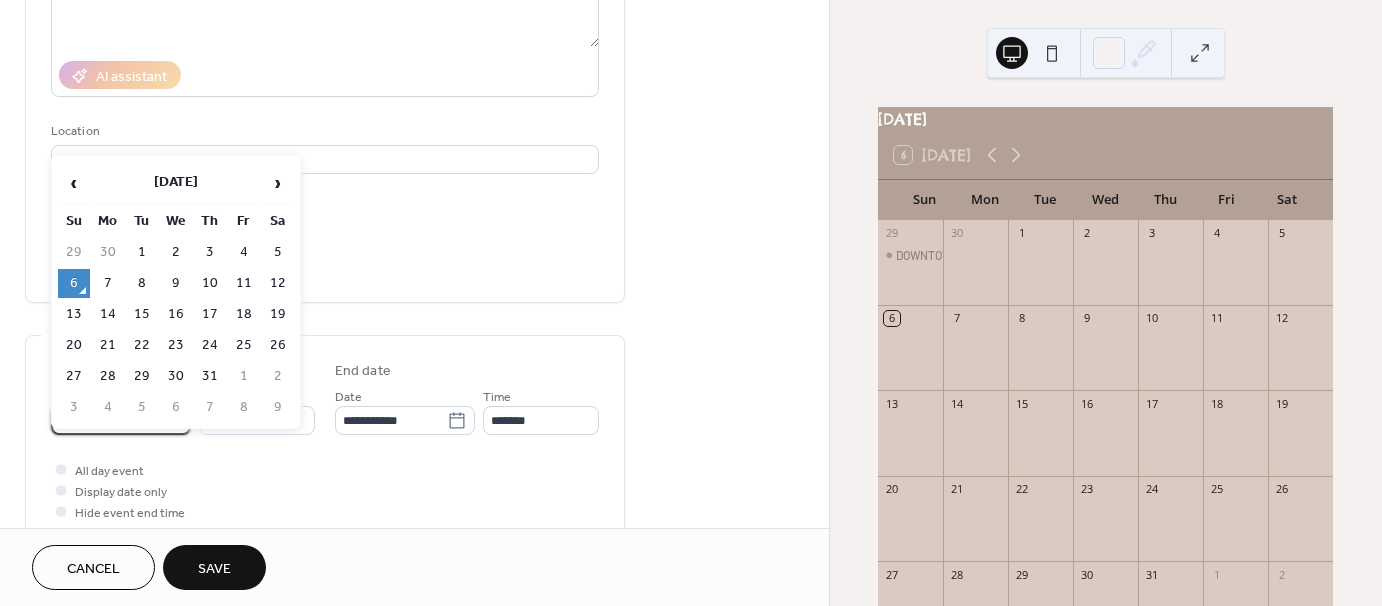 click on "**********" at bounding box center (691, 303) 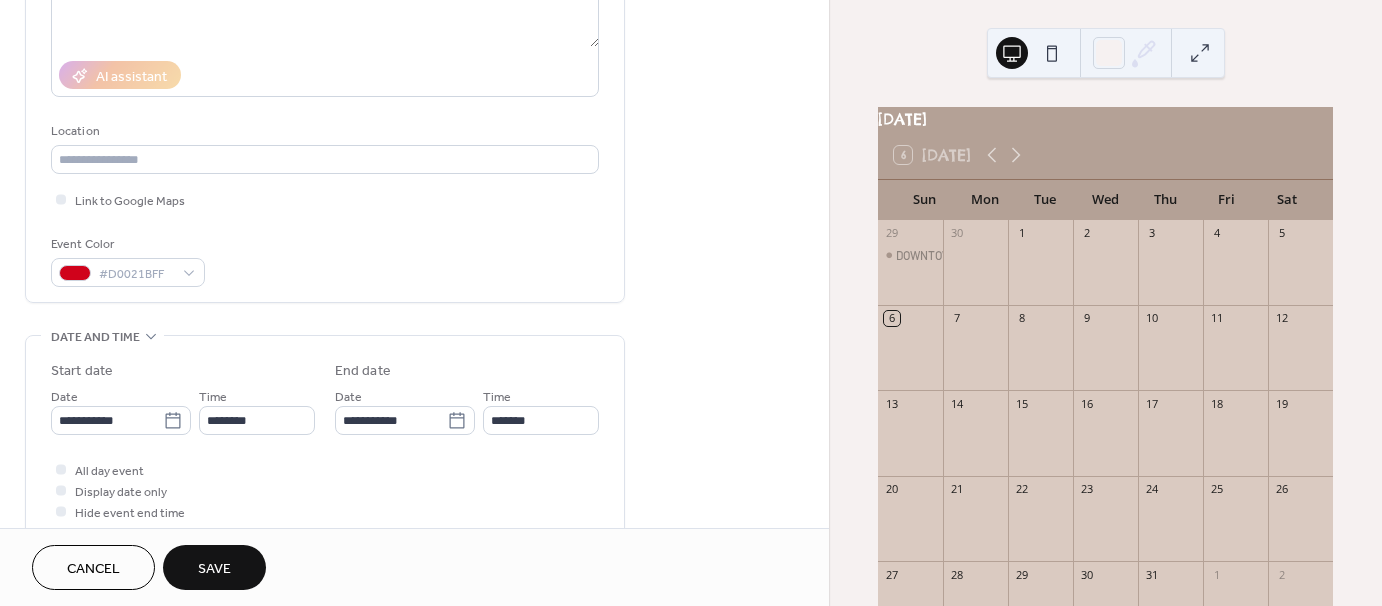 click on "All day event Display date only Hide event end time" at bounding box center [325, 490] 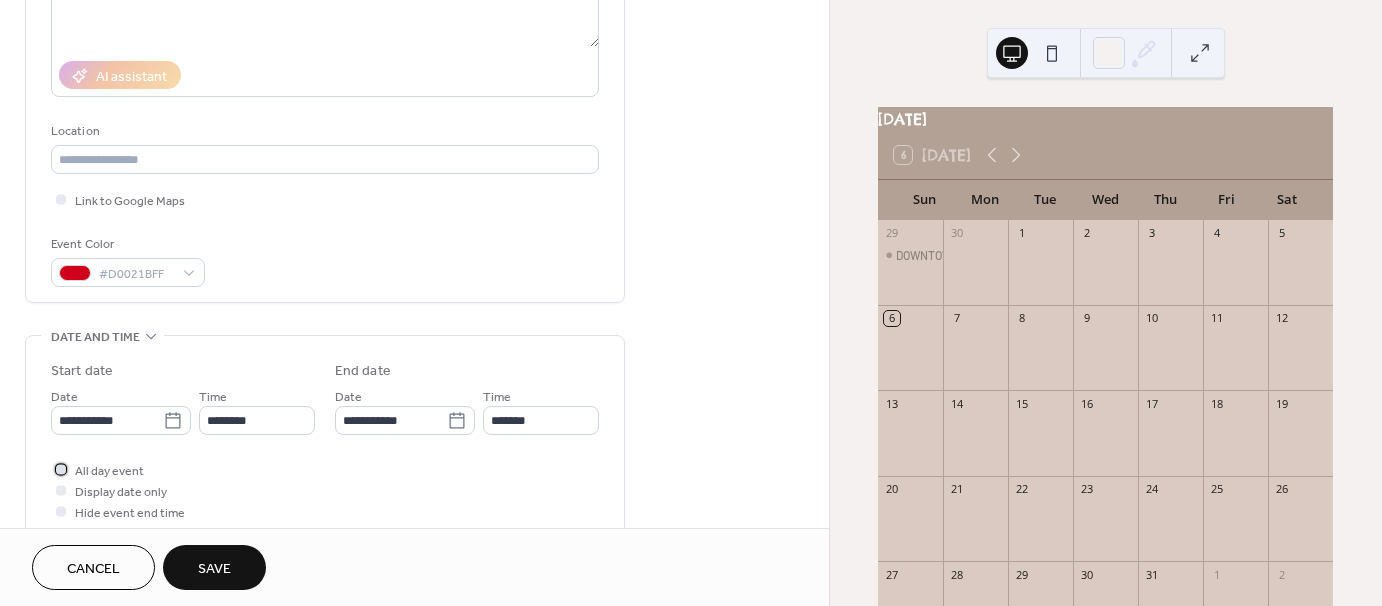 click at bounding box center (61, 469) 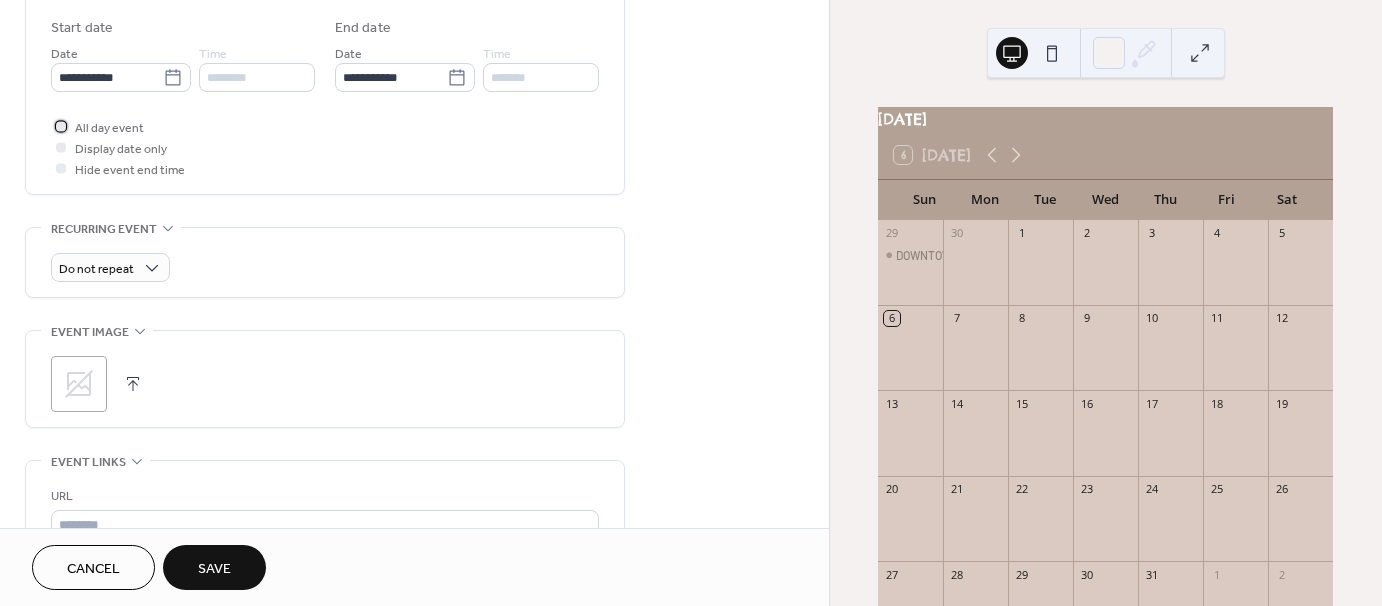 scroll, scrollTop: 660, scrollLeft: 0, axis: vertical 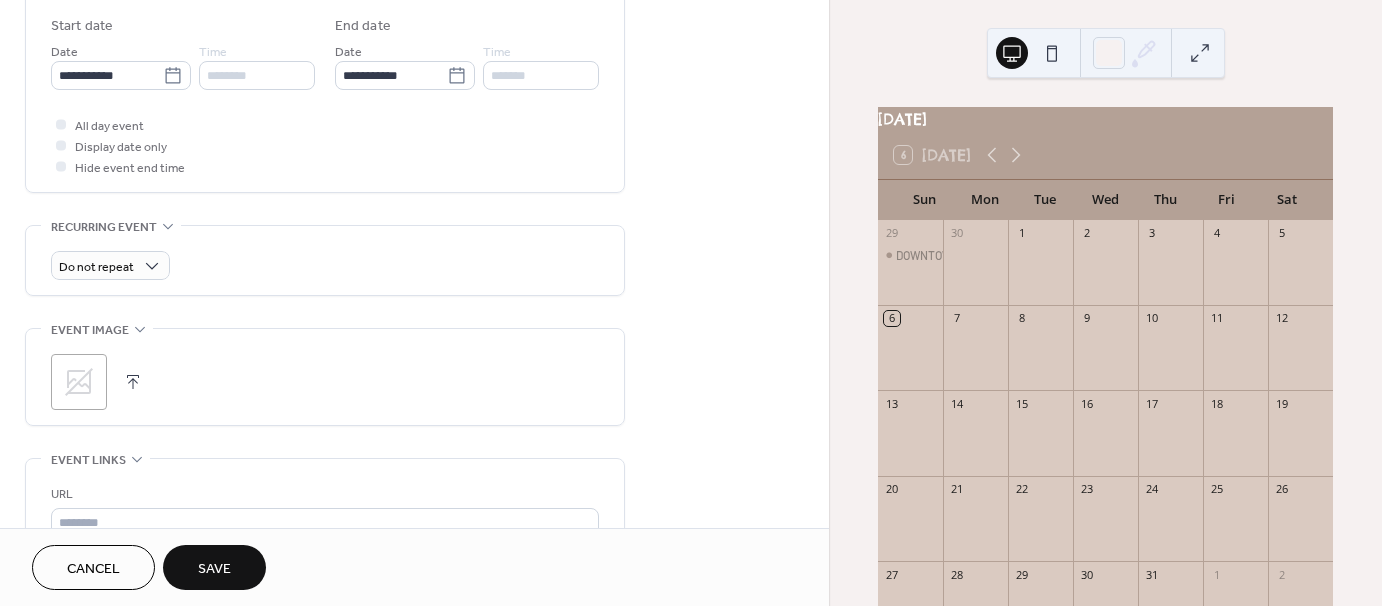 click on "Save" at bounding box center [214, 569] 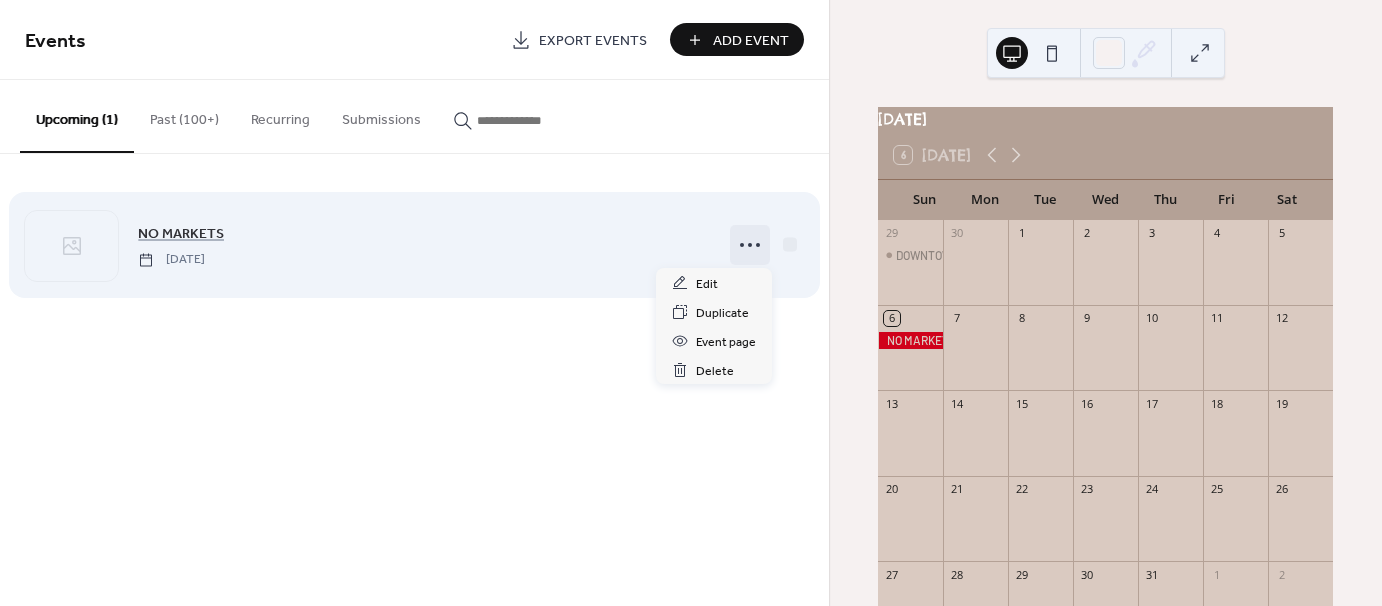 click 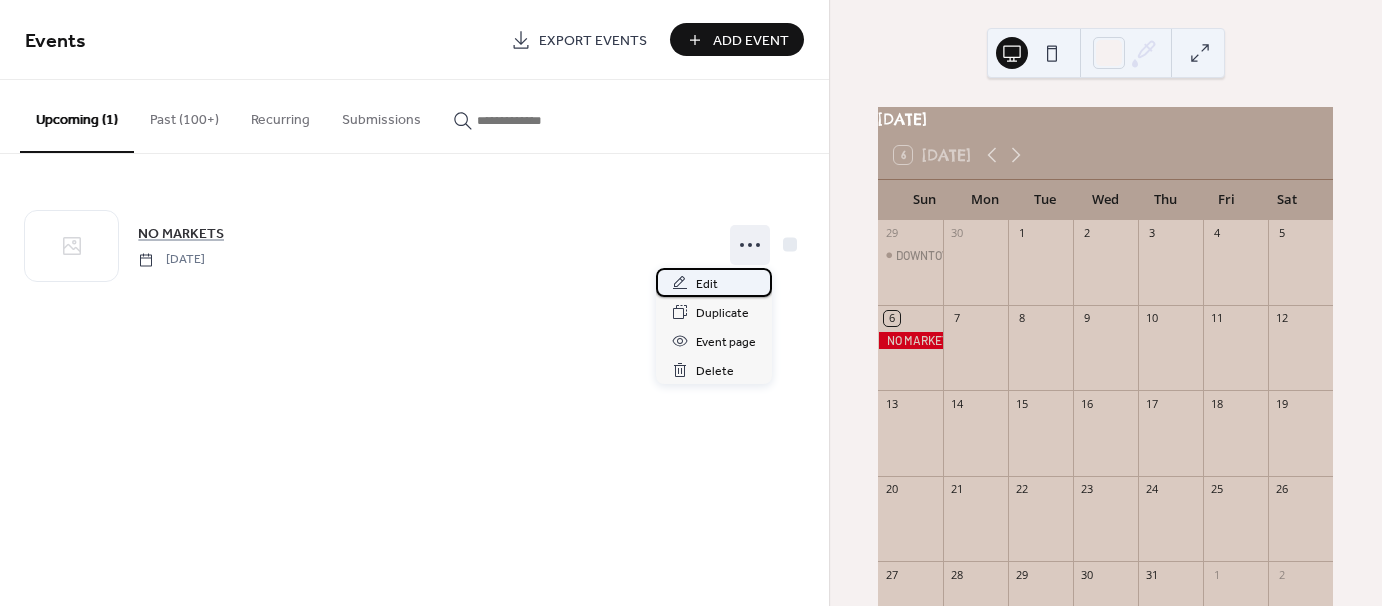 click on "Edit" at bounding box center (707, 284) 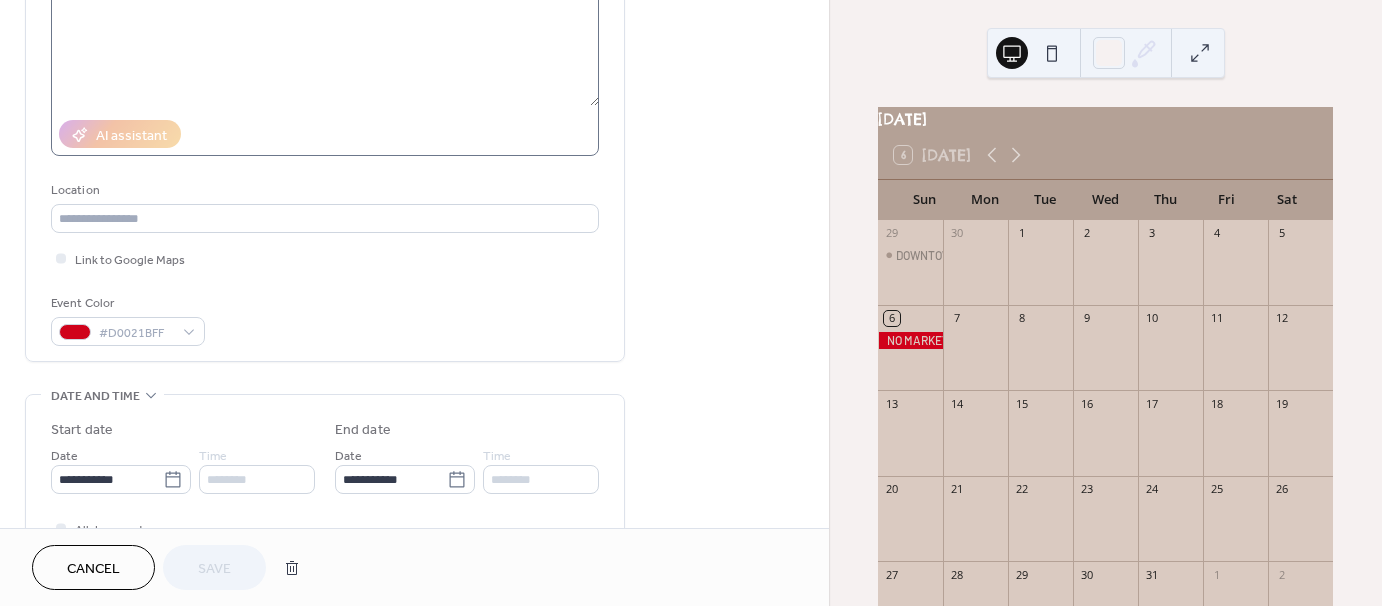 scroll, scrollTop: 266, scrollLeft: 0, axis: vertical 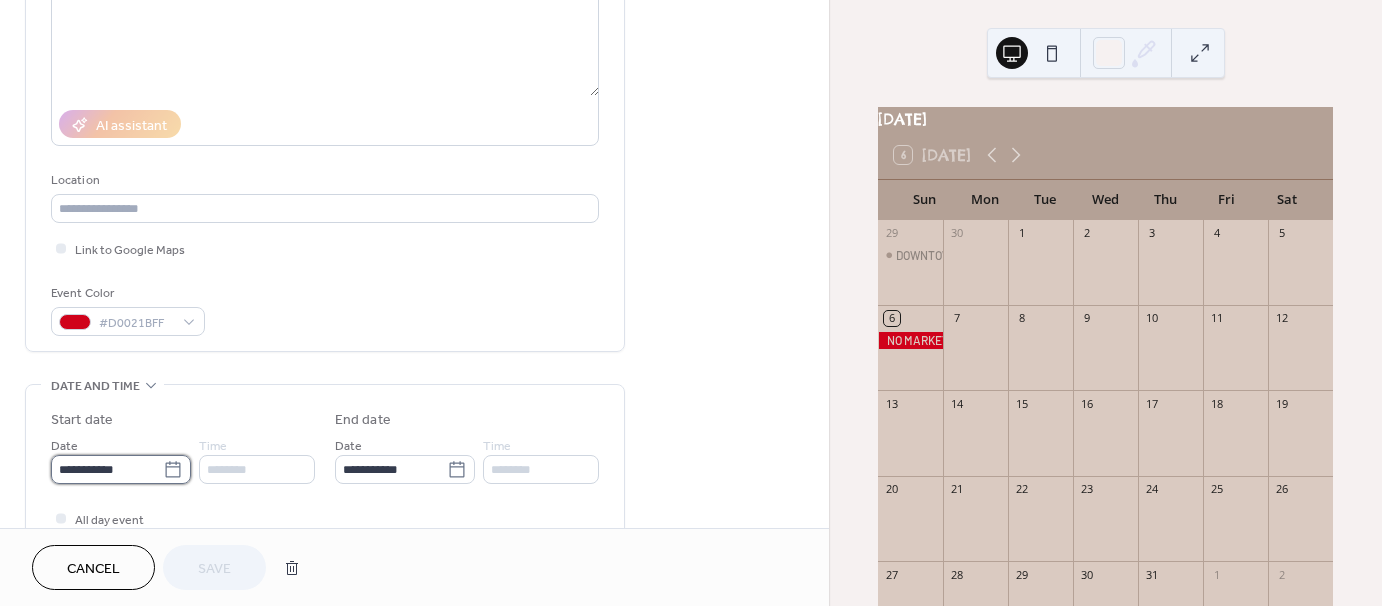 click on "**********" at bounding box center [107, 469] 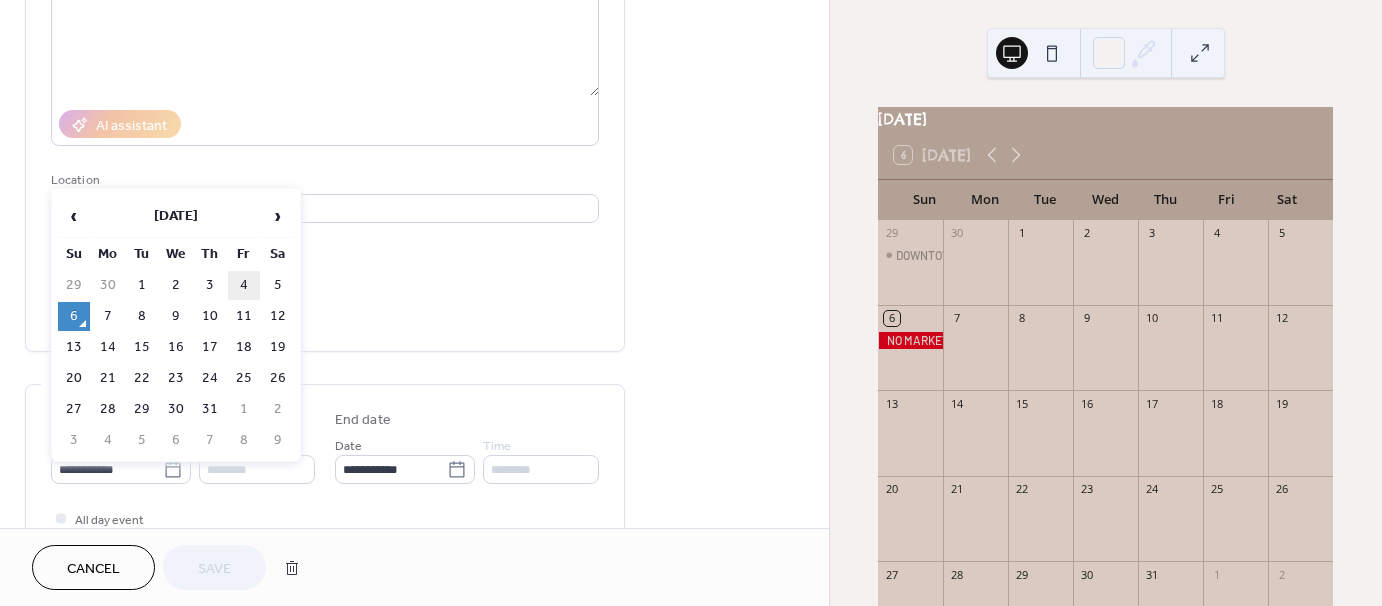 click on "4" at bounding box center [244, 285] 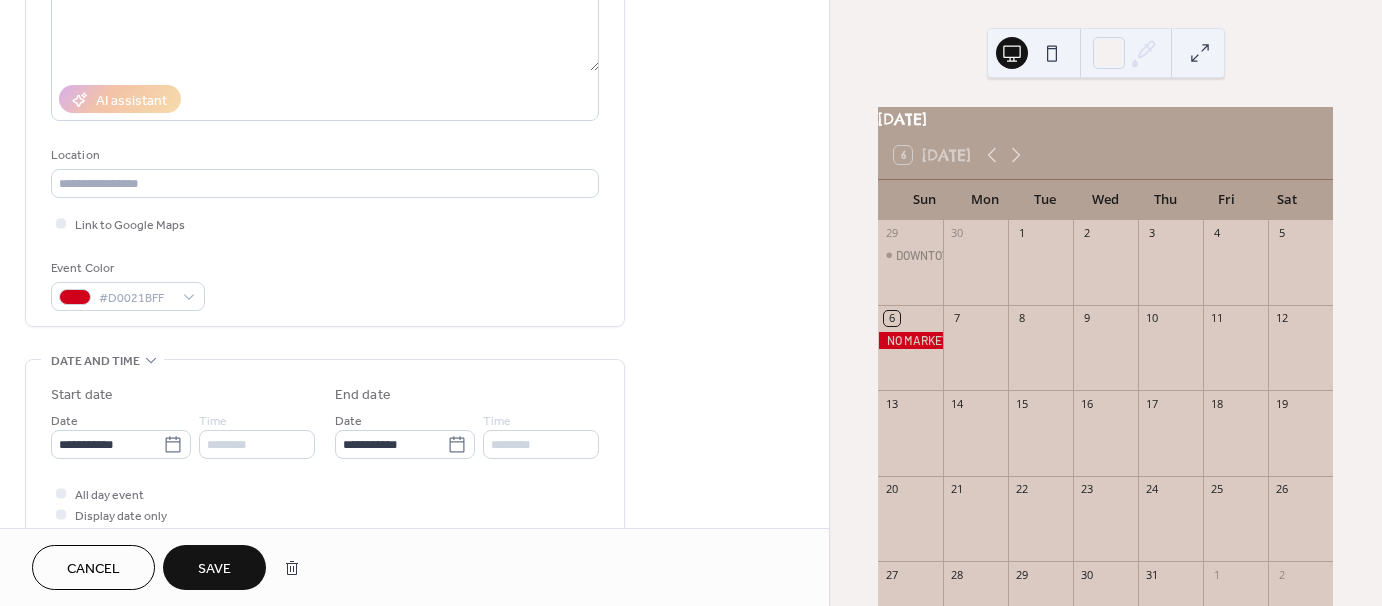 scroll, scrollTop: 294, scrollLeft: 0, axis: vertical 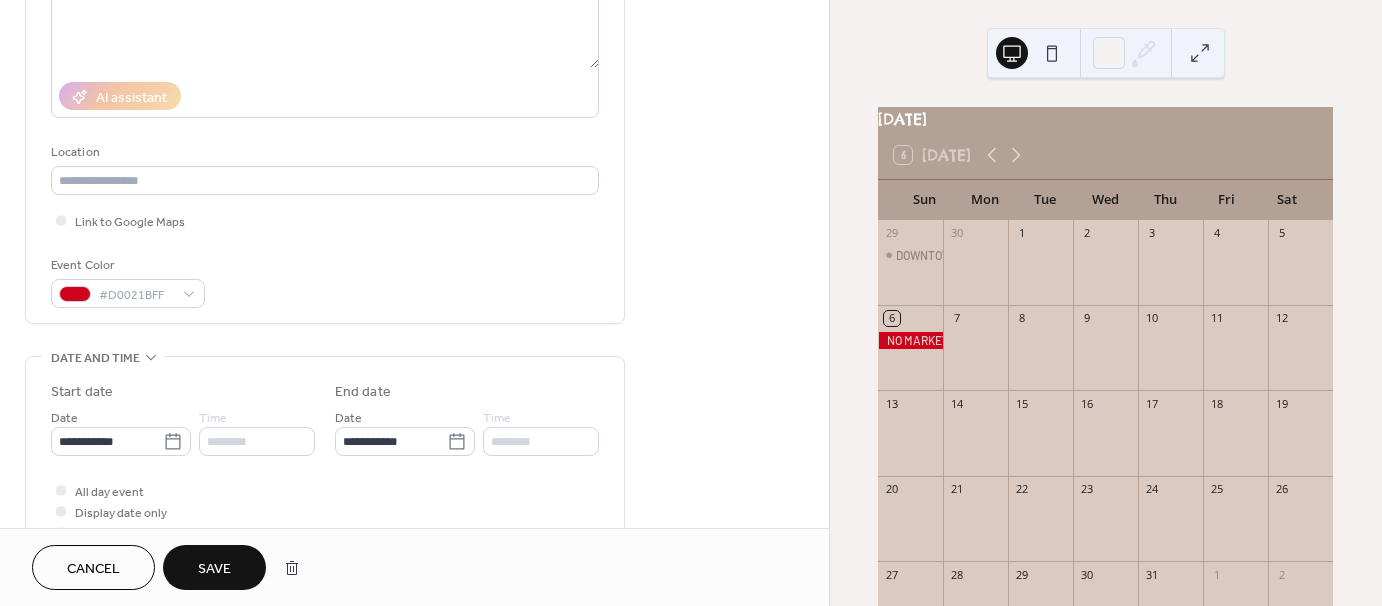 click on "Save" at bounding box center [214, 569] 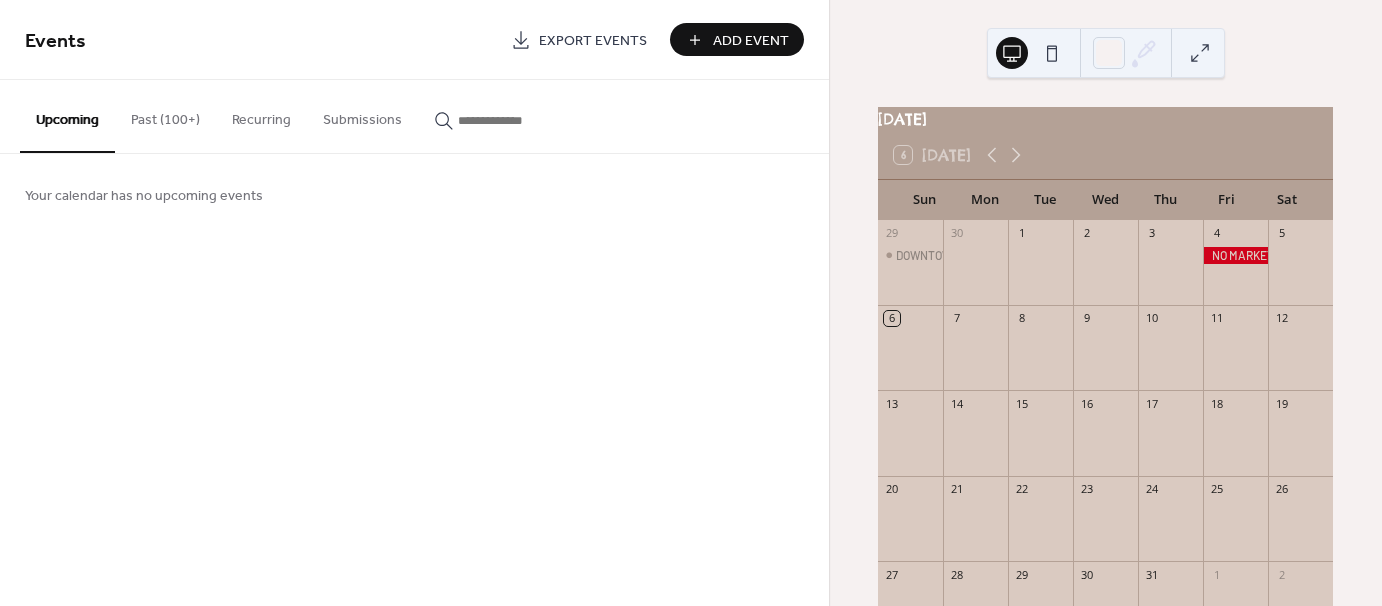click on "Add Event" at bounding box center (751, 41) 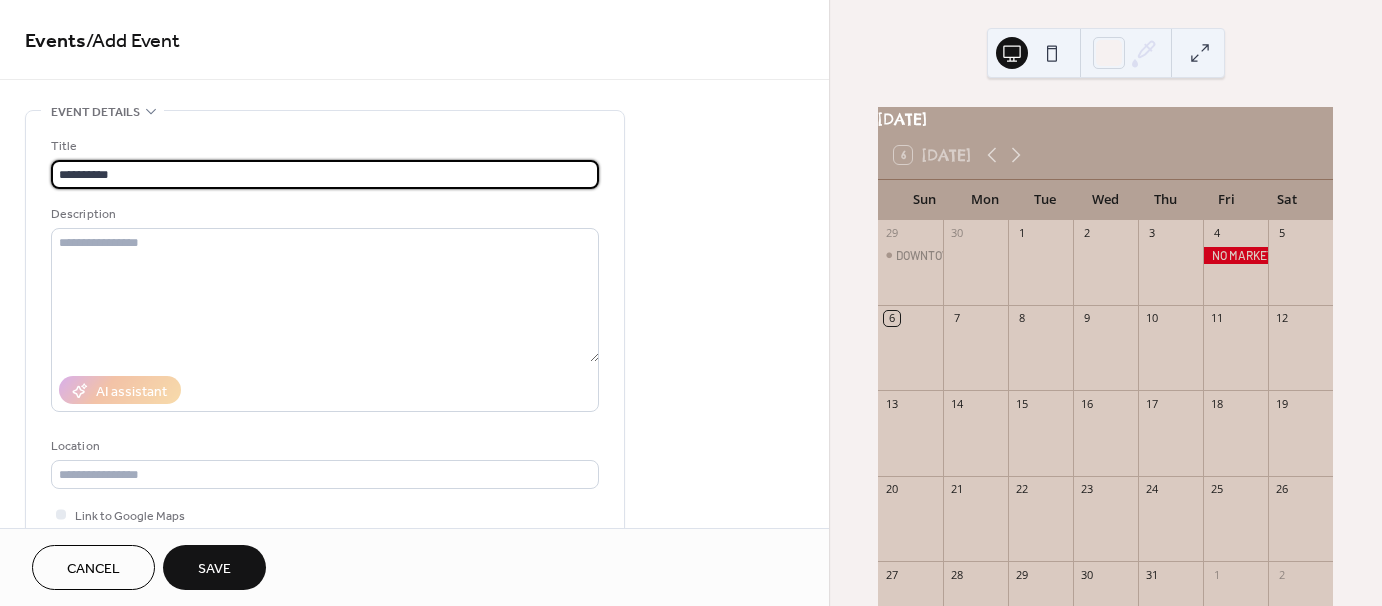 scroll, scrollTop: 1, scrollLeft: 0, axis: vertical 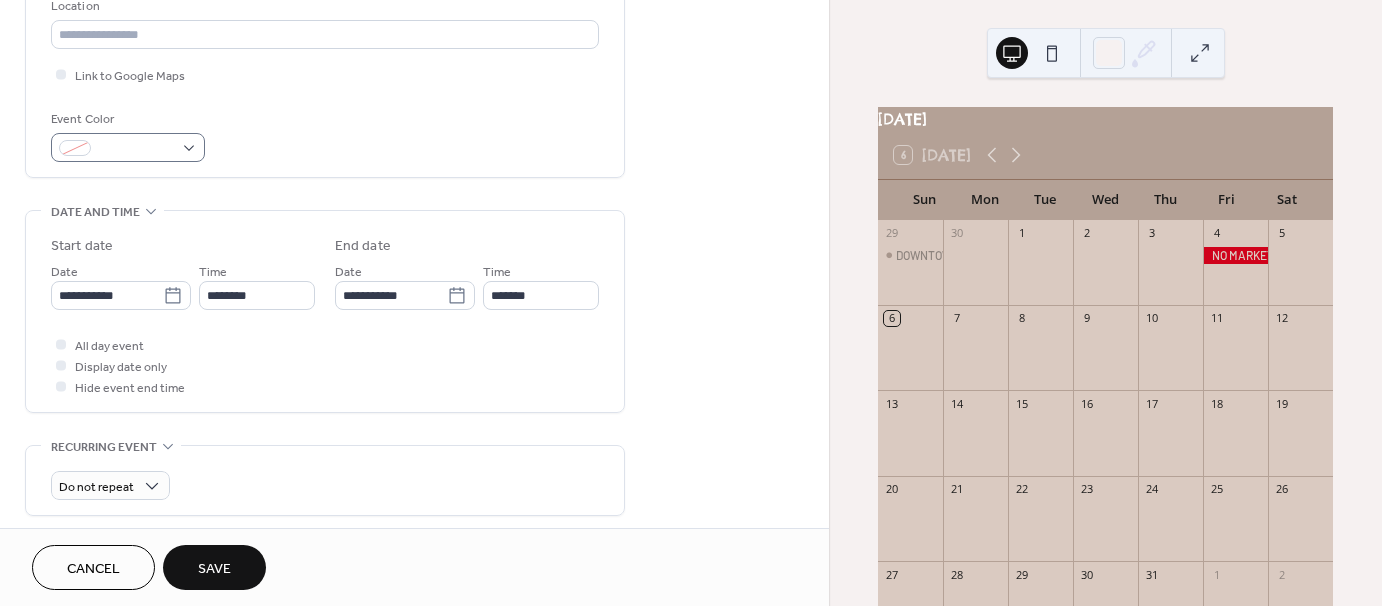 type on "**********" 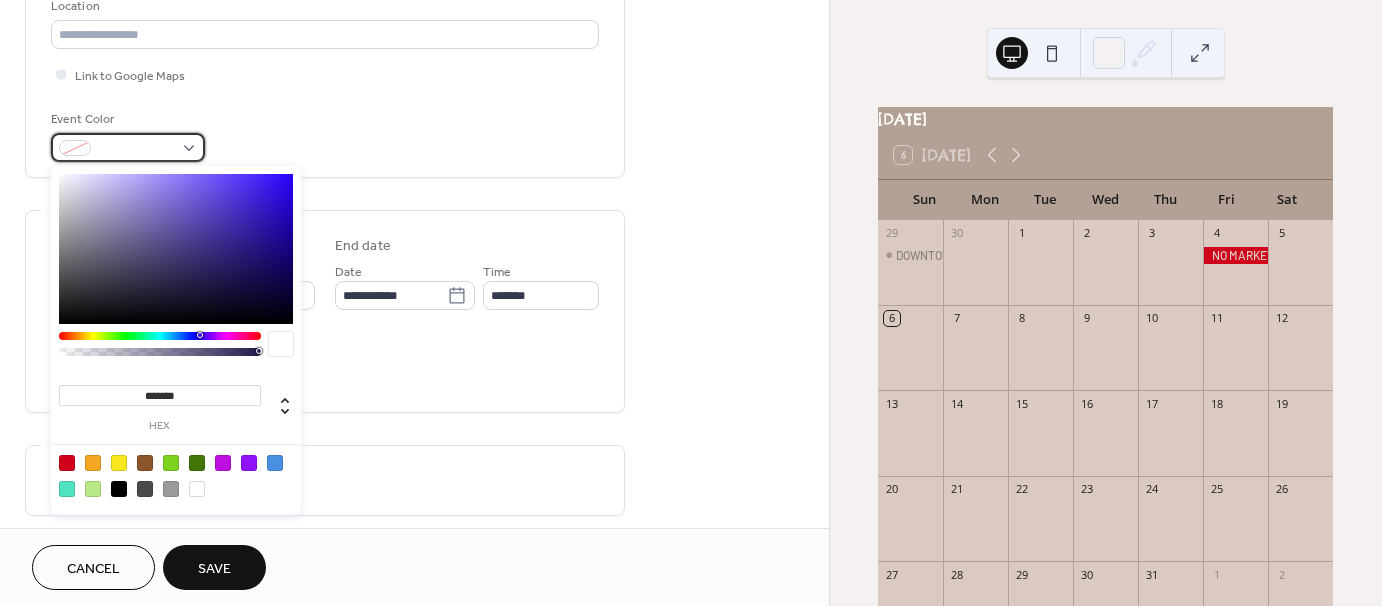 scroll, scrollTop: 0, scrollLeft: 0, axis: both 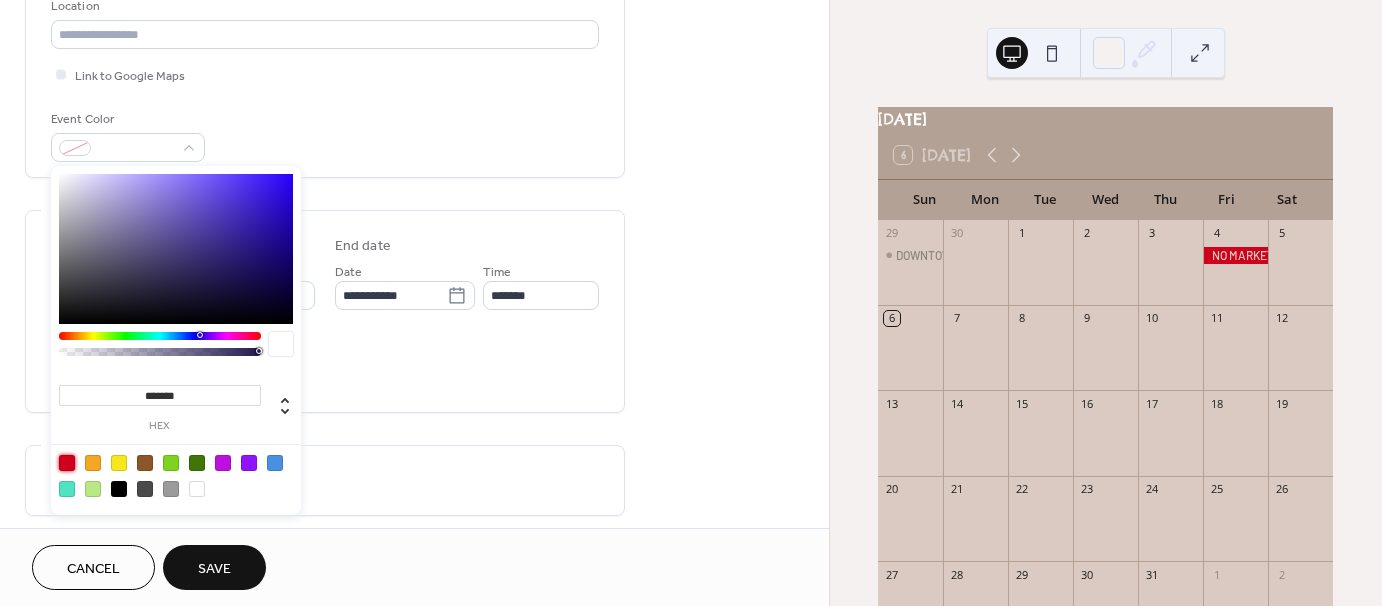 click at bounding box center (67, 463) 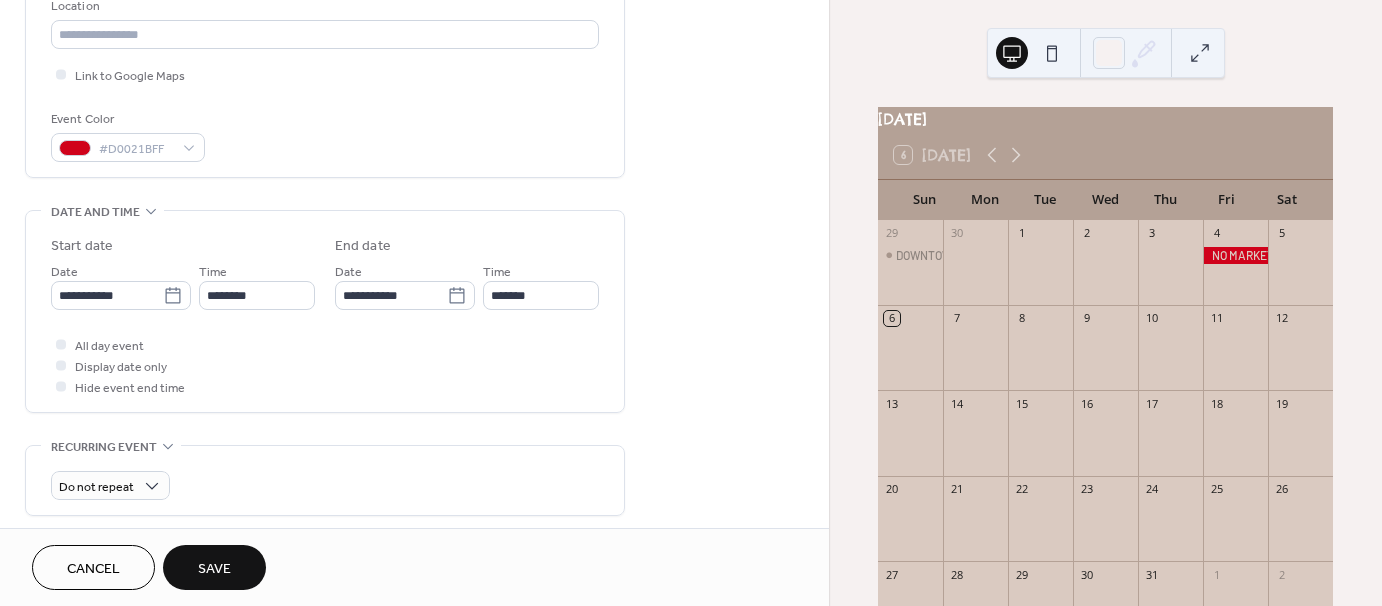 click on "**********" at bounding box center (414, 432) 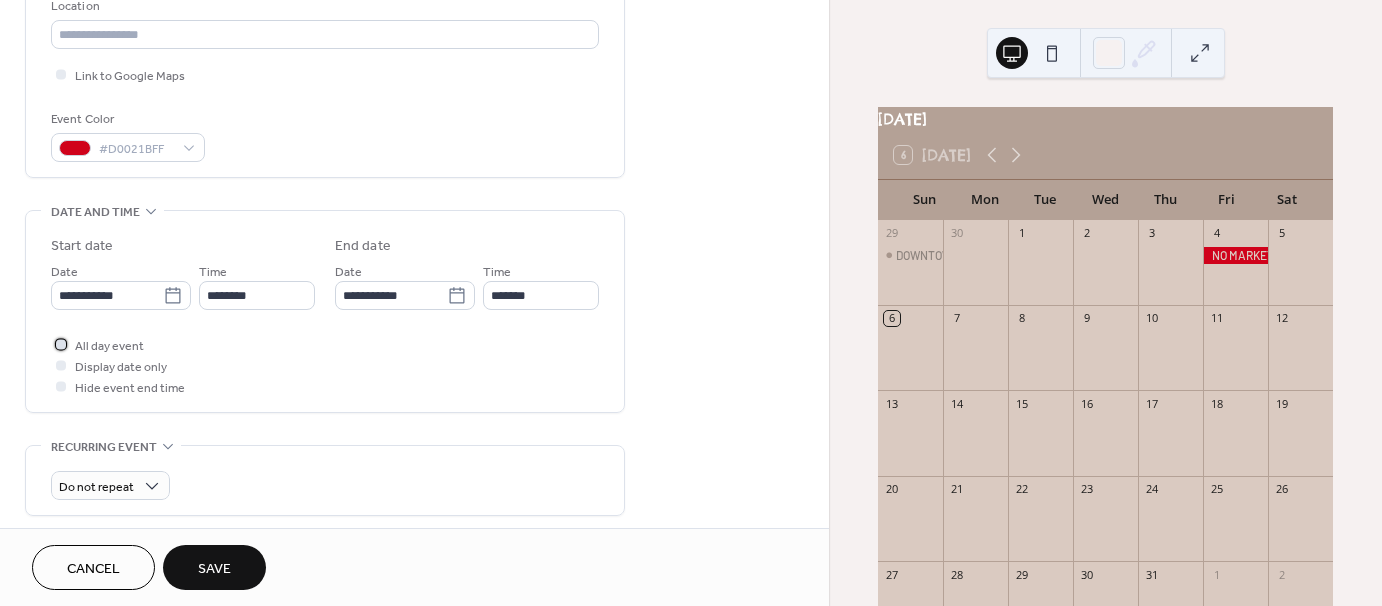 click at bounding box center (61, 344) 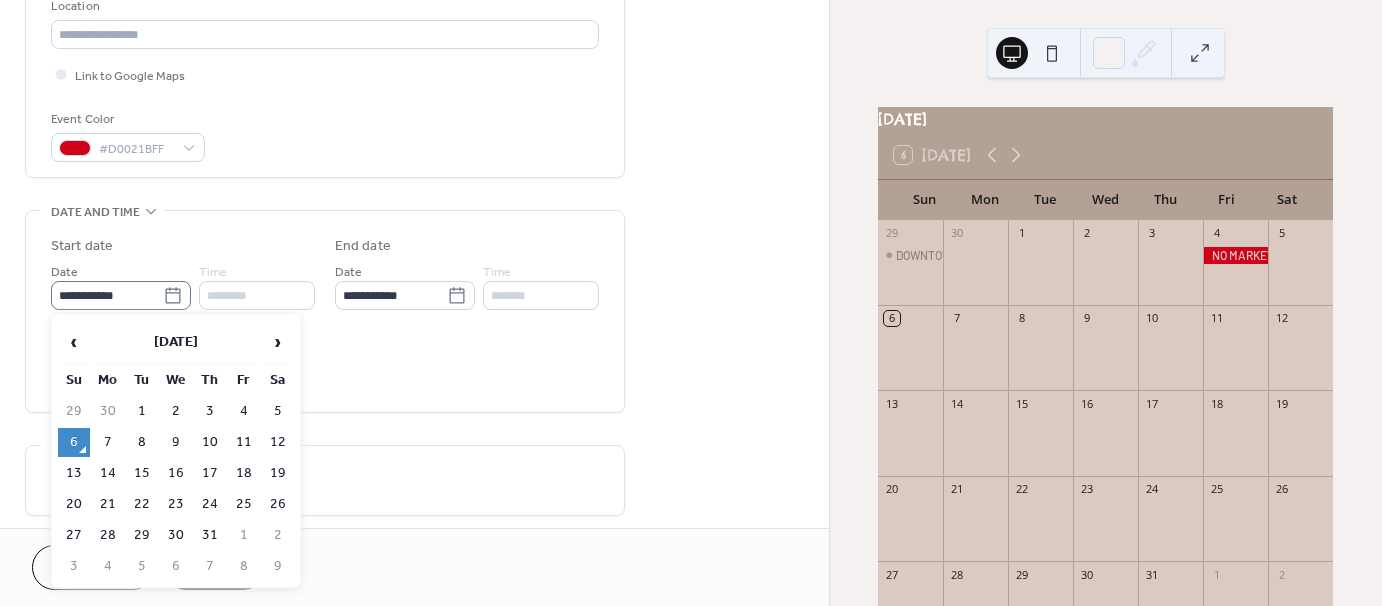 click 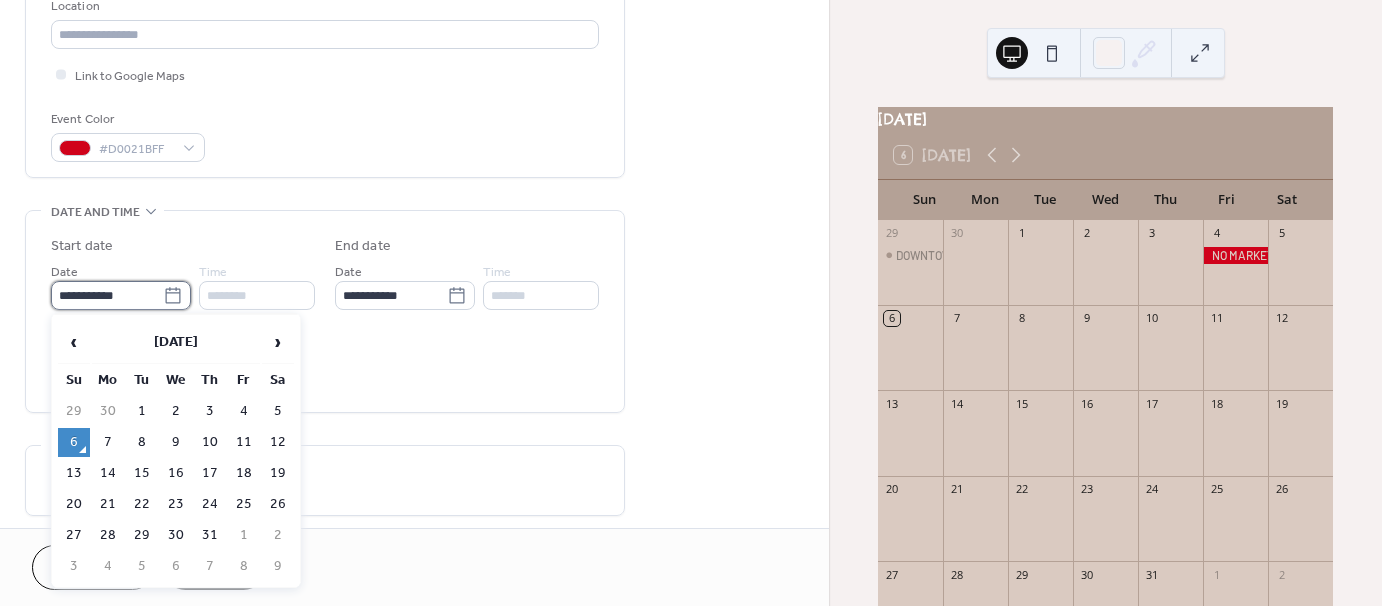 click on "**********" at bounding box center (107, 295) 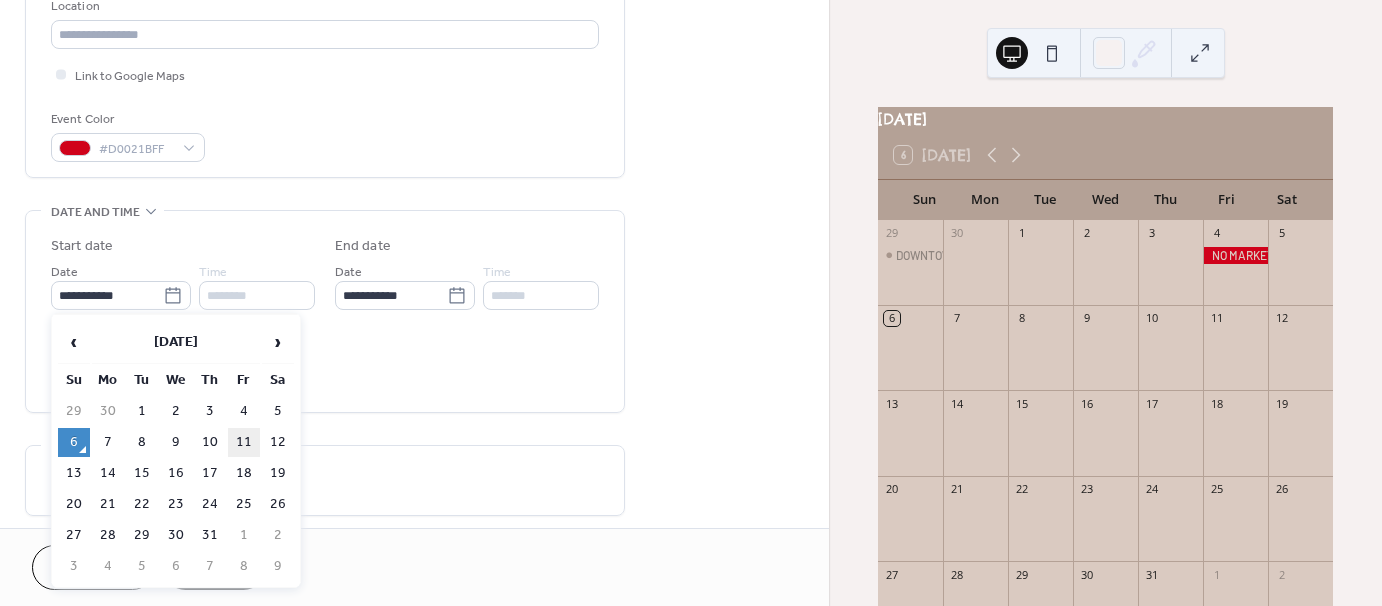 click on "11" at bounding box center [244, 442] 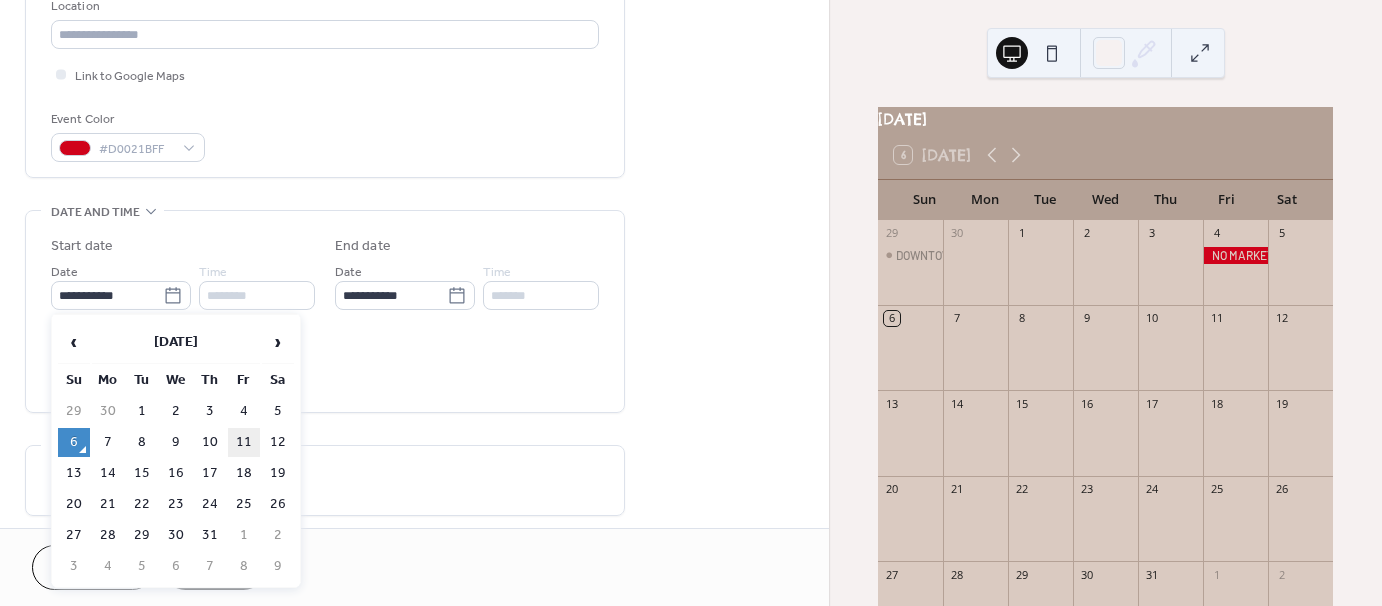 type on "**********" 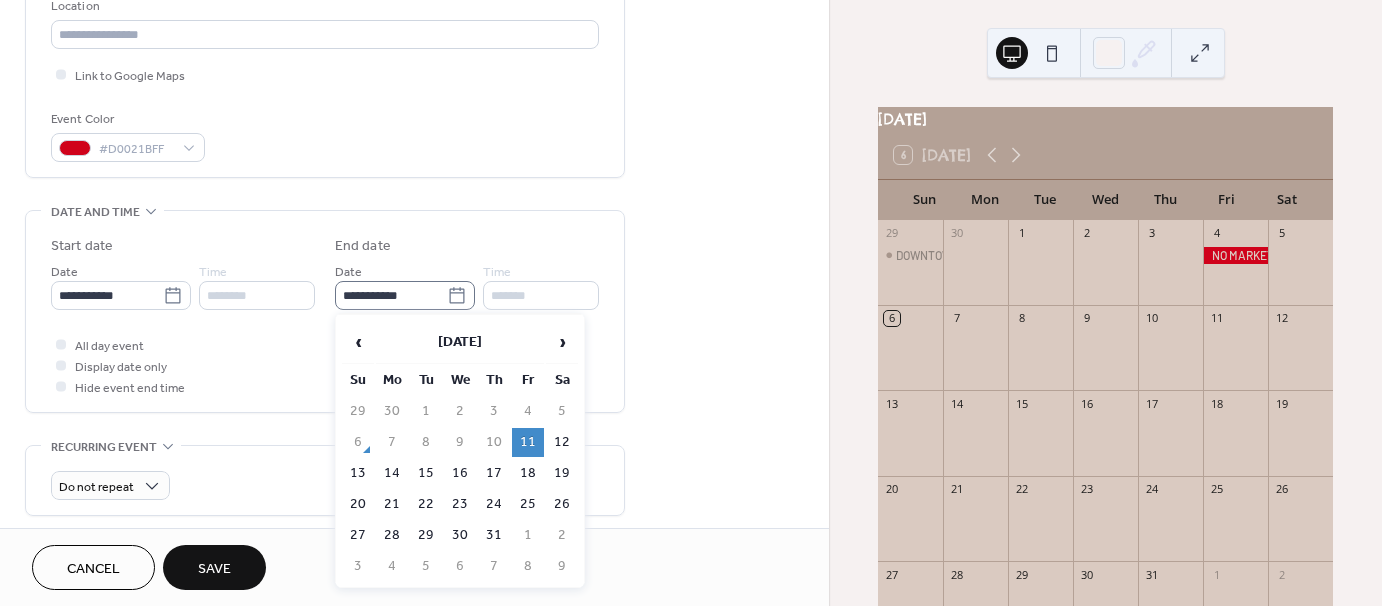 click 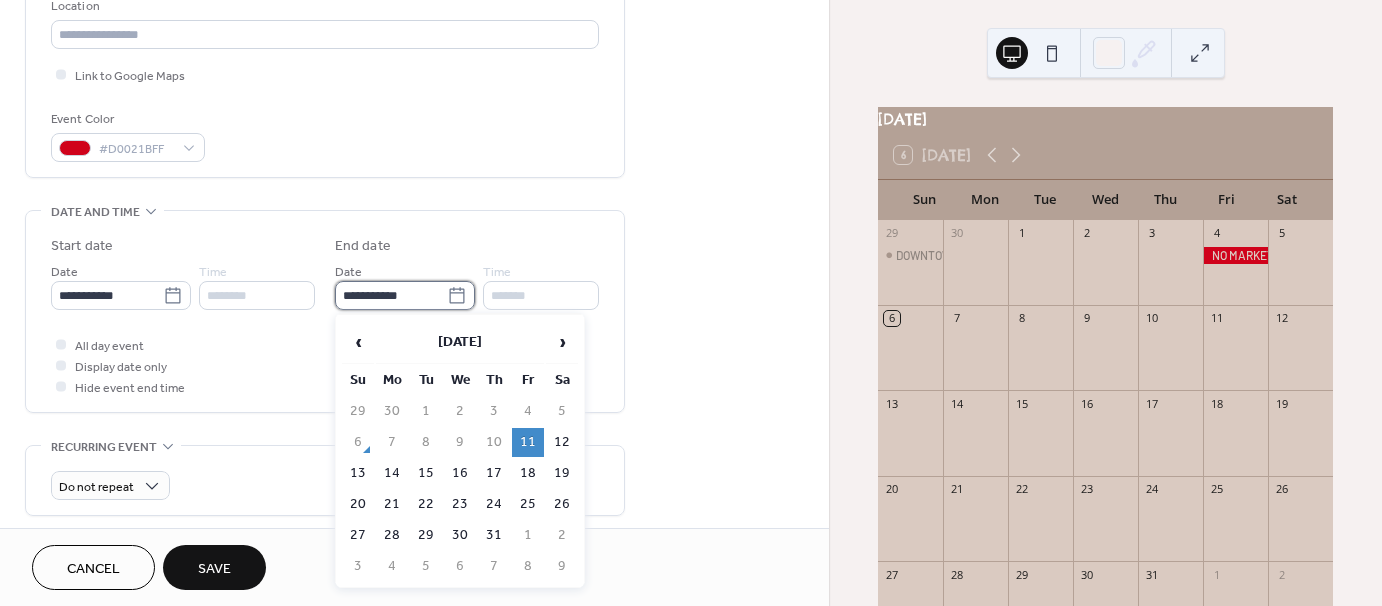 click on "**********" at bounding box center [391, 295] 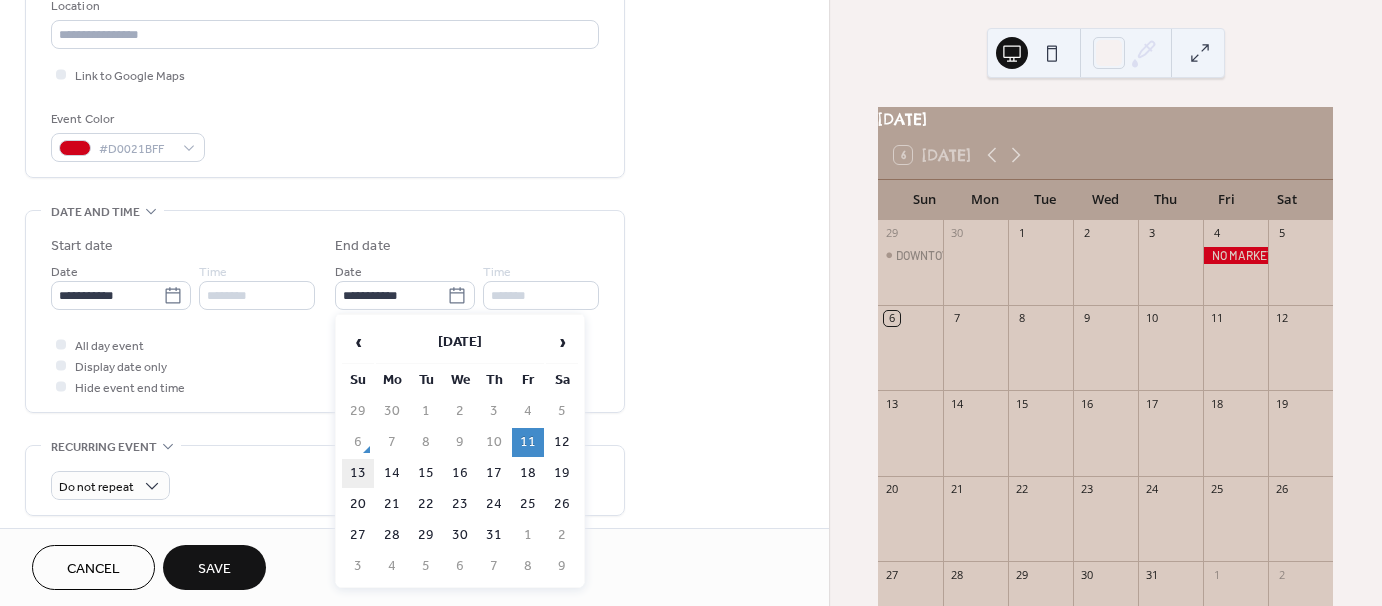 click on "13" at bounding box center (358, 473) 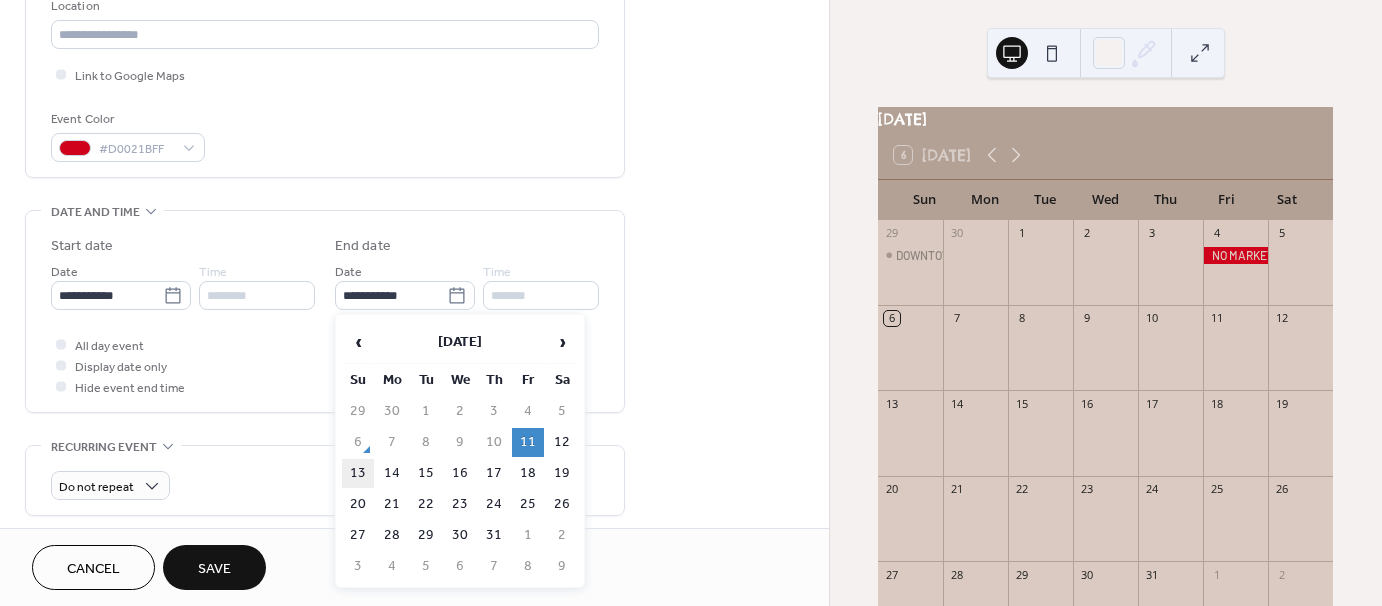 type on "**********" 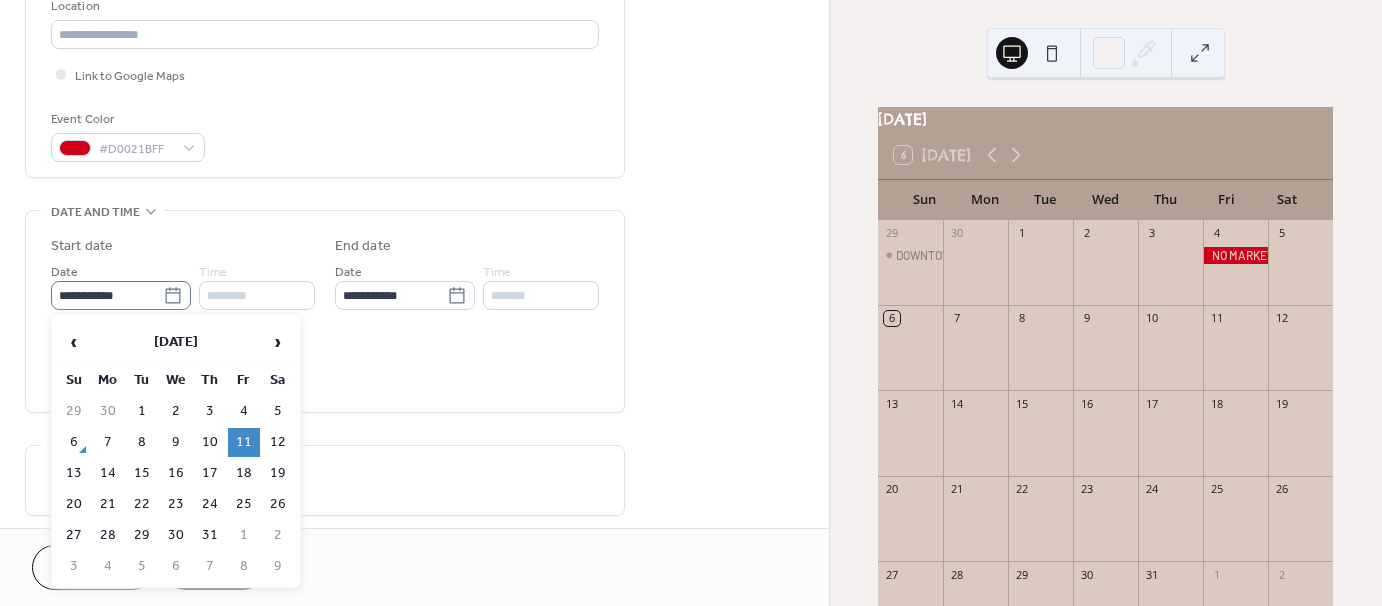 click 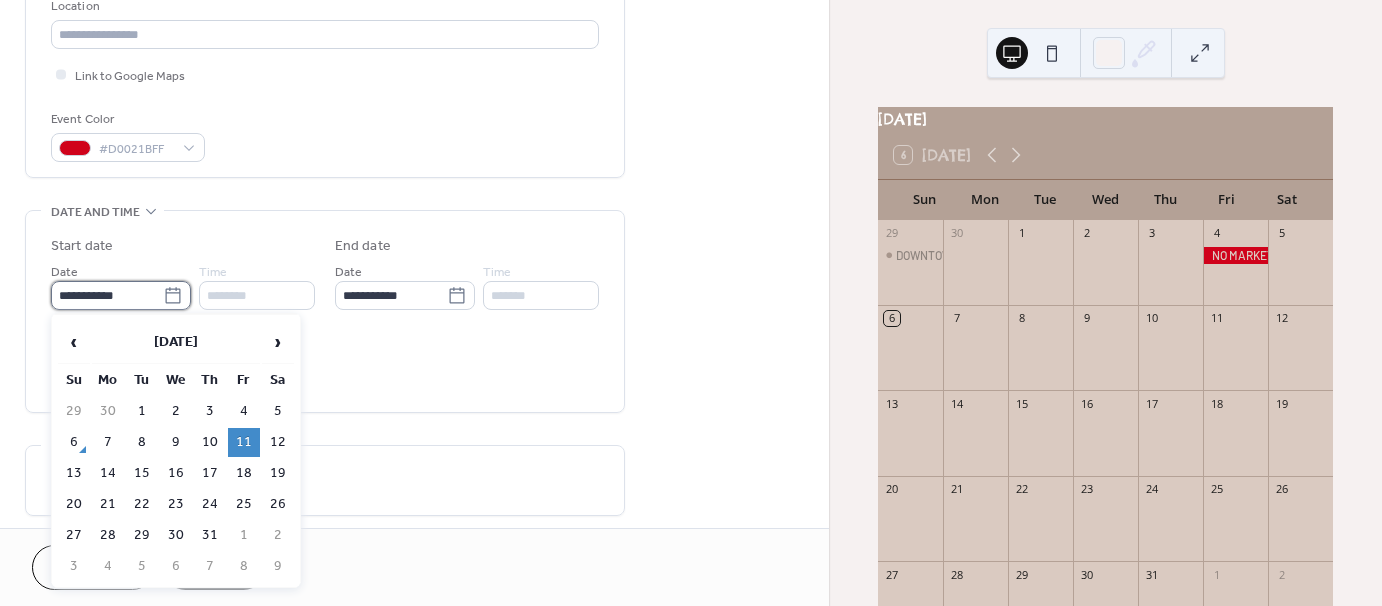 click on "**********" at bounding box center (107, 295) 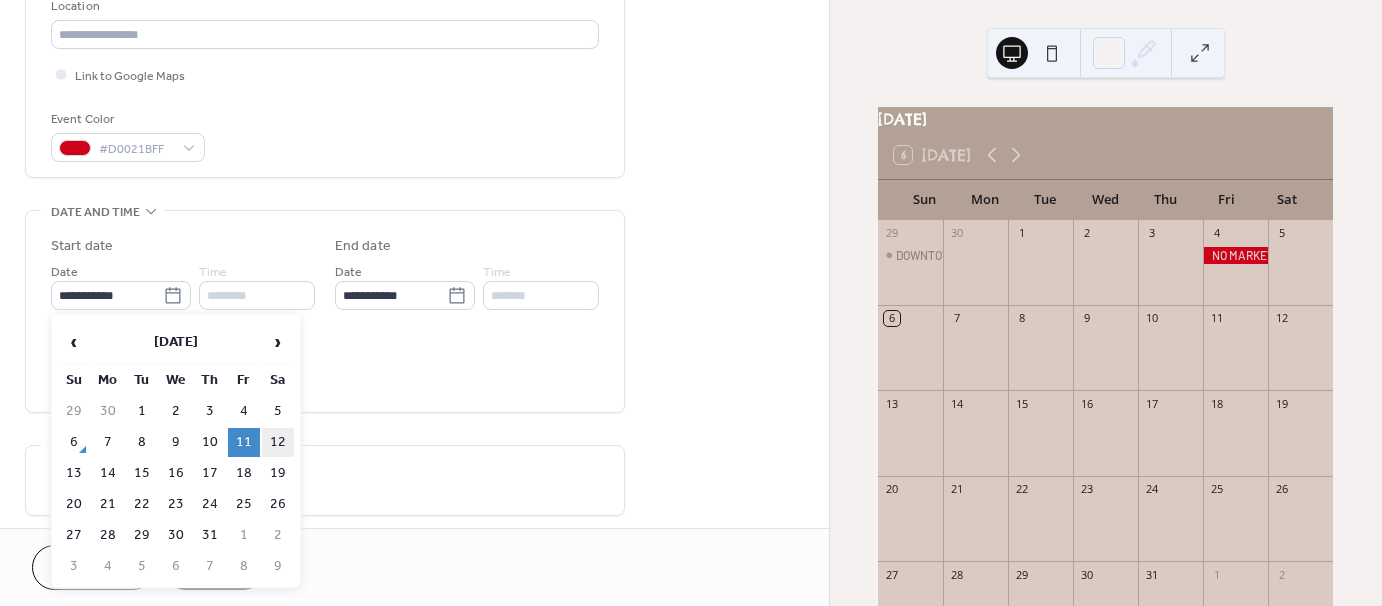 click on "12" at bounding box center [278, 442] 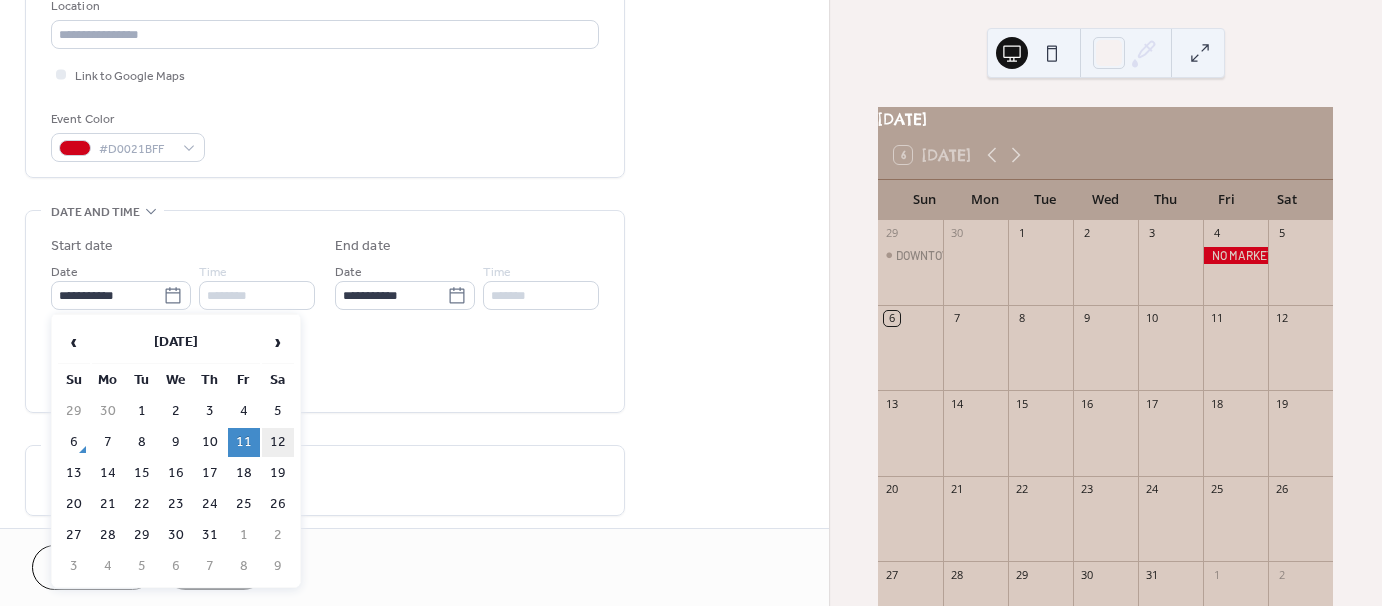 type on "**********" 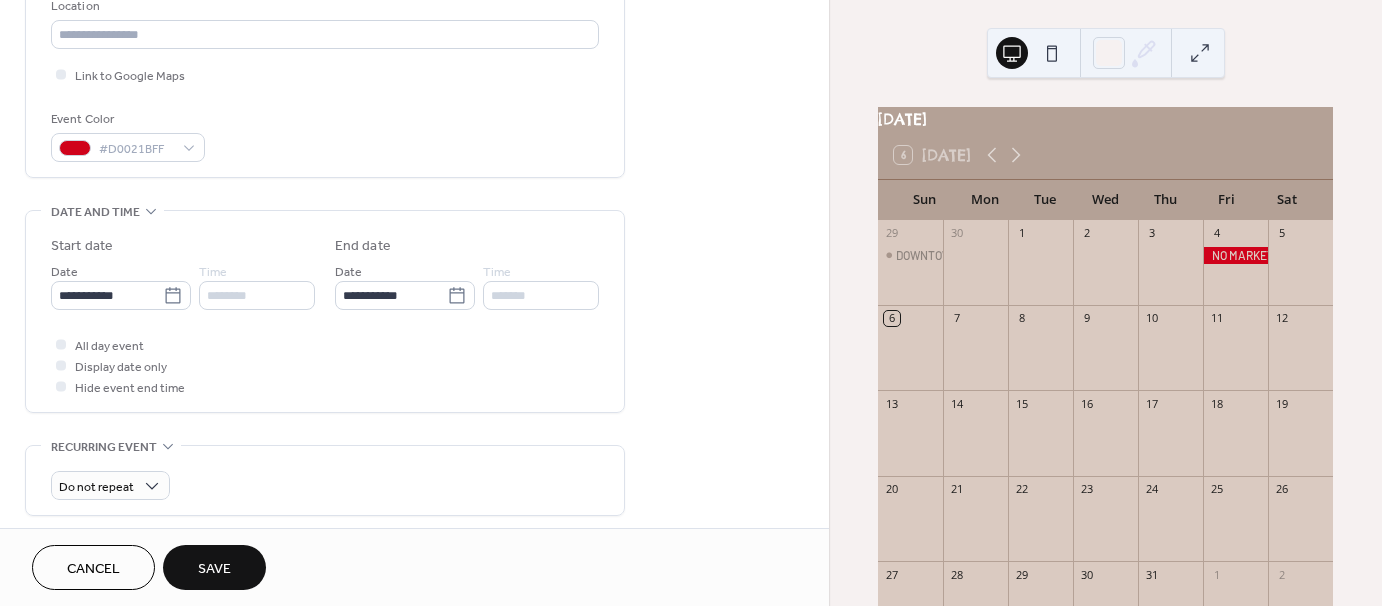 click on "Save" at bounding box center (214, 569) 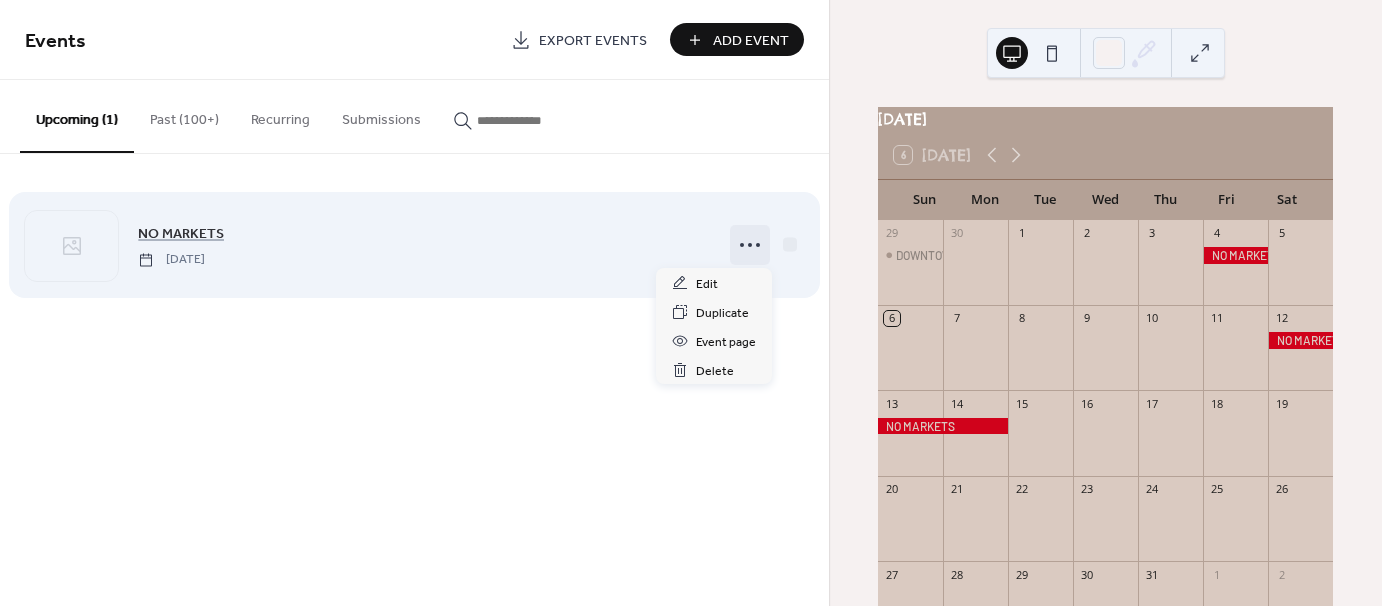 click 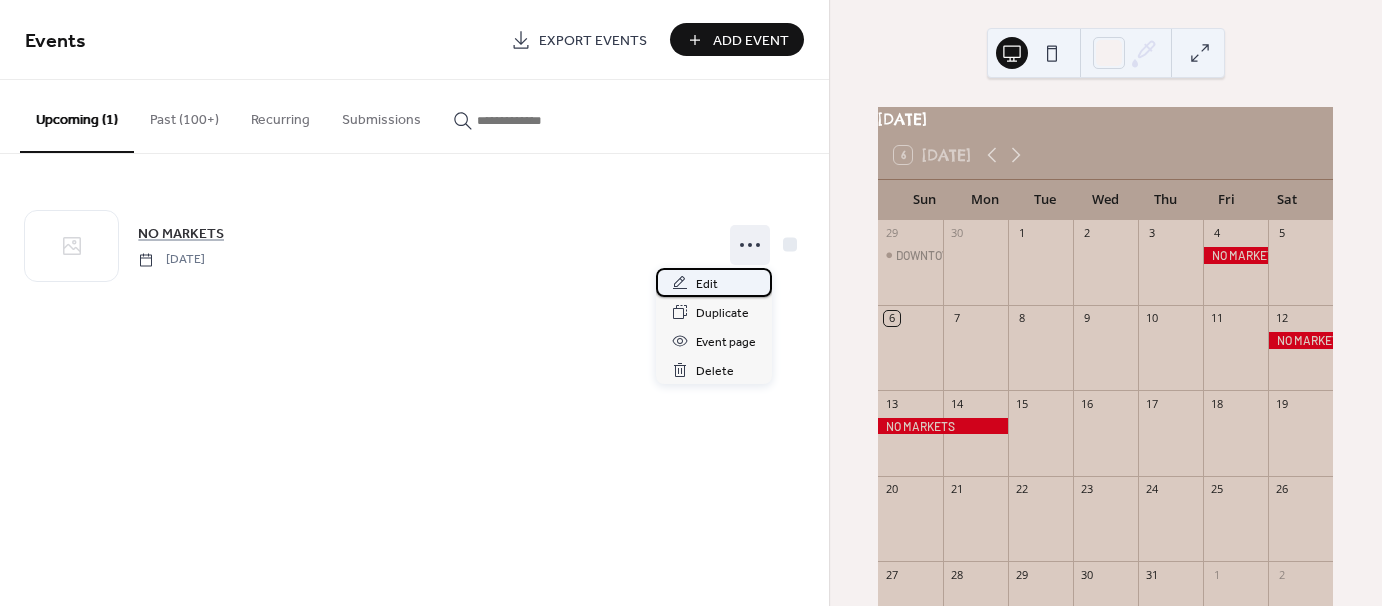 click on "Edit" at bounding box center (714, 282) 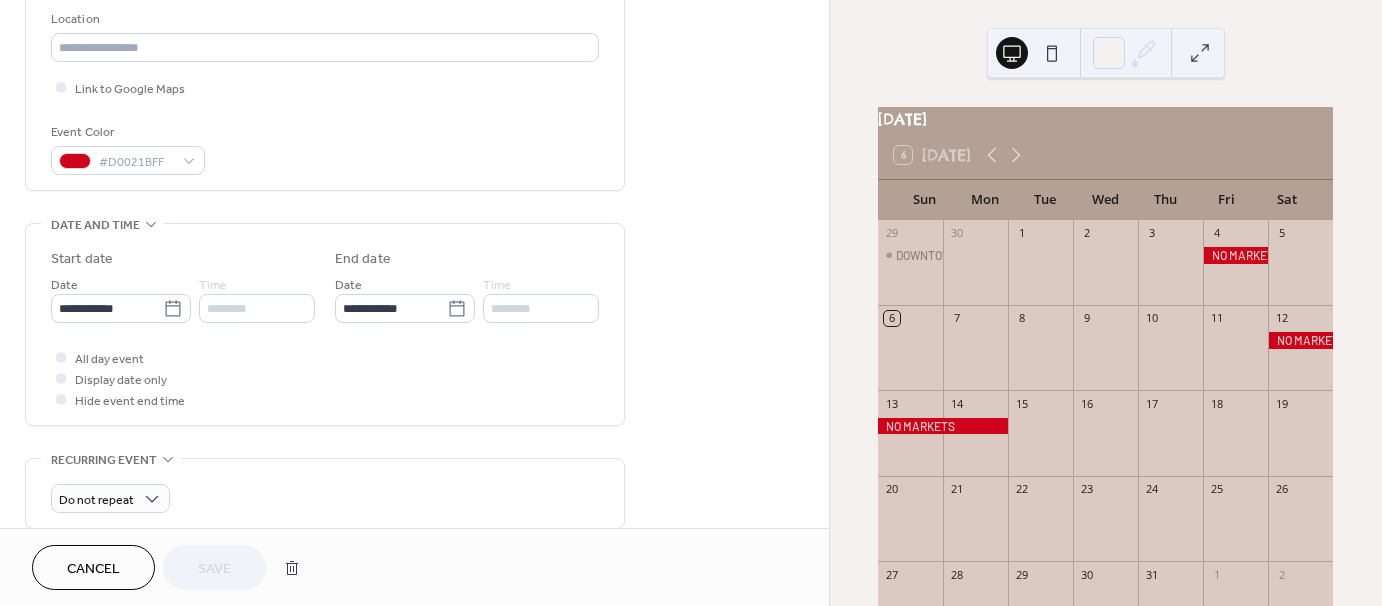 scroll, scrollTop: 432, scrollLeft: 0, axis: vertical 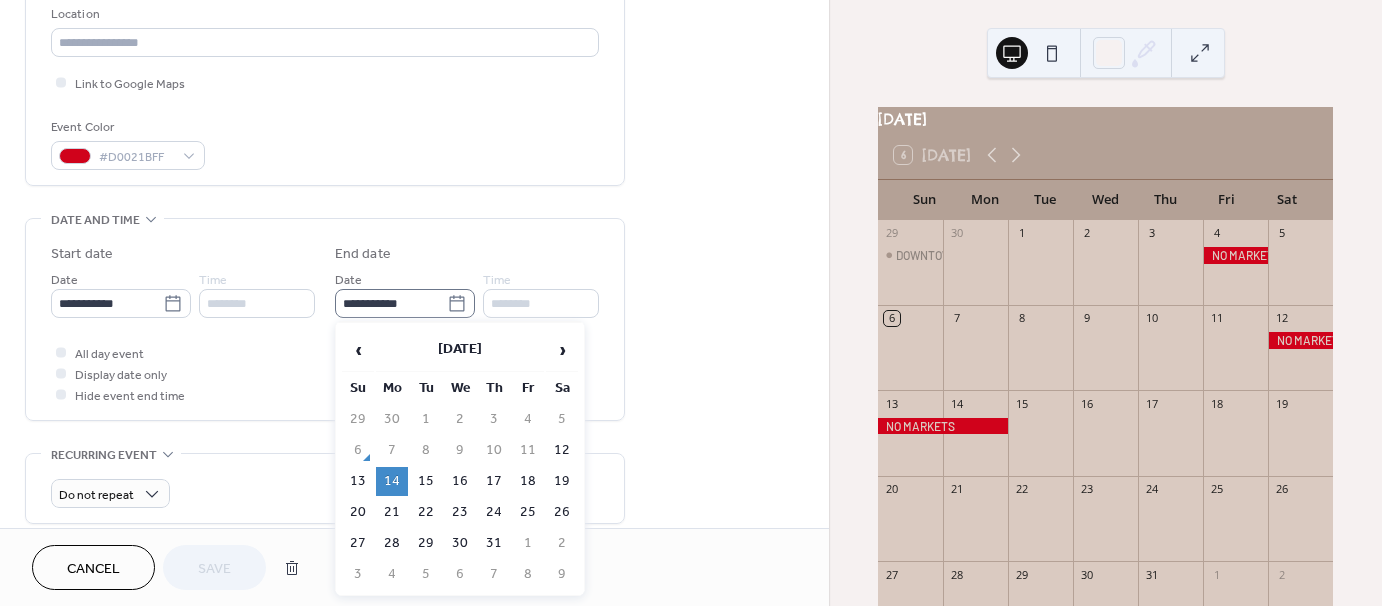 click 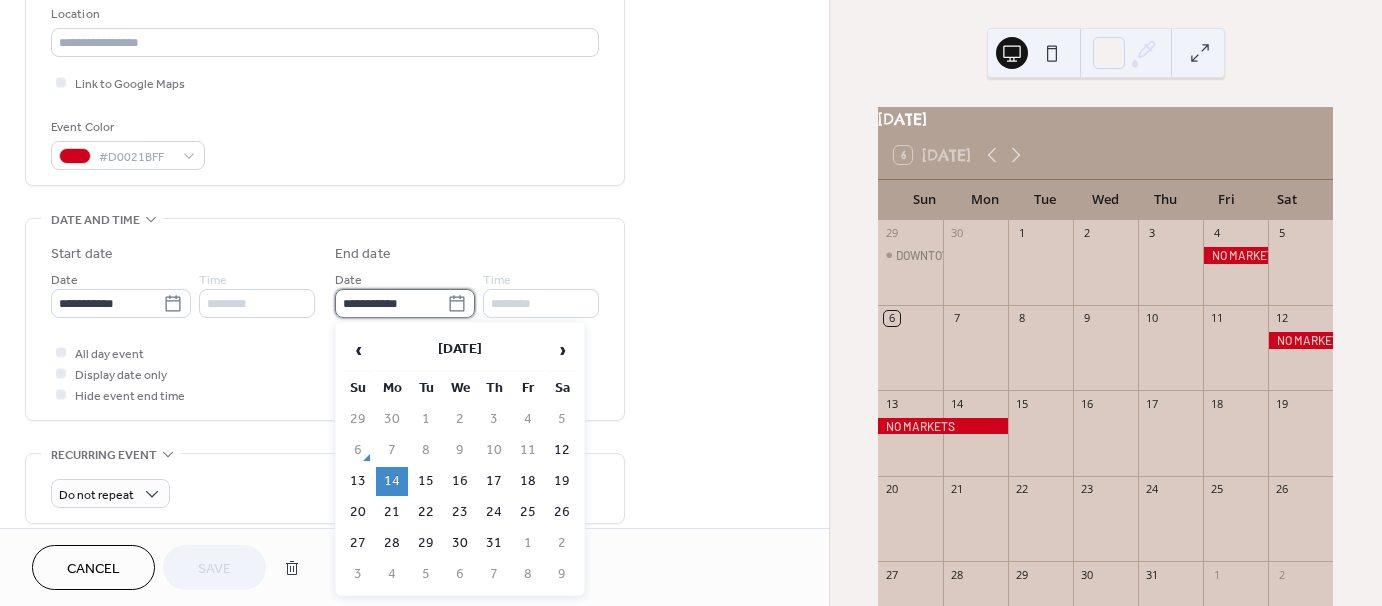 click on "**********" at bounding box center [391, 303] 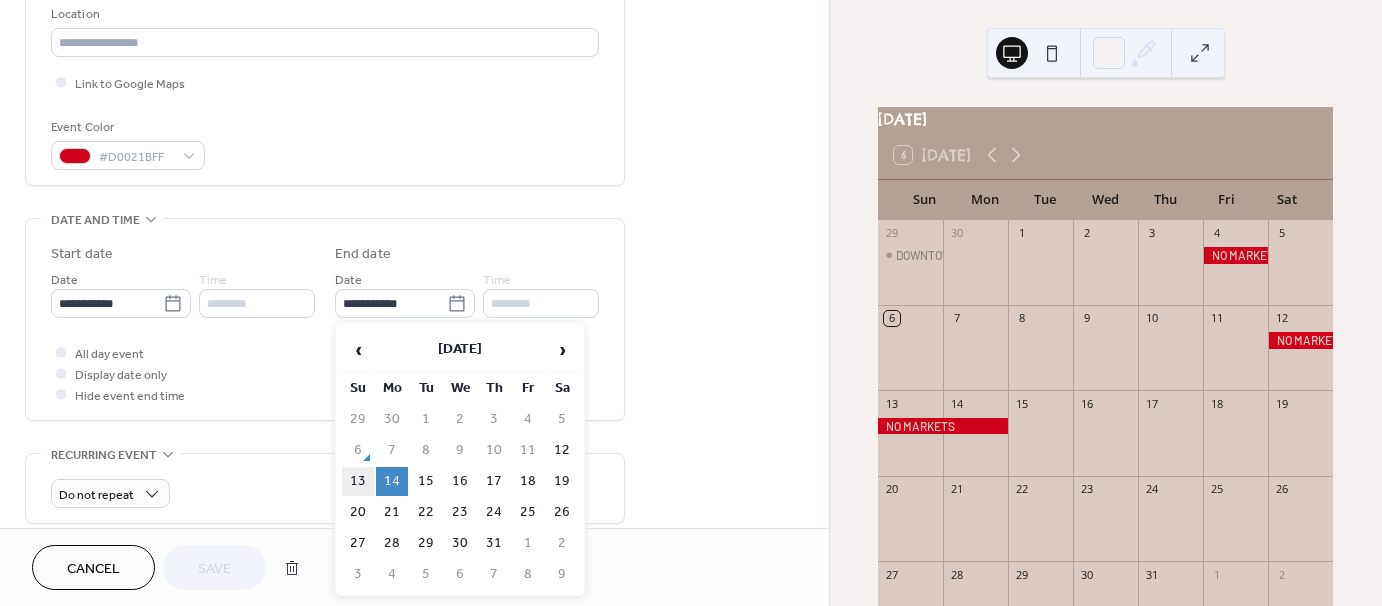 click on "13" at bounding box center [358, 481] 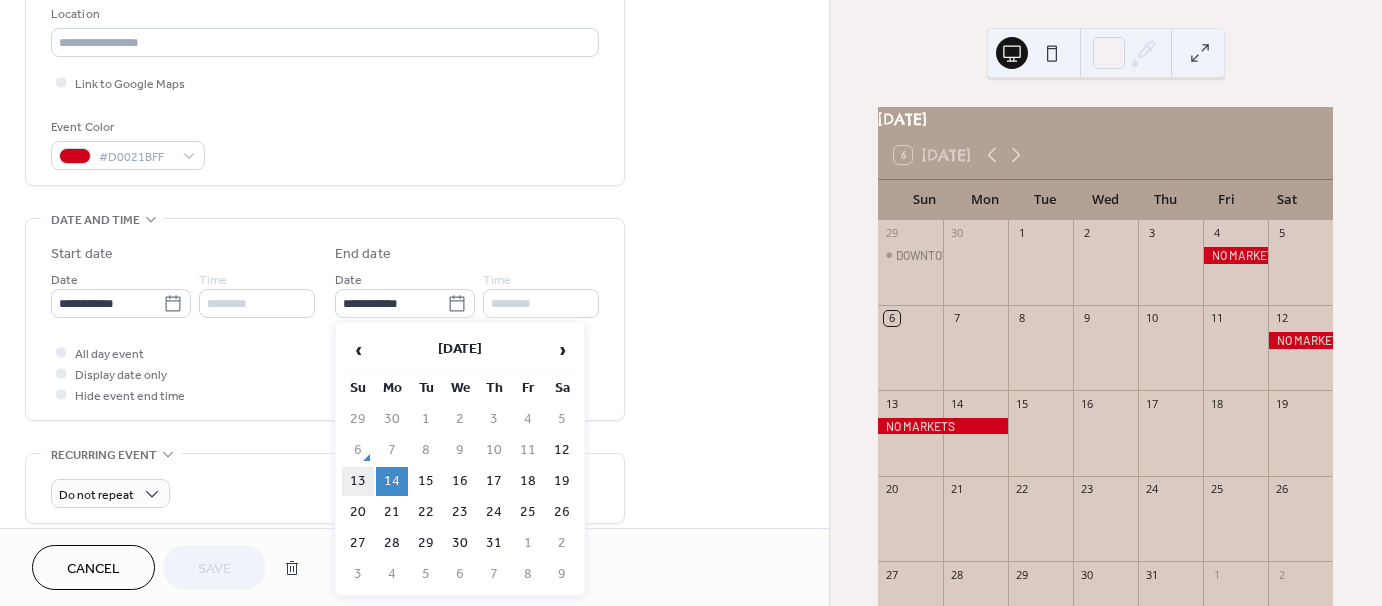 type on "**********" 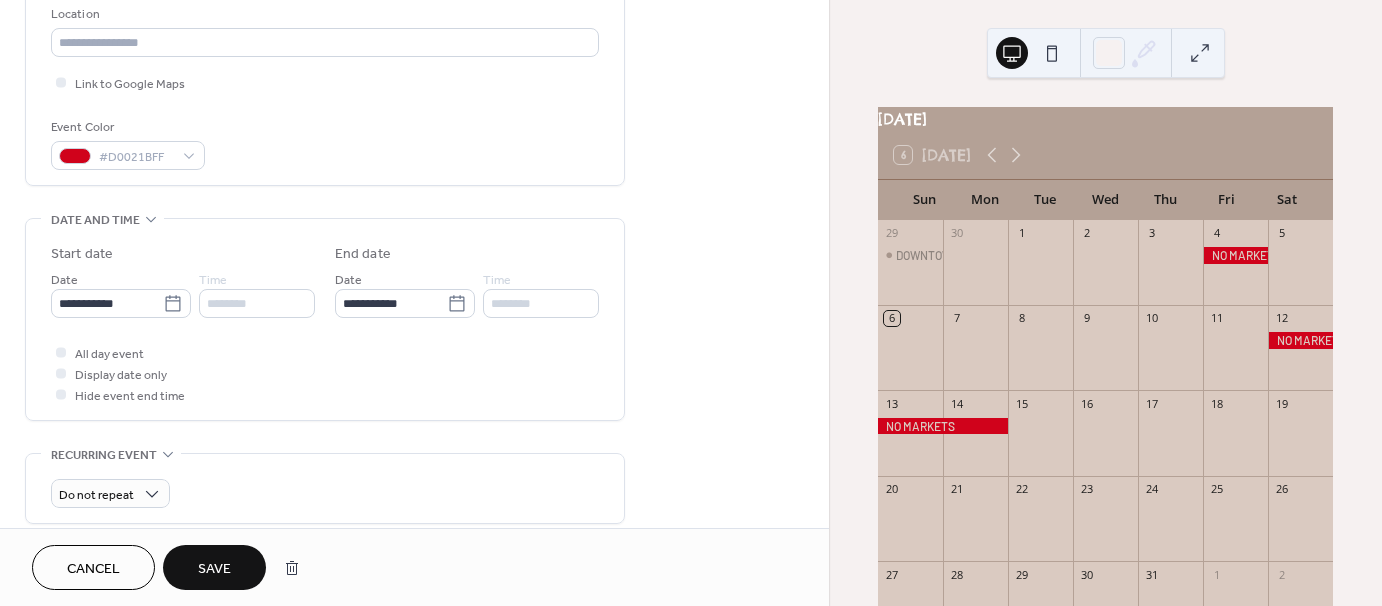 click on "Save" at bounding box center [214, 567] 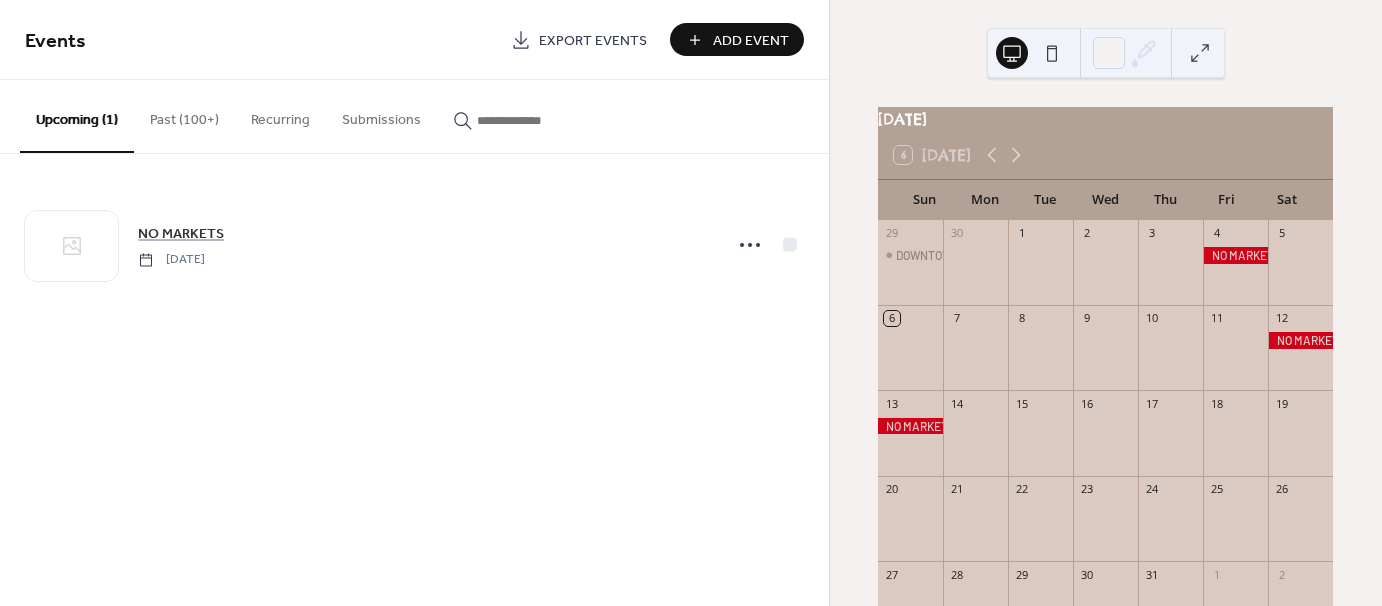 click on "Past  (100+)" at bounding box center [184, 115] 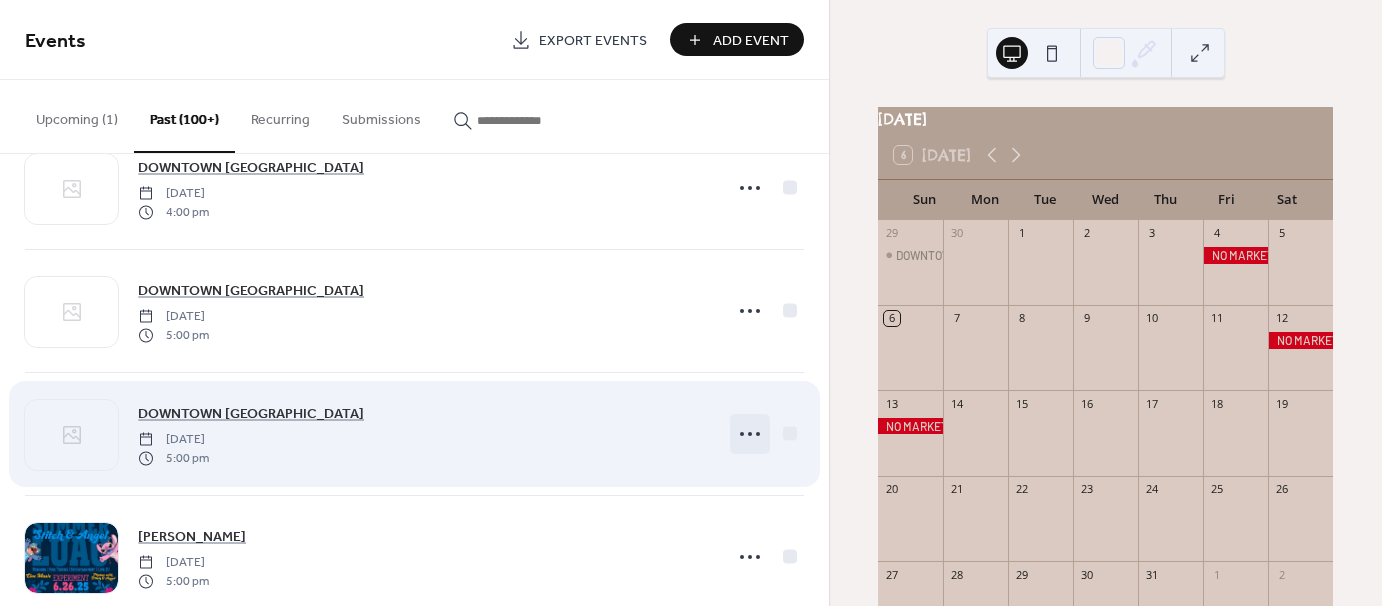 scroll, scrollTop: 196, scrollLeft: 0, axis: vertical 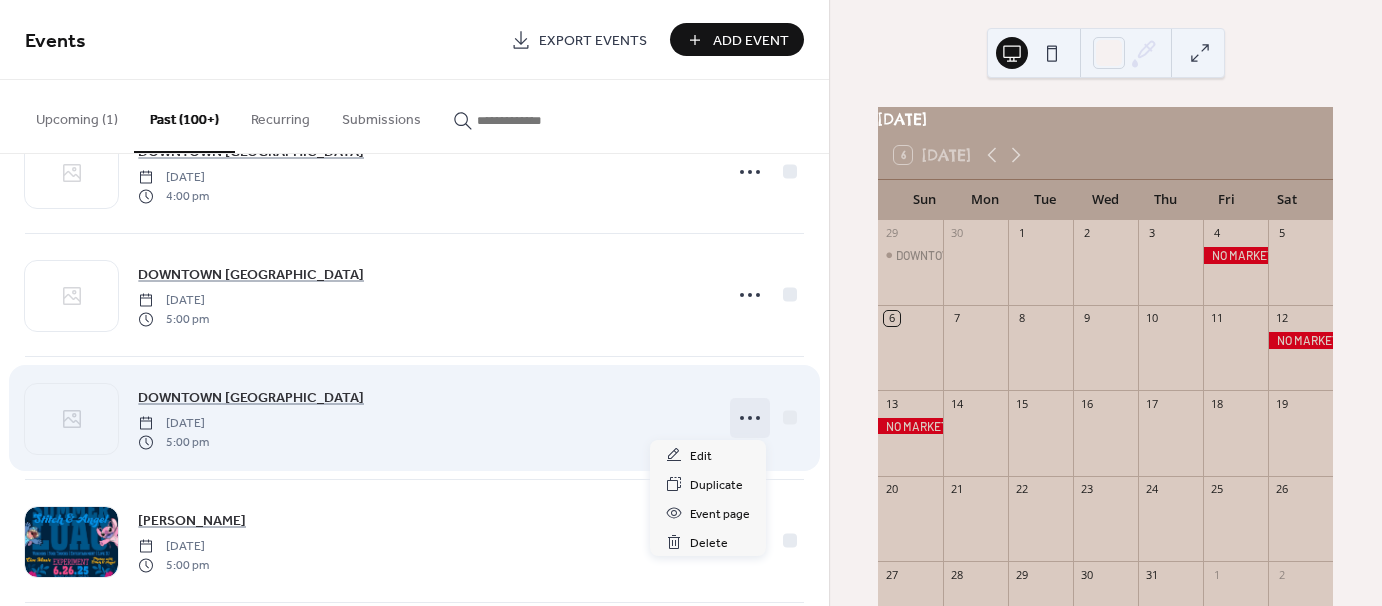 click 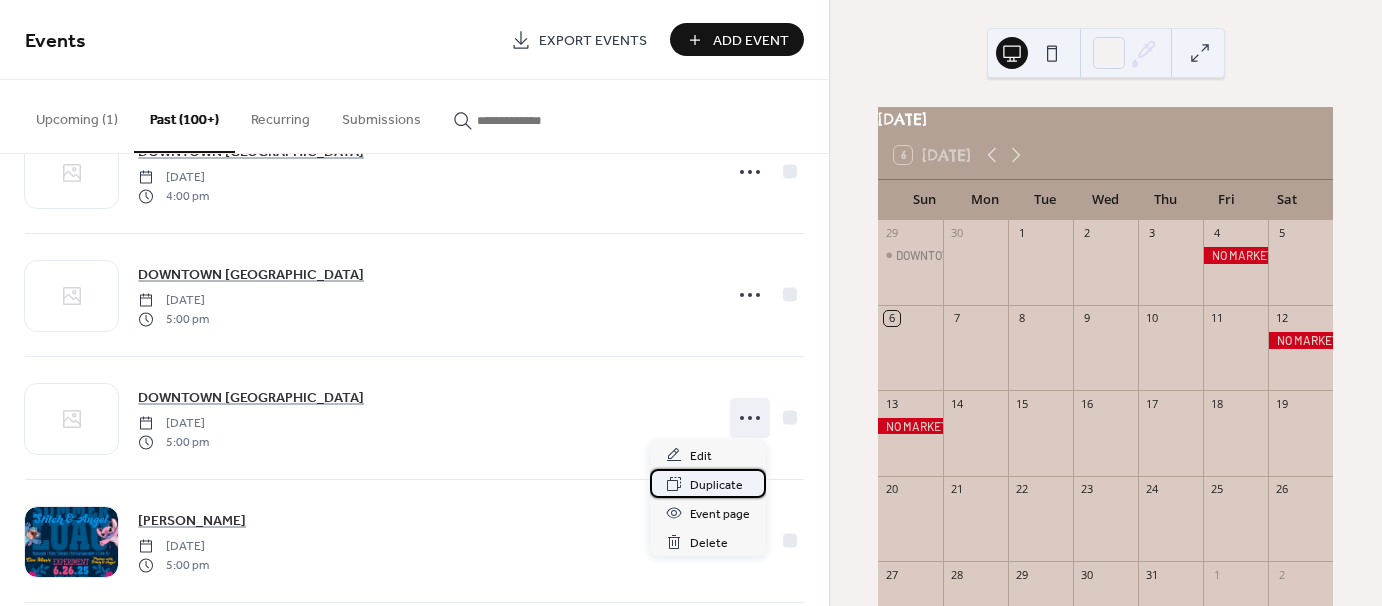 click on "Duplicate" at bounding box center (716, 485) 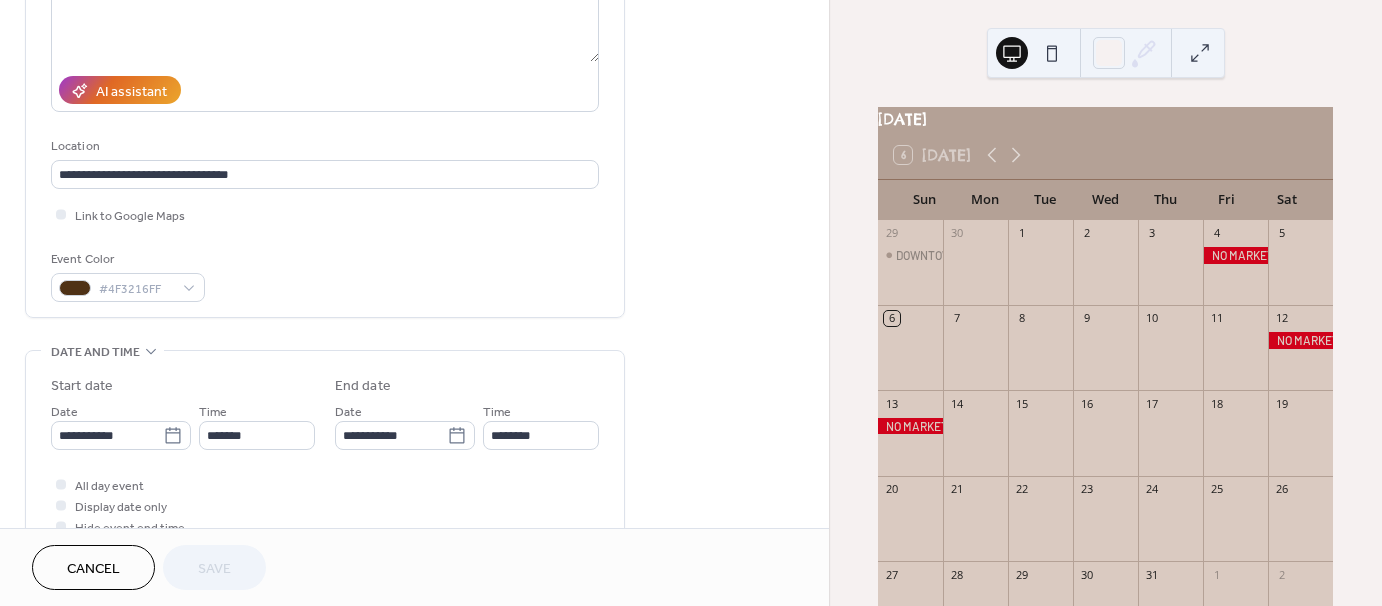 scroll, scrollTop: 302, scrollLeft: 0, axis: vertical 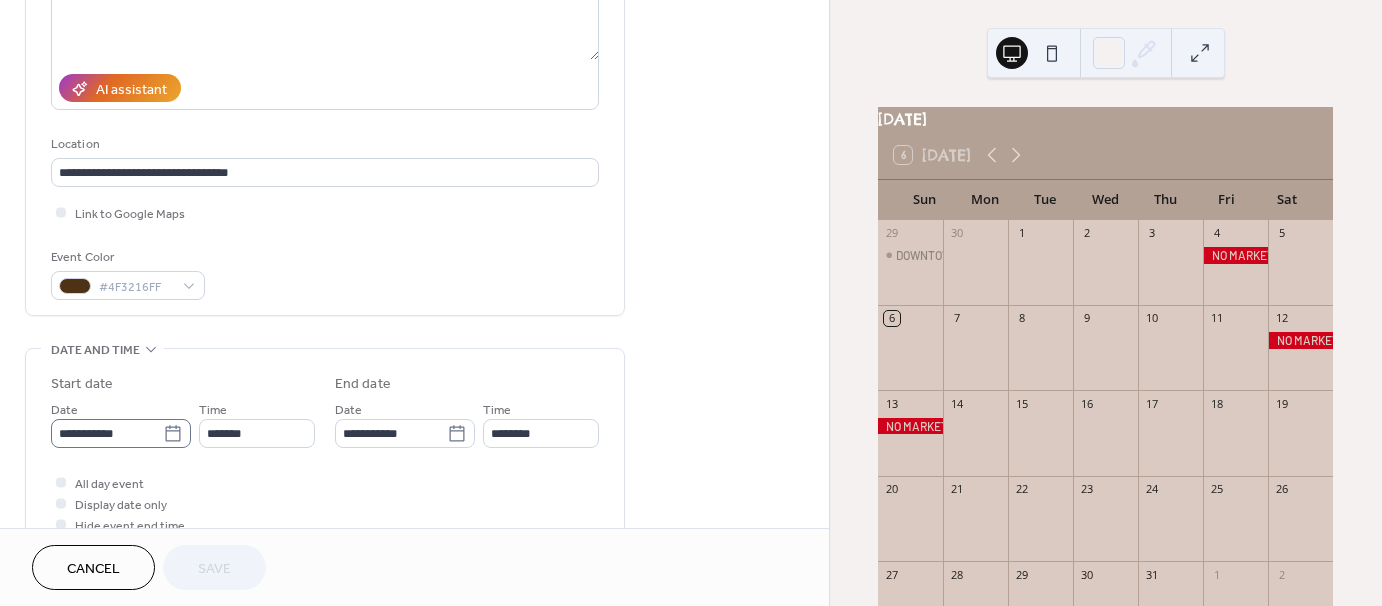 click 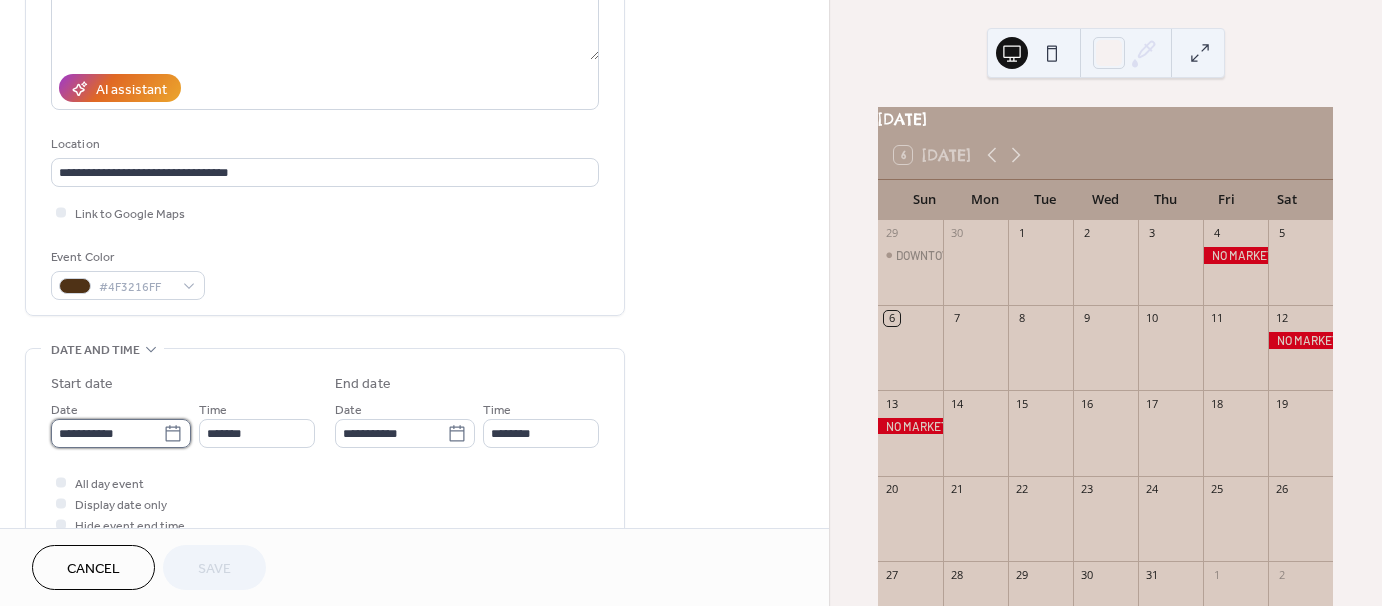 click on "**********" at bounding box center (107, 433) 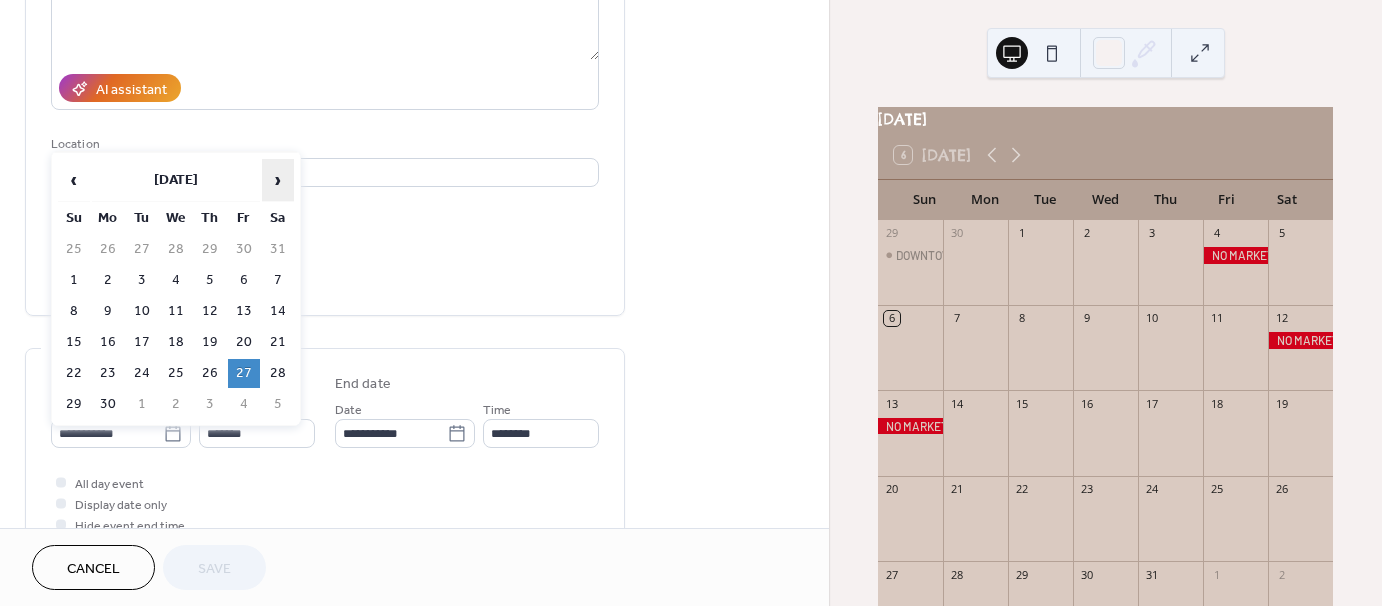 click on "›" at bounding box center (278, 180) 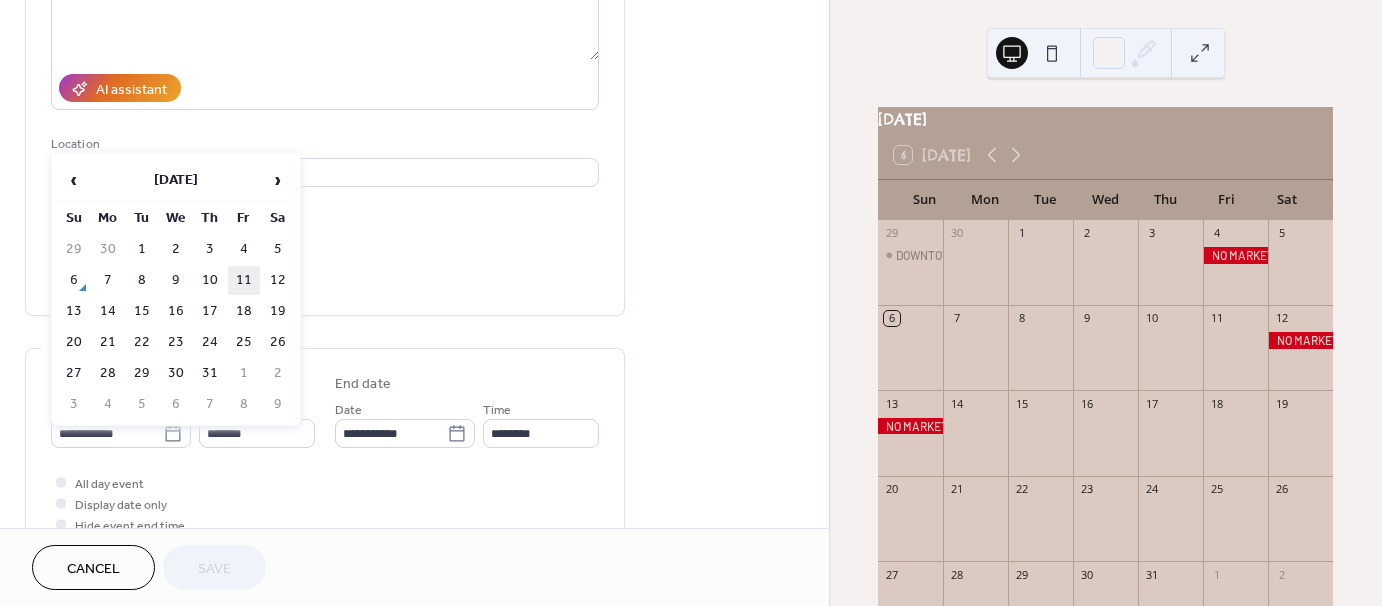 click on "11" at bounding box center [244, 280] 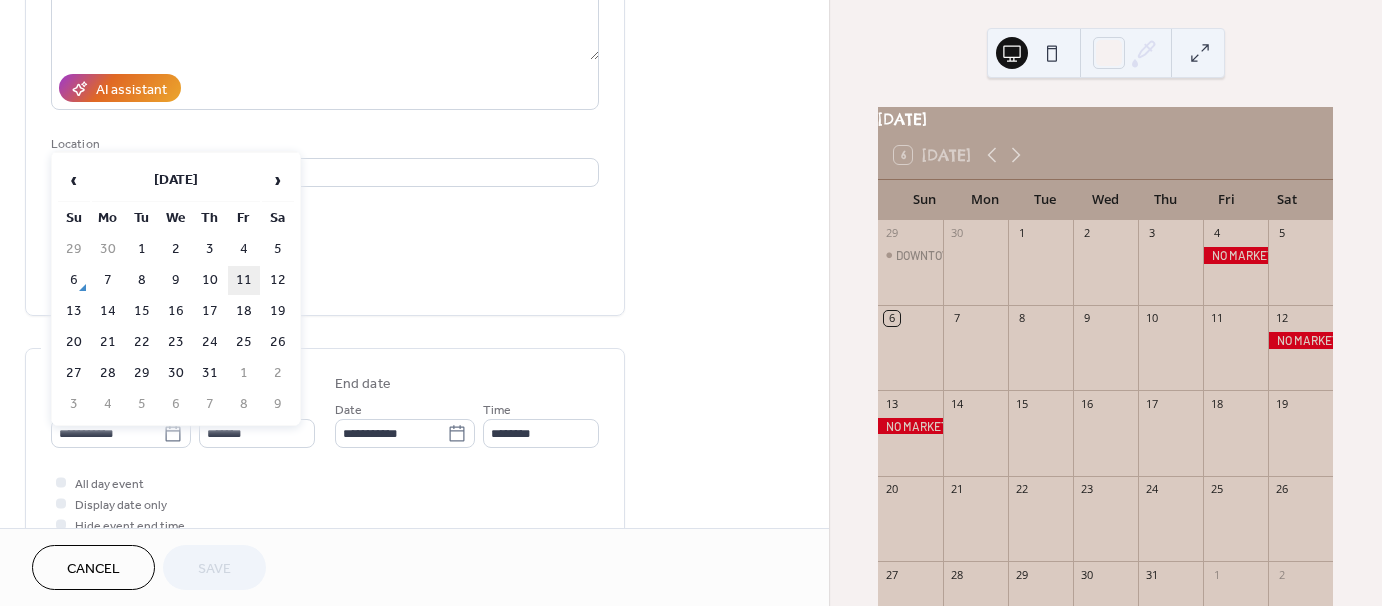 type on "**********" 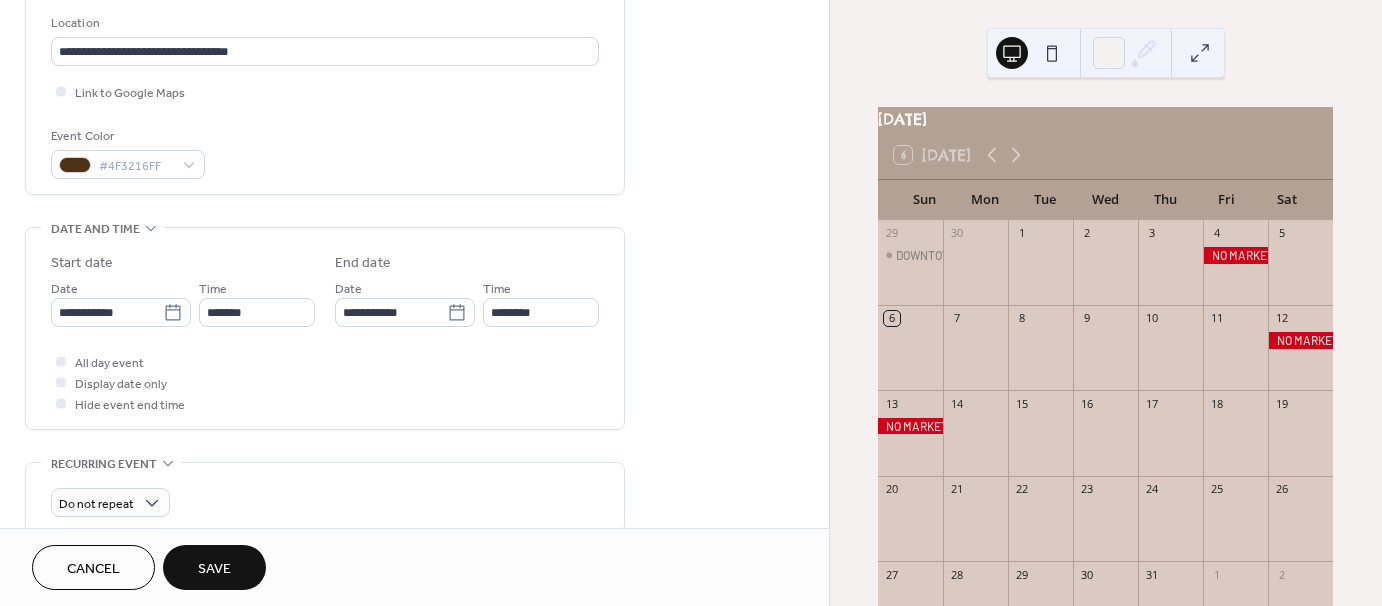 scroll, scrollTop: 424, scrollLeft: 0, axis: vertical 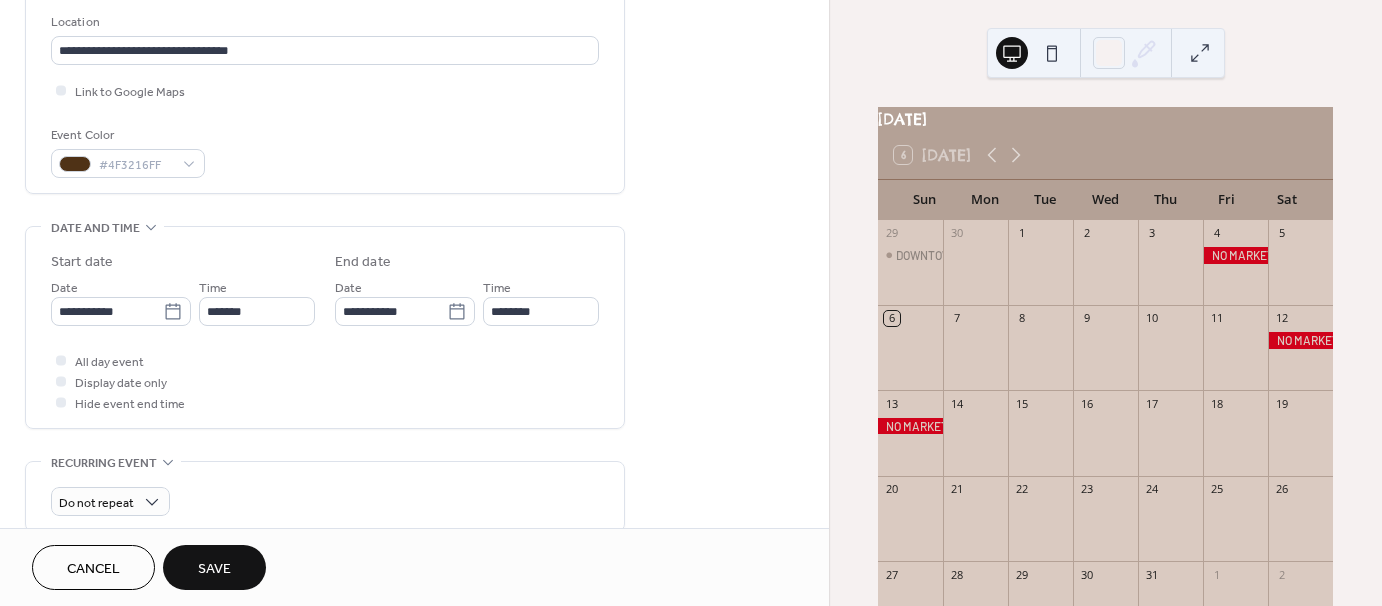 click on "Save" at bounding box center (214, 569) 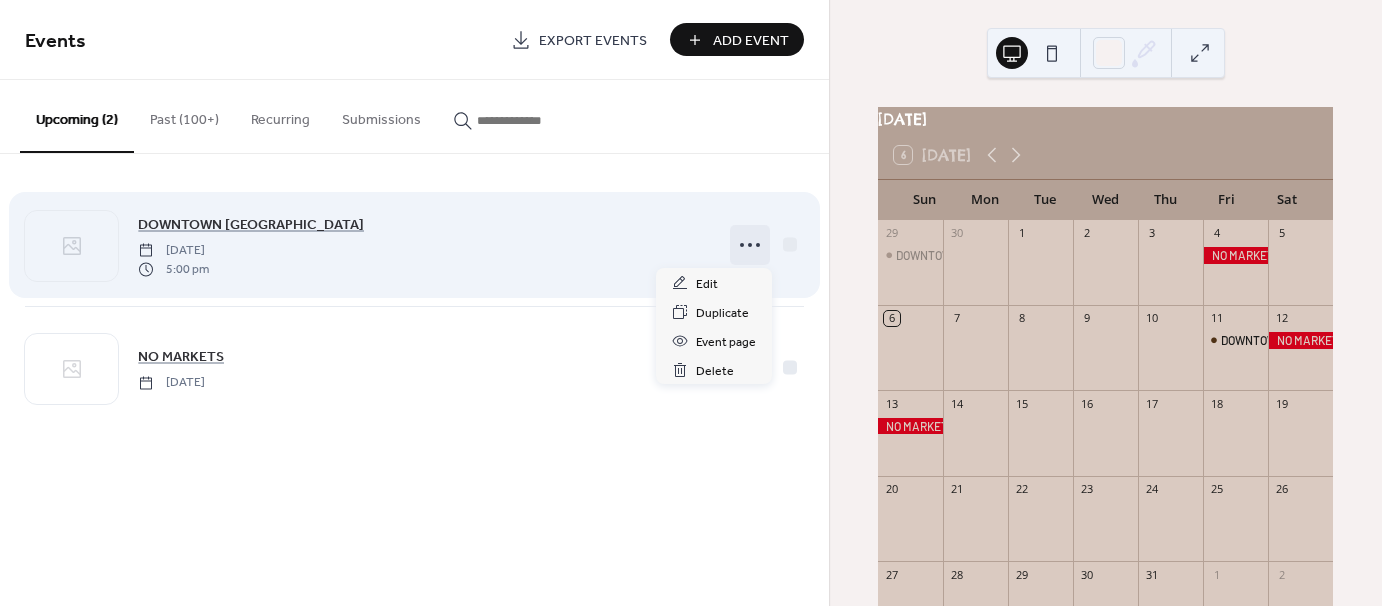 click 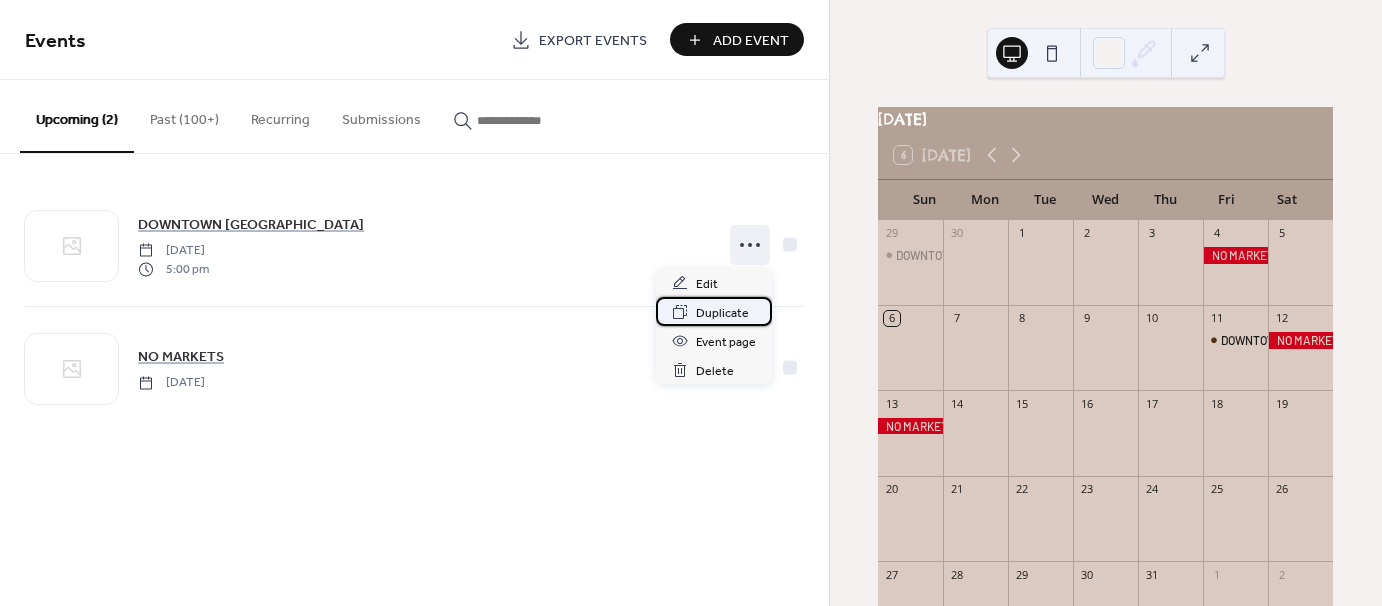 click on "Duplicate" at bounding box center (722, 313) 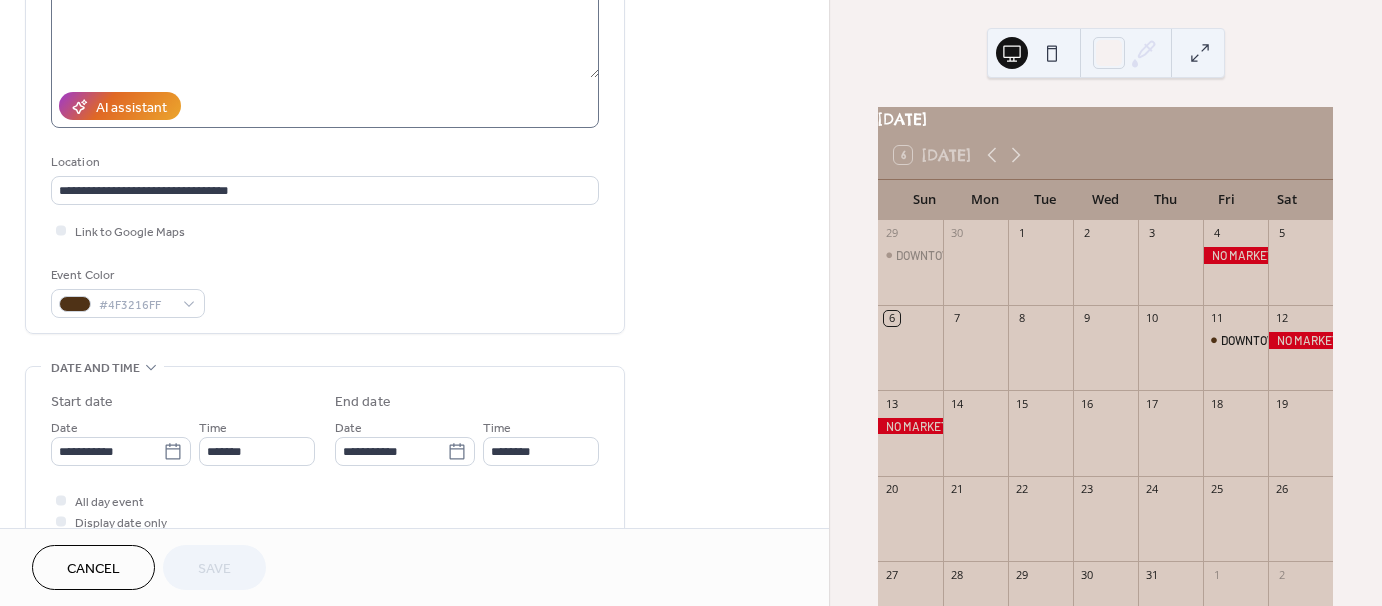 scroll, scrollTop: 288, scrollLeft: 0, axis: vertical 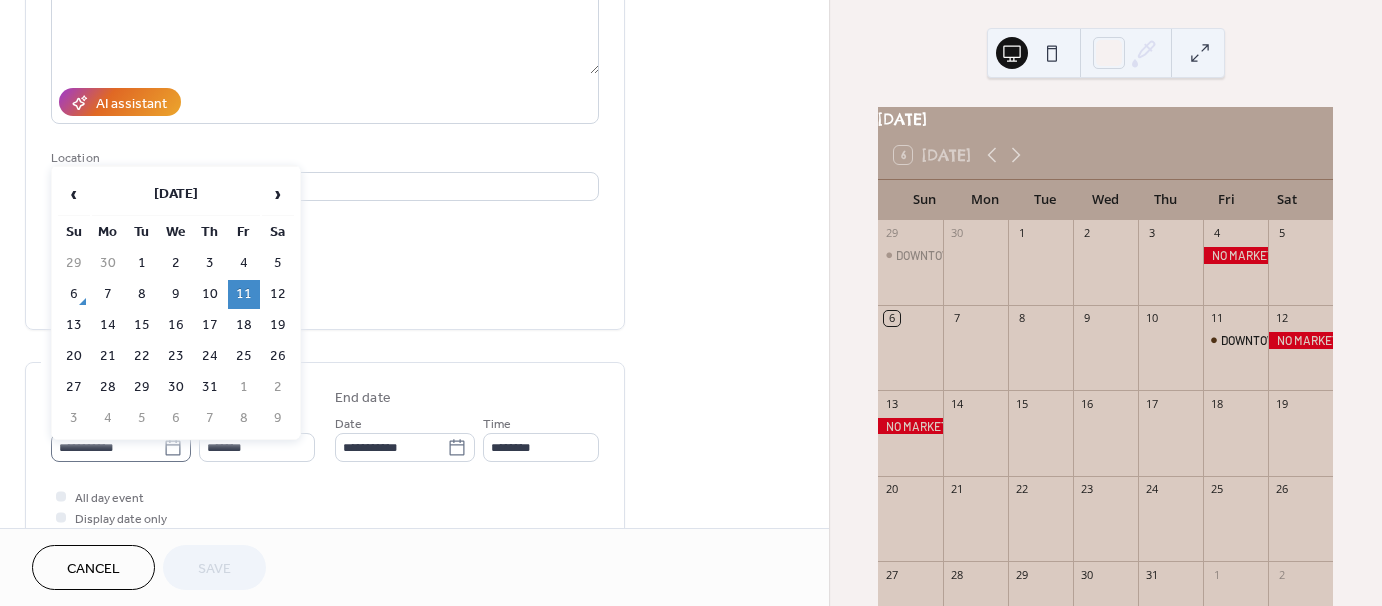 click 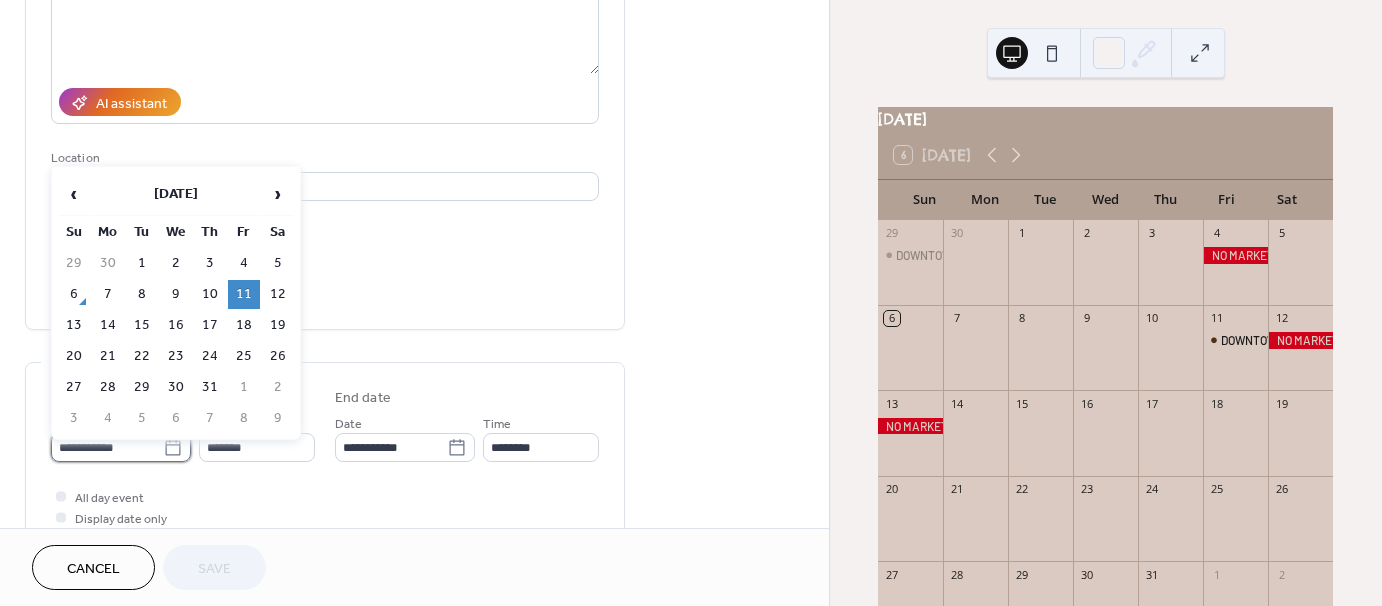 click on "**********" at bounding box center [107, 447] 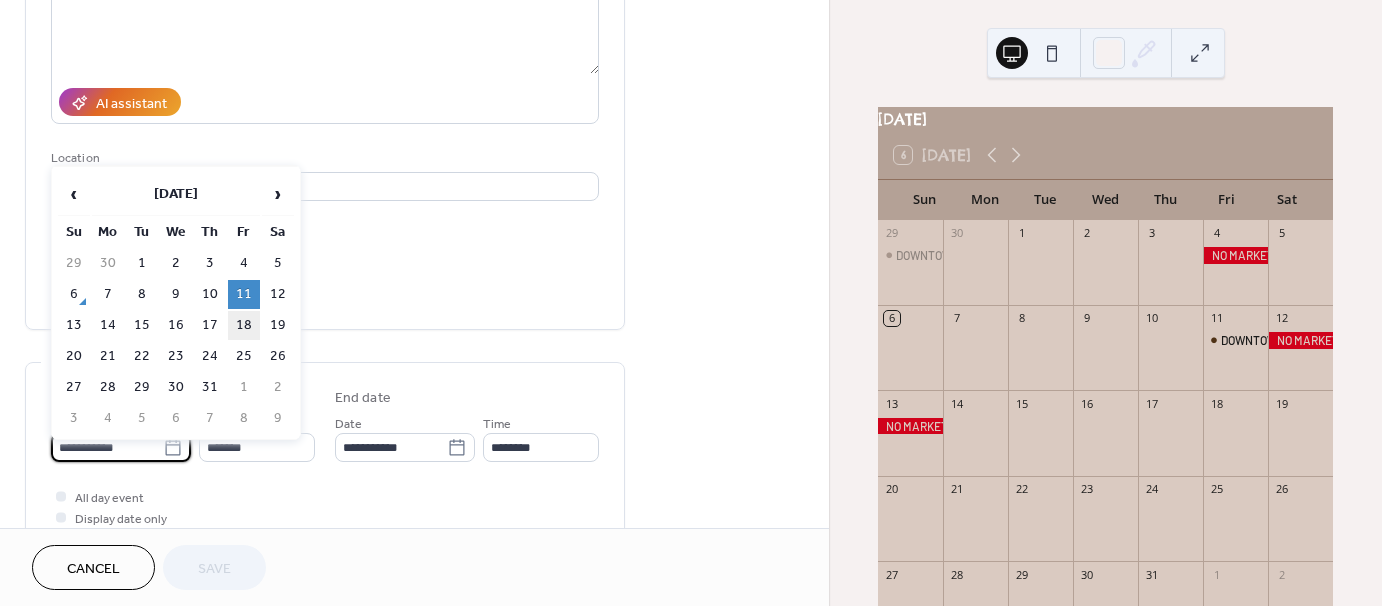 click on "18" at bounding box center (244, 325) 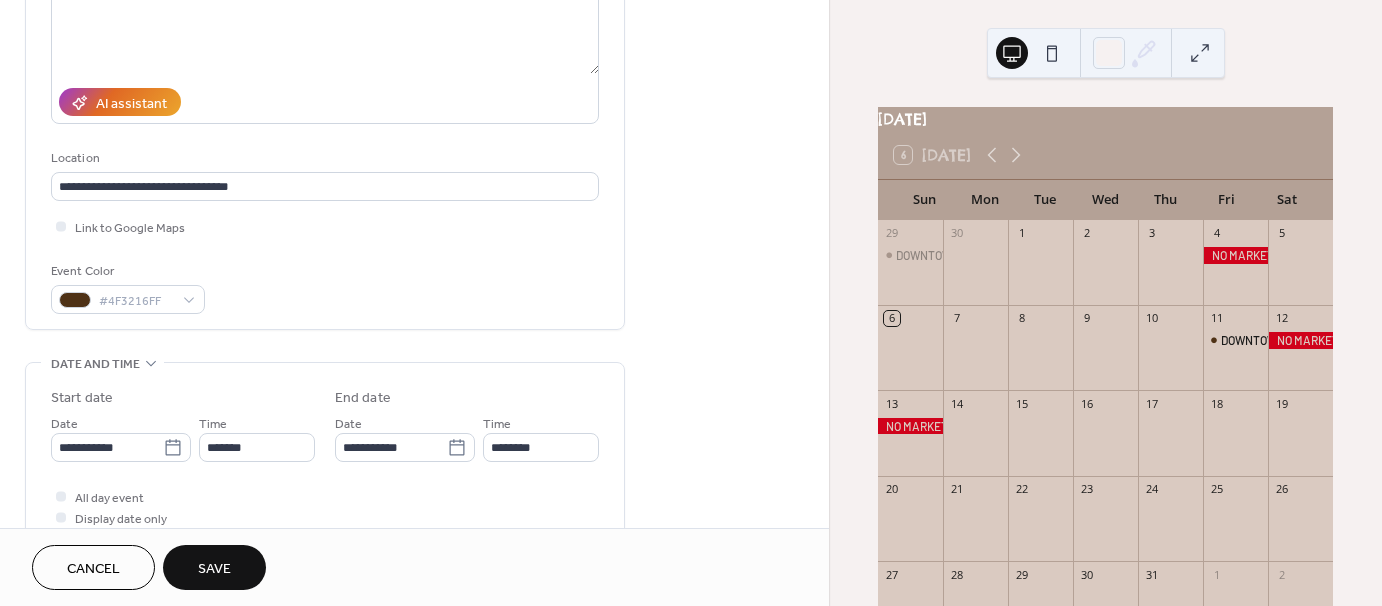 click on "Save" at bounding box center (214, 569) 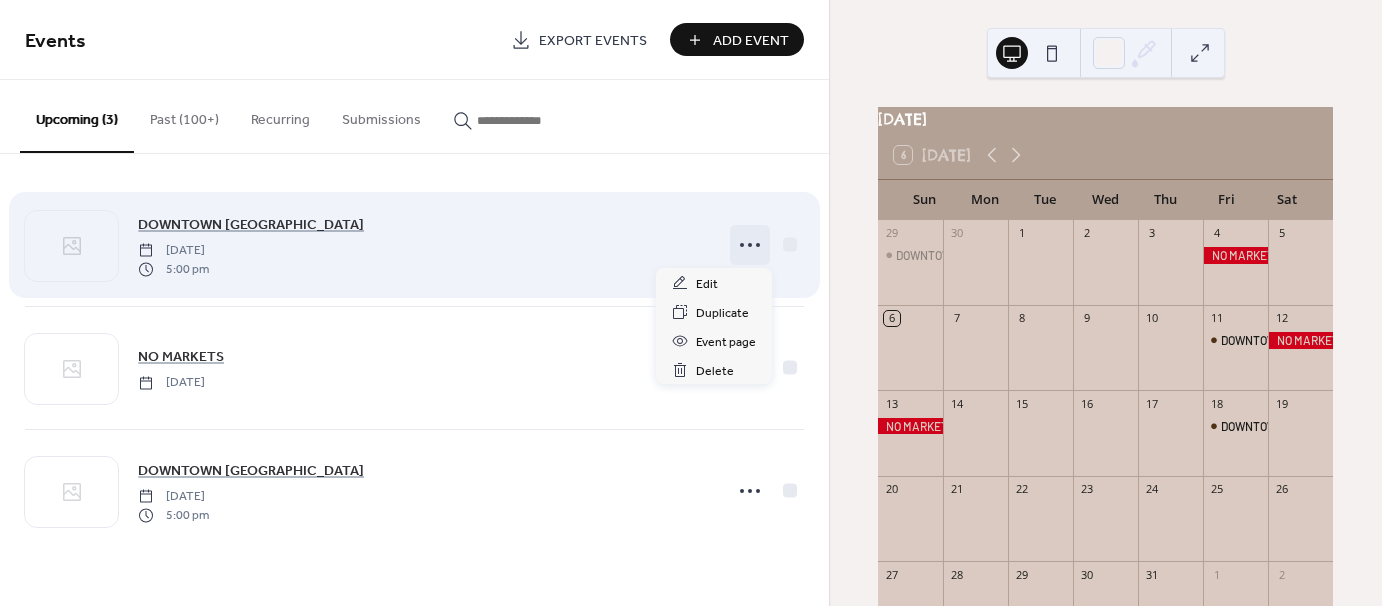 click 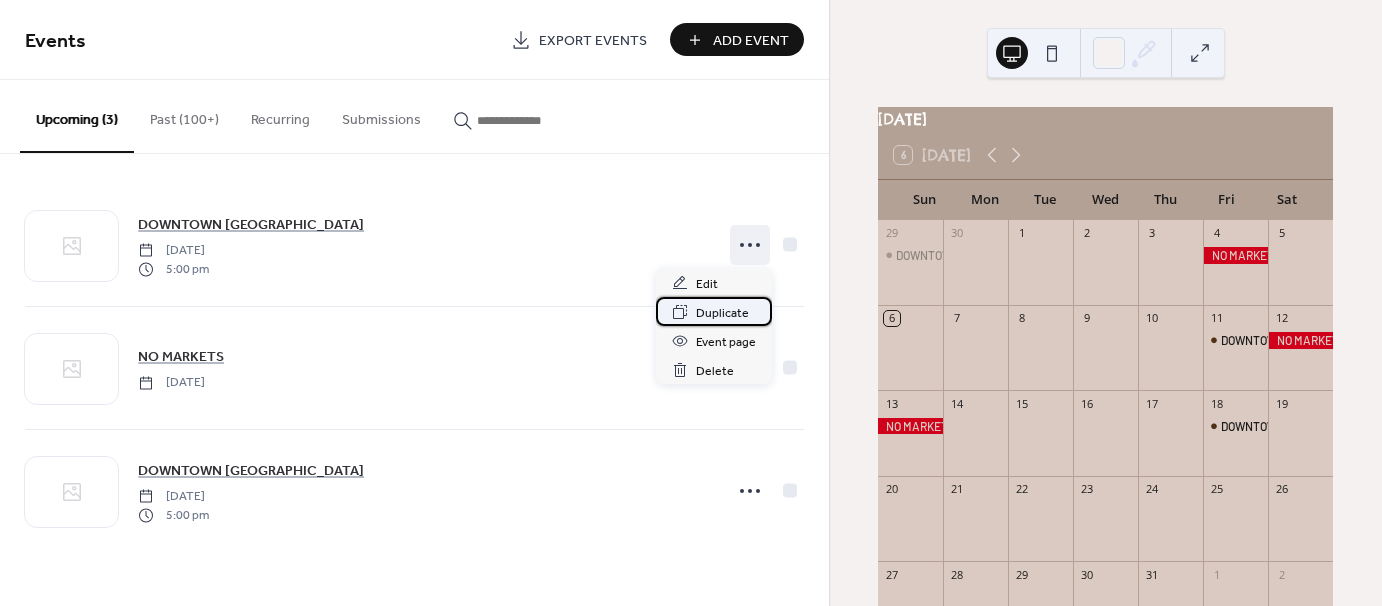 click on "Duplicate" at bounding box center (722, 313) 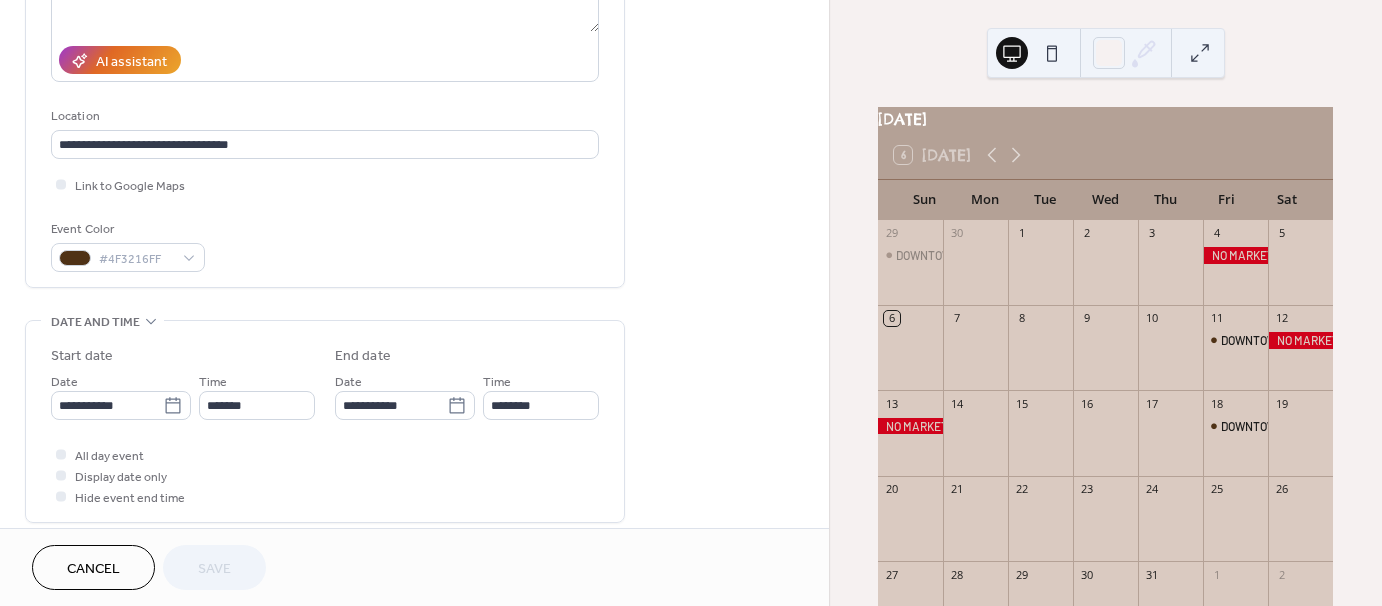 scroll, scrollTop: 331, scrollLeft: 0, axis: vertical 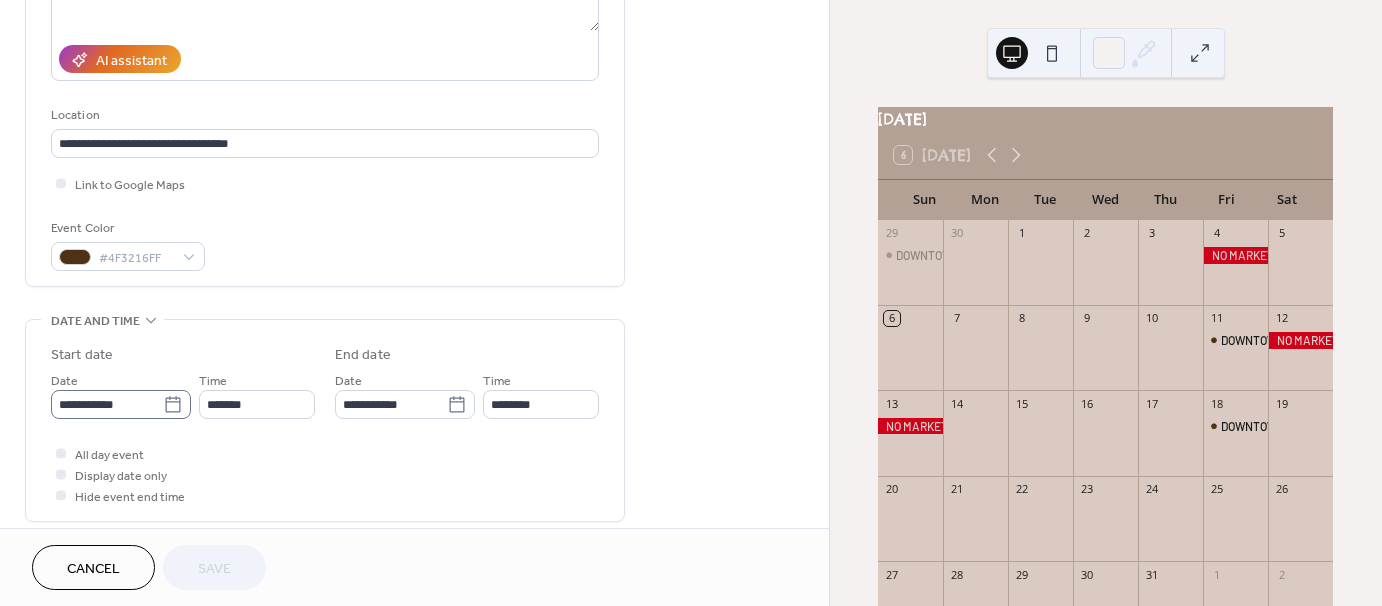 click 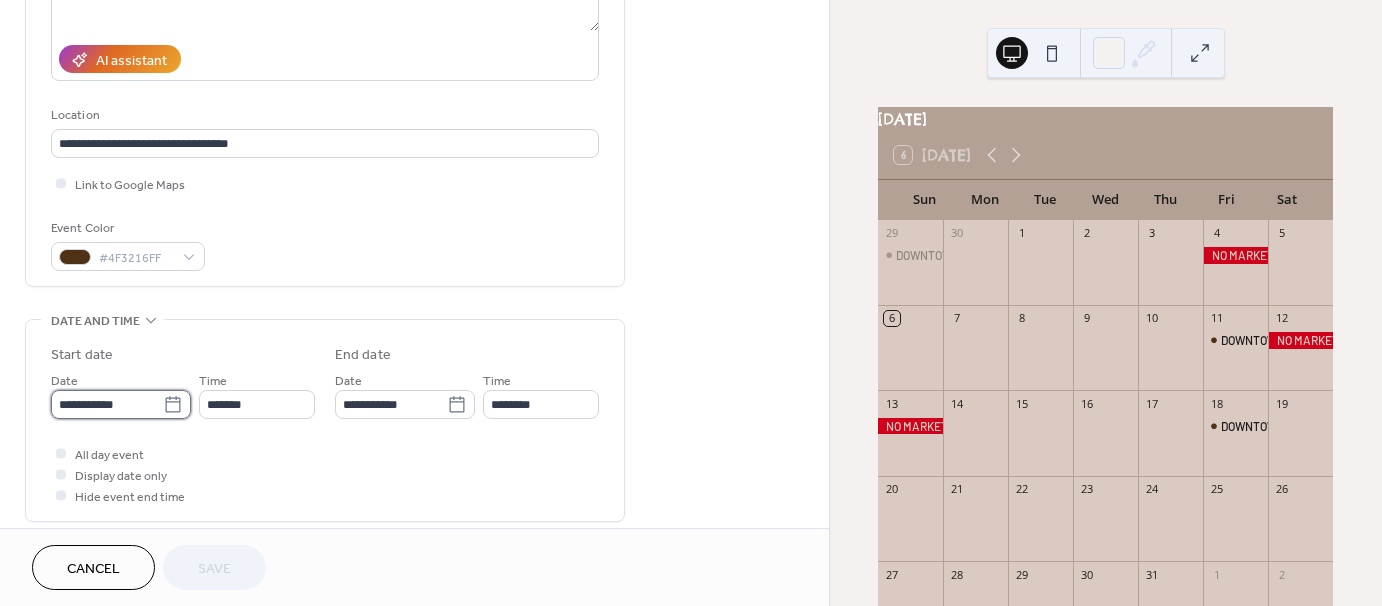 click on "**********" at bounding box center [107, 404] 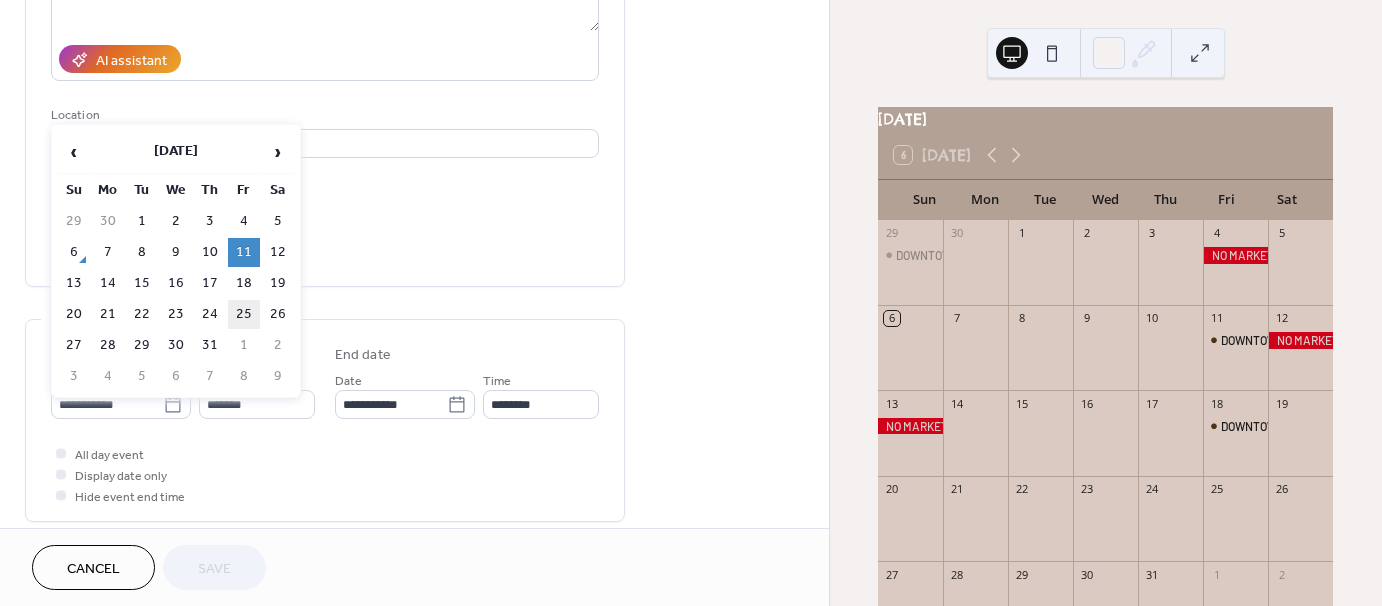 click on "25" at bounding box center (244, 314) 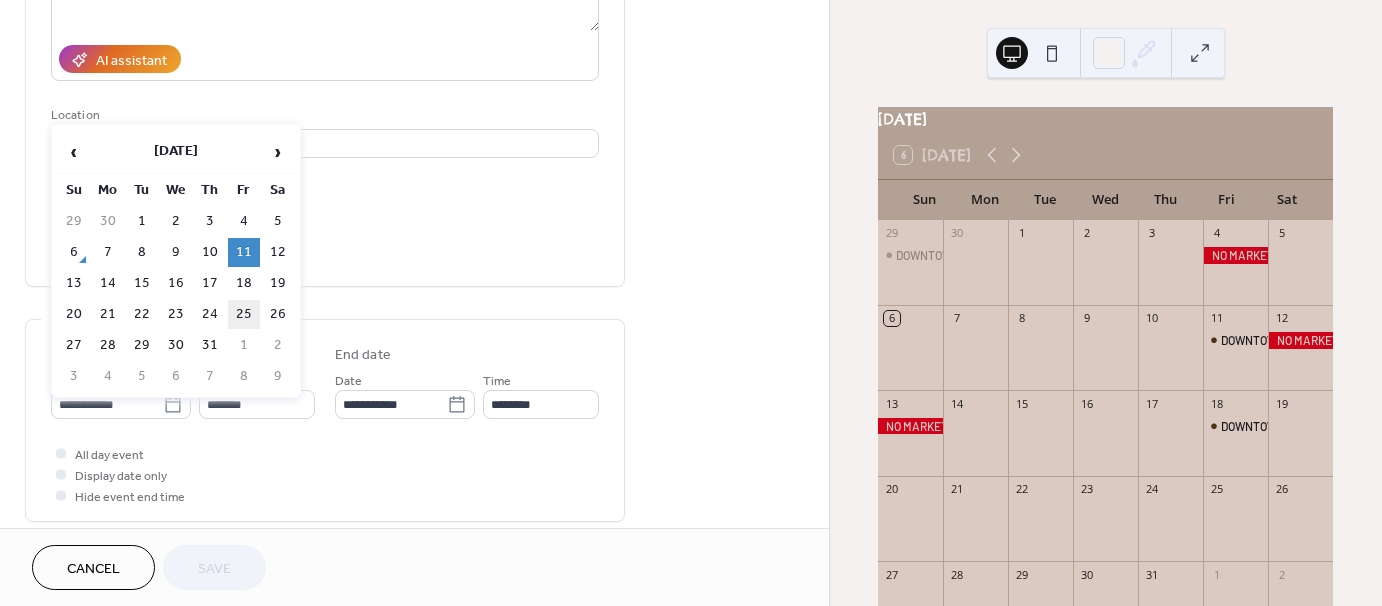 type on "**********" 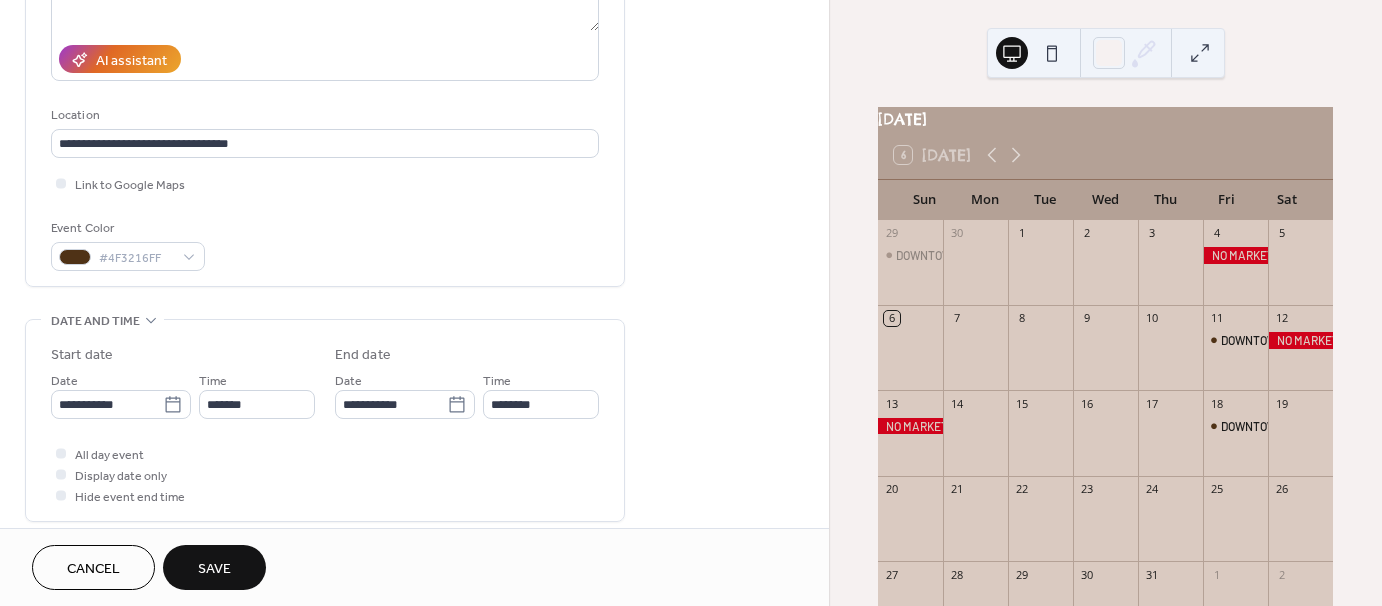 click on "Save" at bounding box center (214, 569) 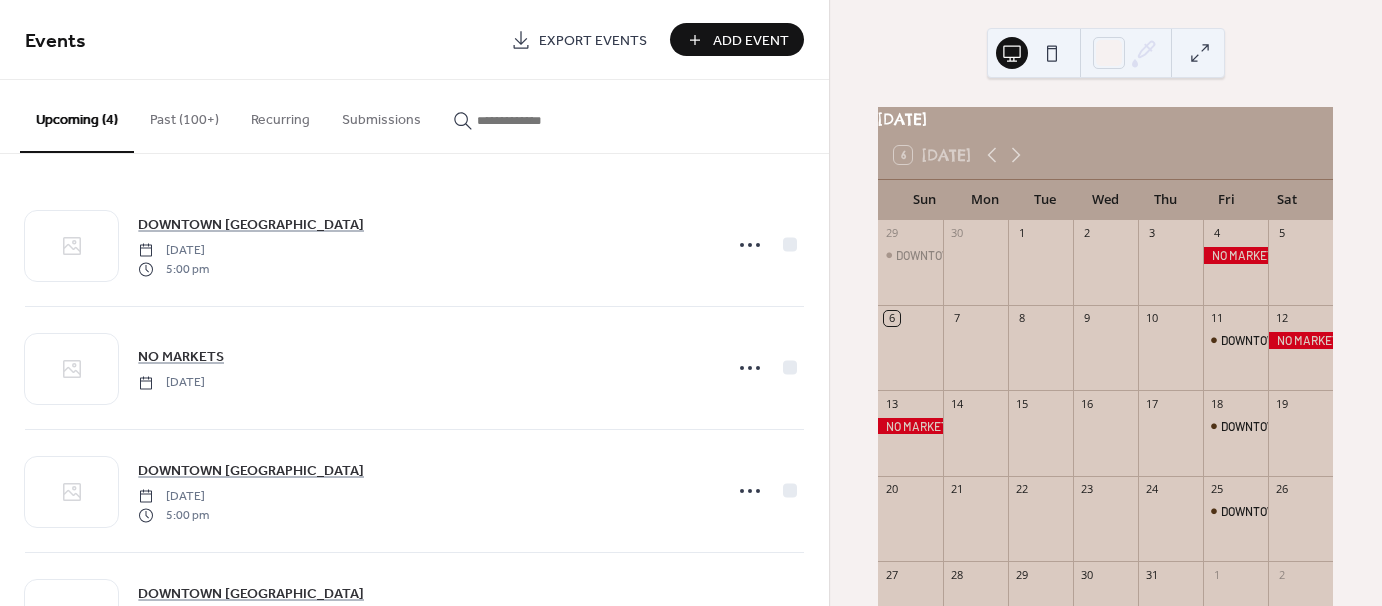 click on "Past  (100+)" at bounding box center (184, 115) 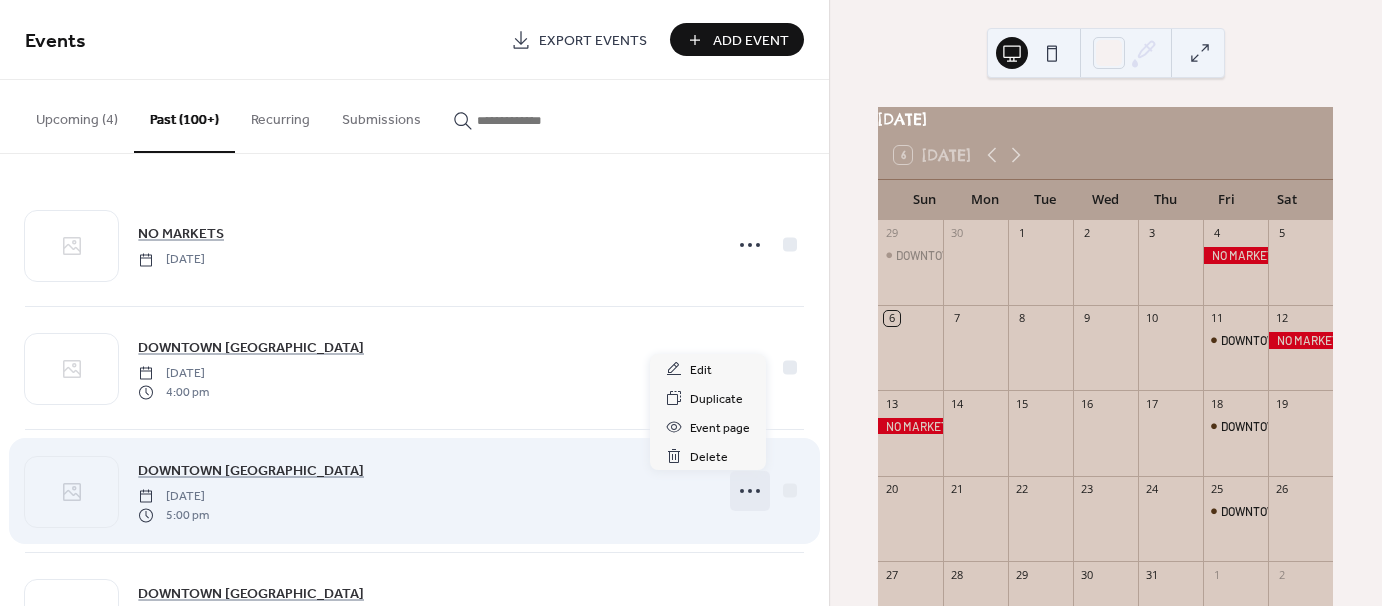 click 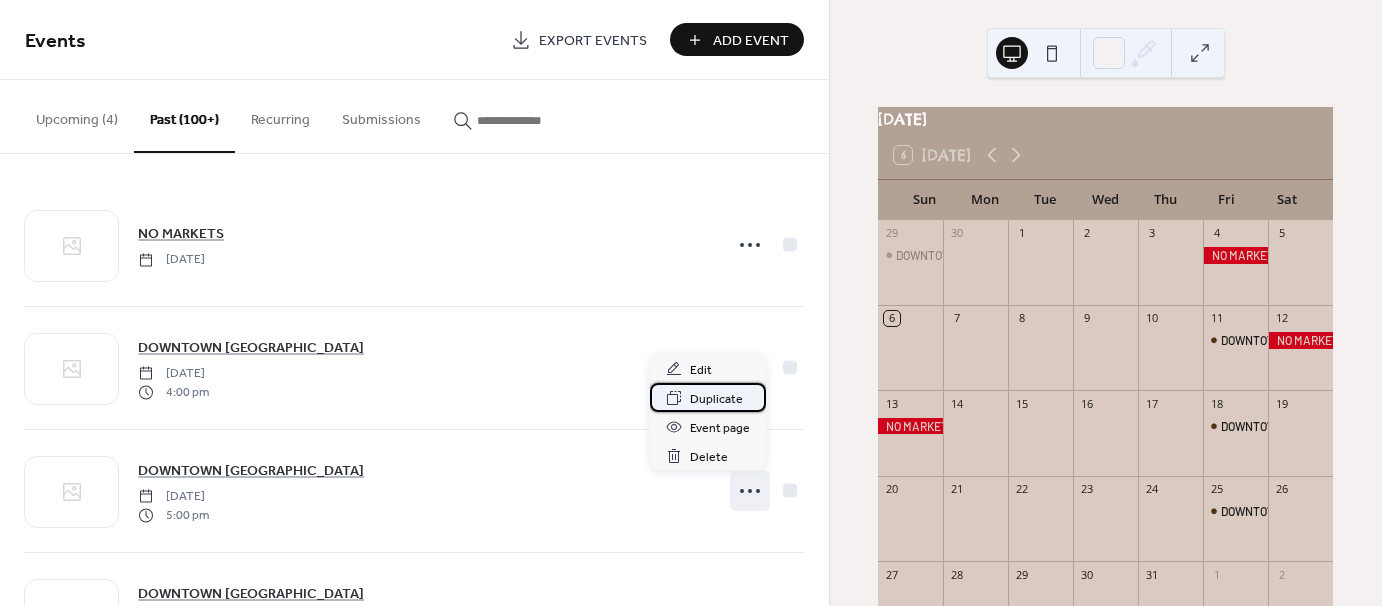 click on "Duplicate" at bounding box center [716, 399] 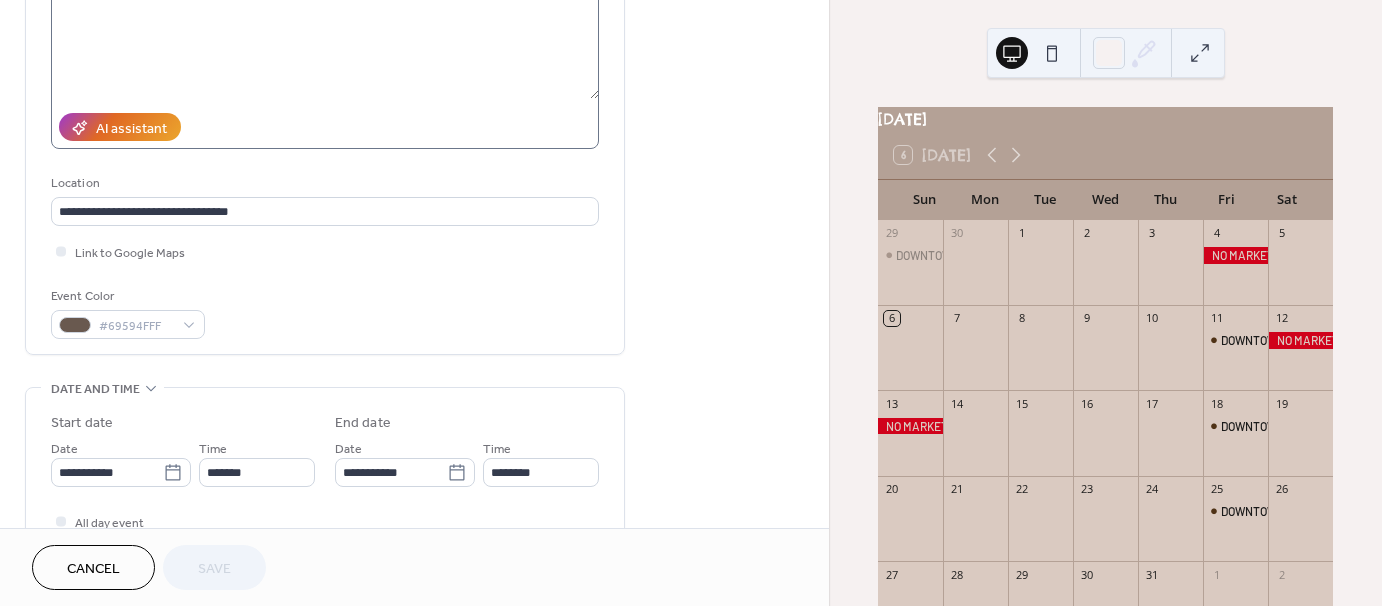 scroll, scrollTop: 264, scrollLeft: 0, axis: vertical 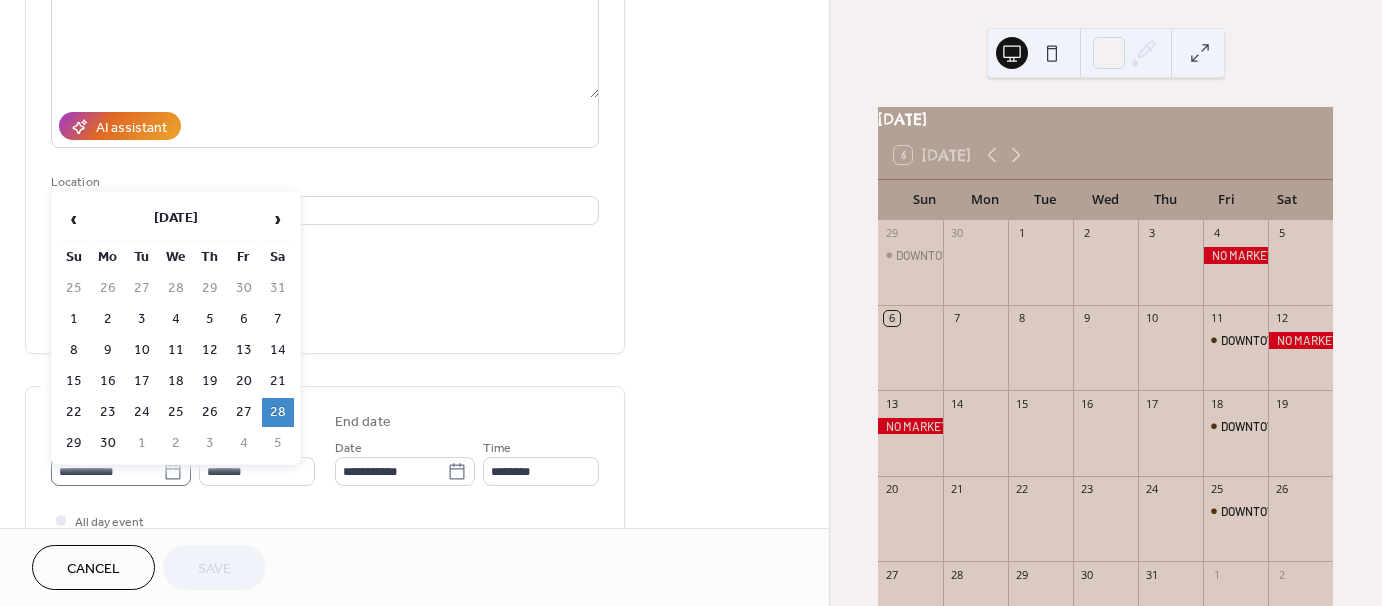 click 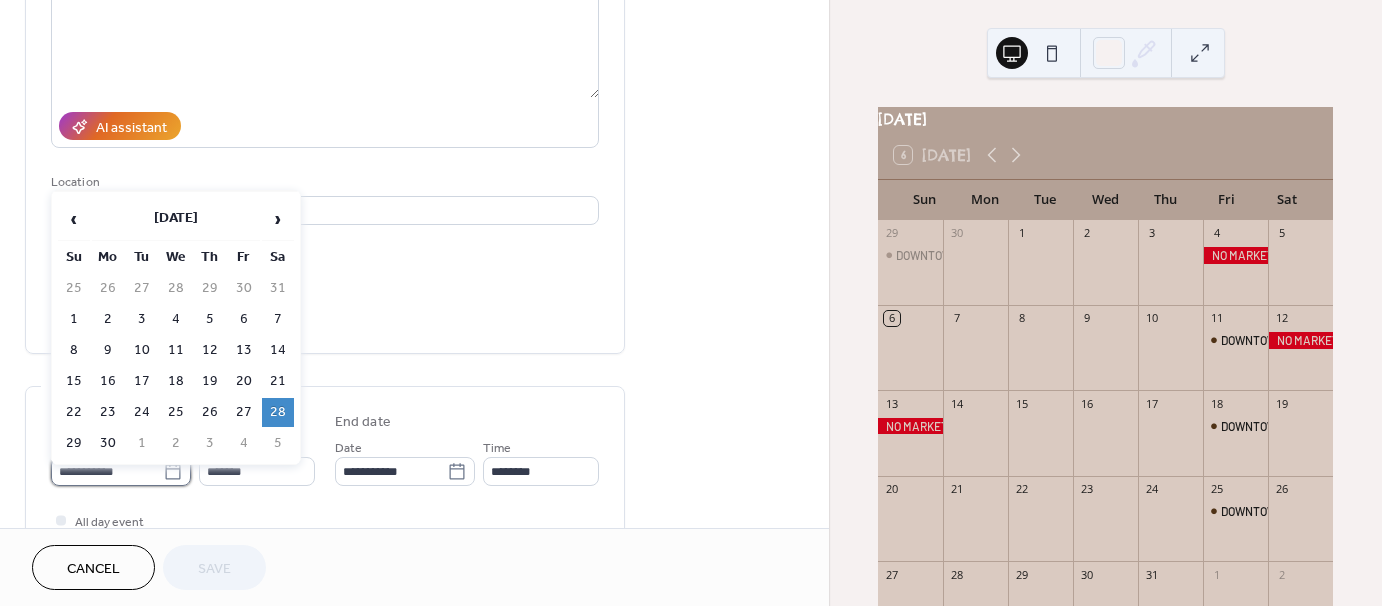 click on "**********" at bounding box center (107, 471) 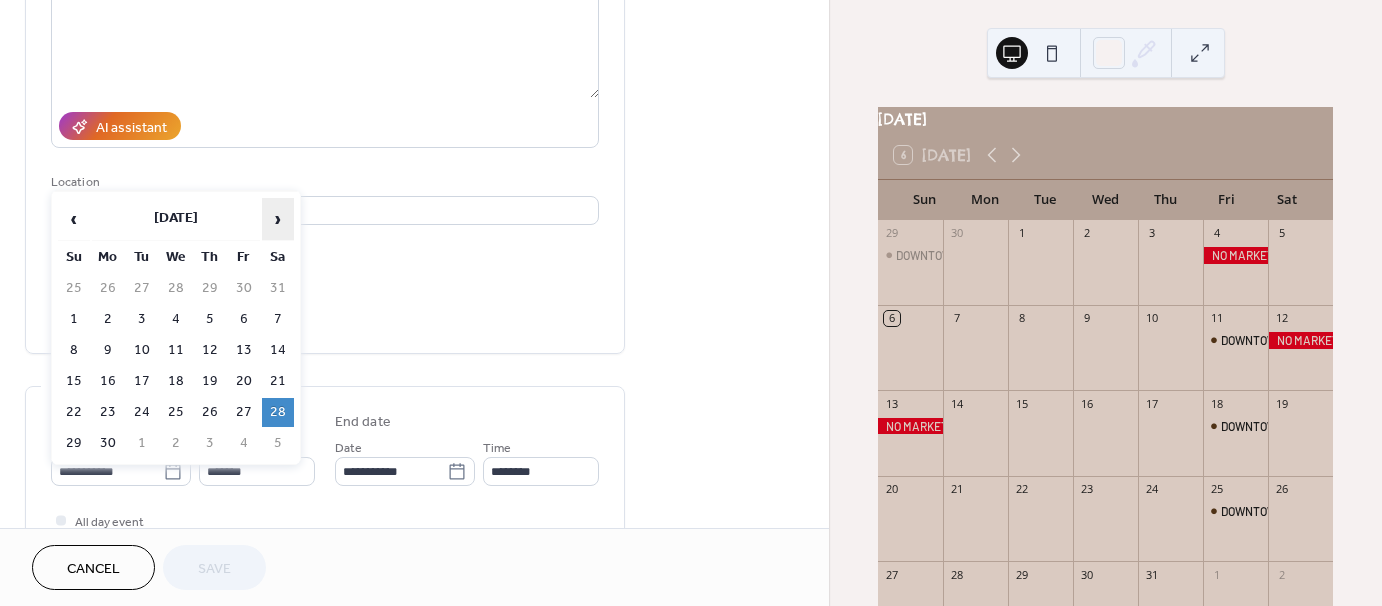 click on "›" at bounding box center [278, 219] 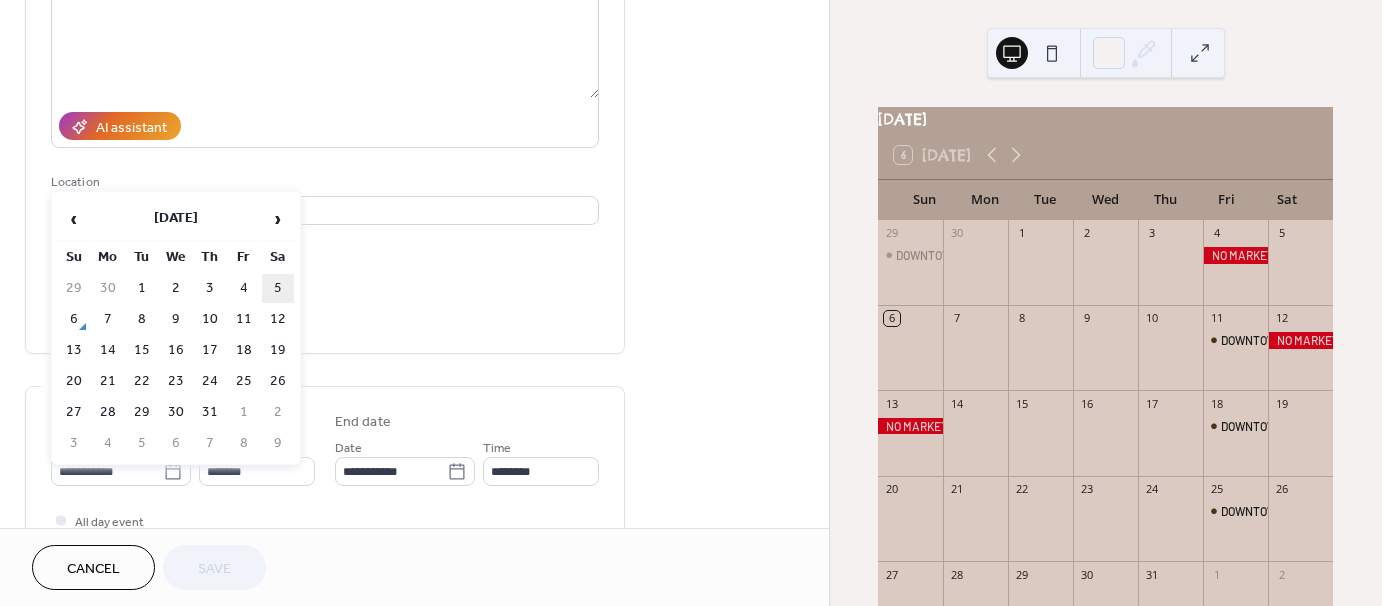 click on "5" at bounding box center (278, 288) 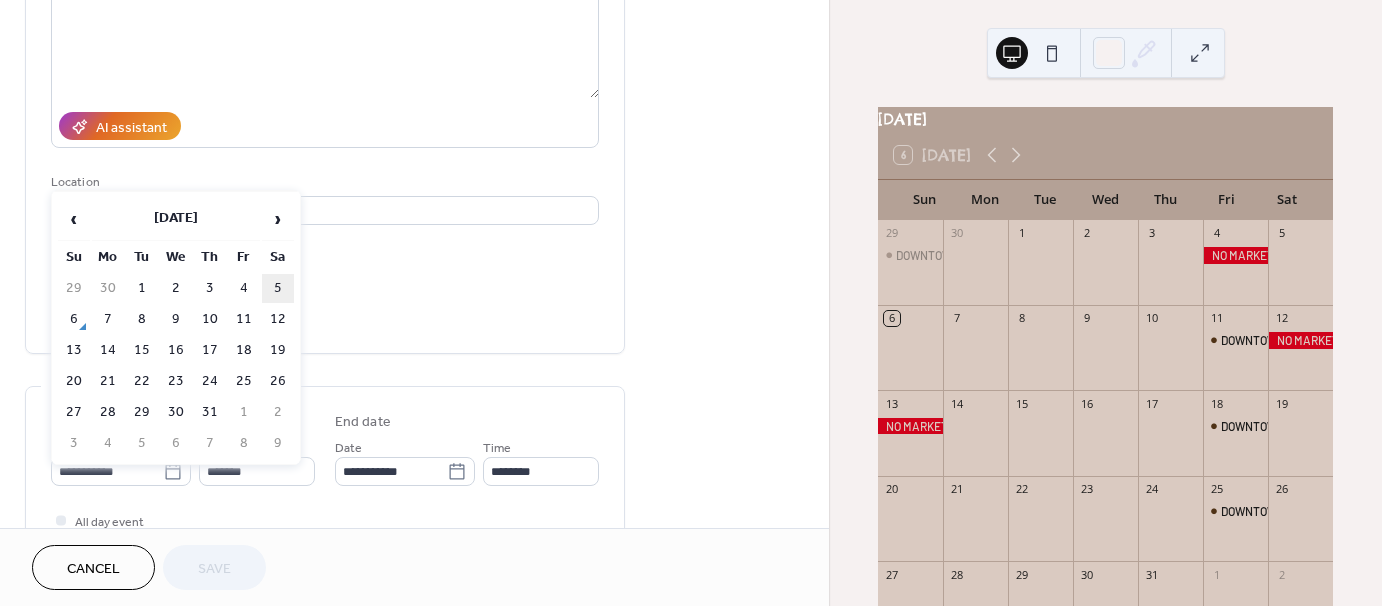 type on "**********" 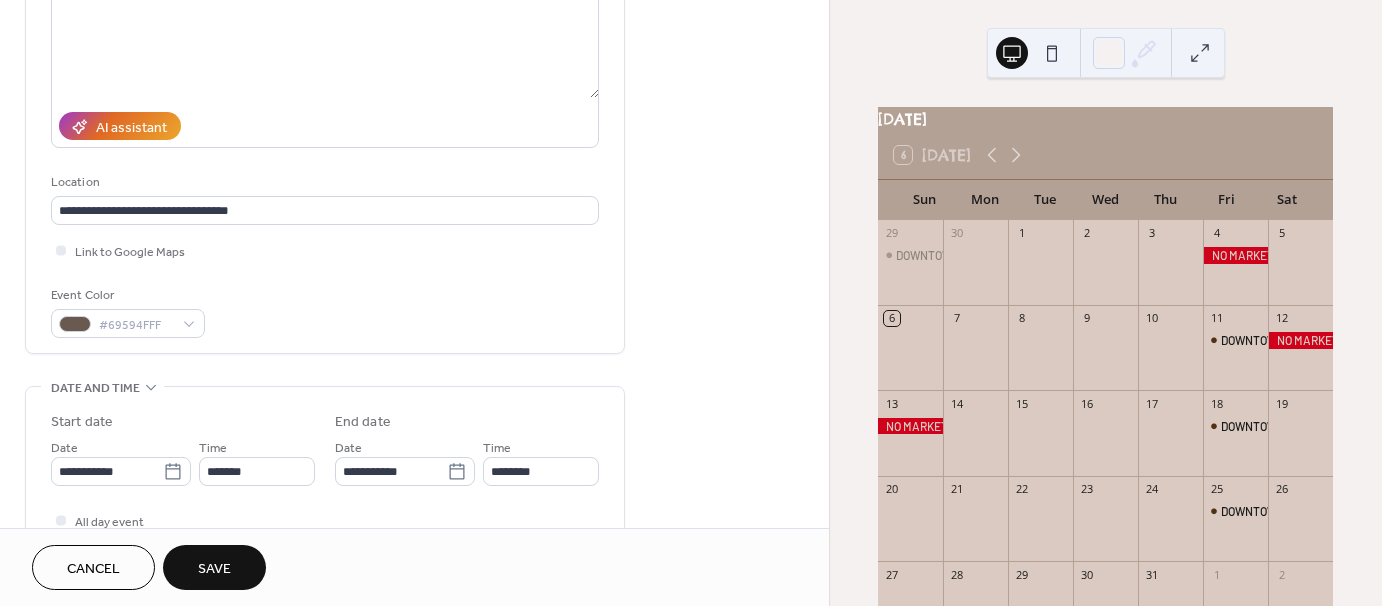 click on "Save" at bounding box center (214, 567) 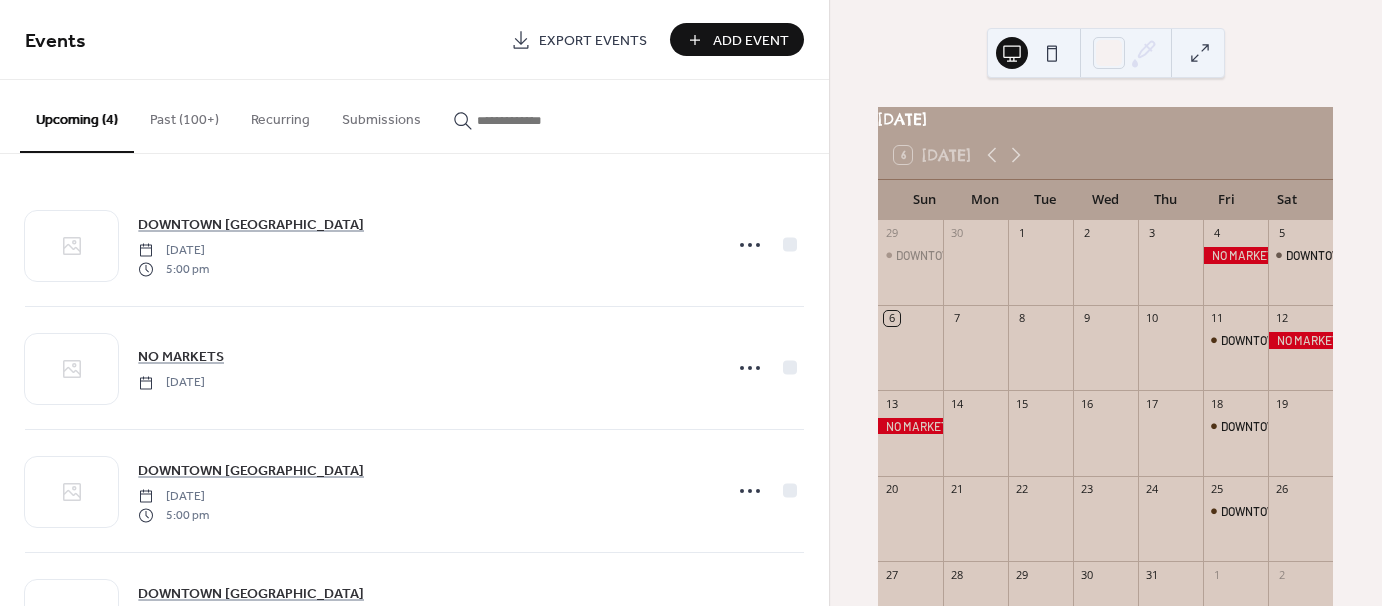 click on "Past  (100+)" at bounding box center (184, 115) 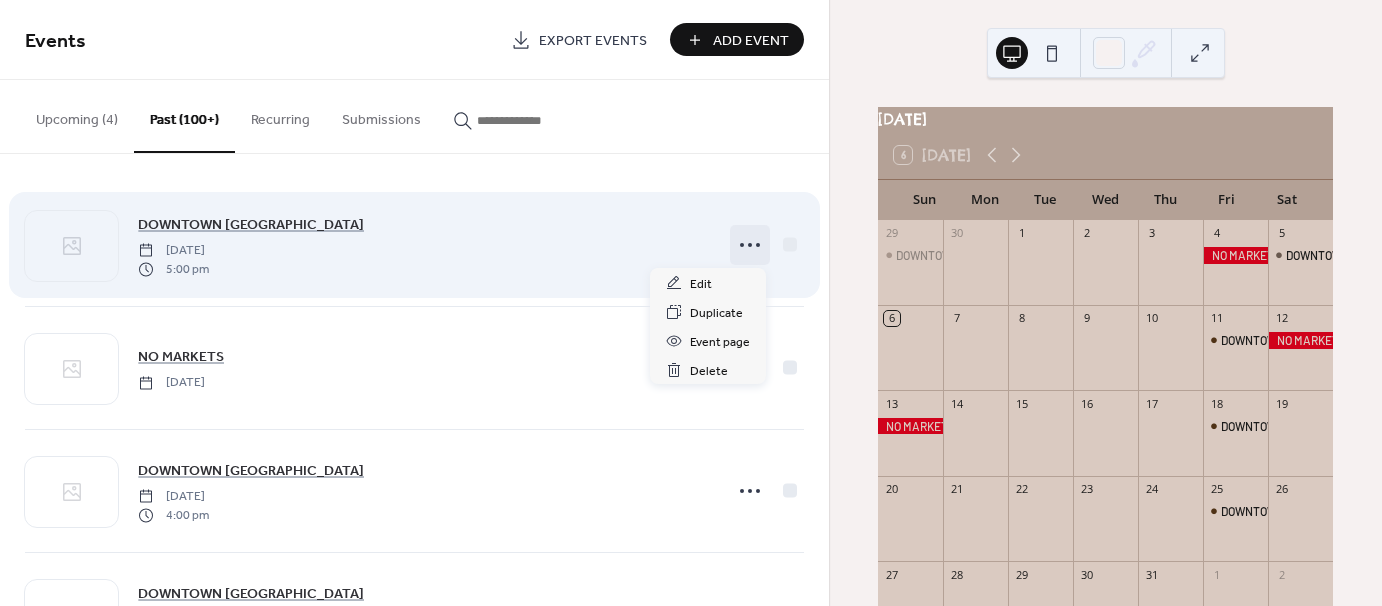 click 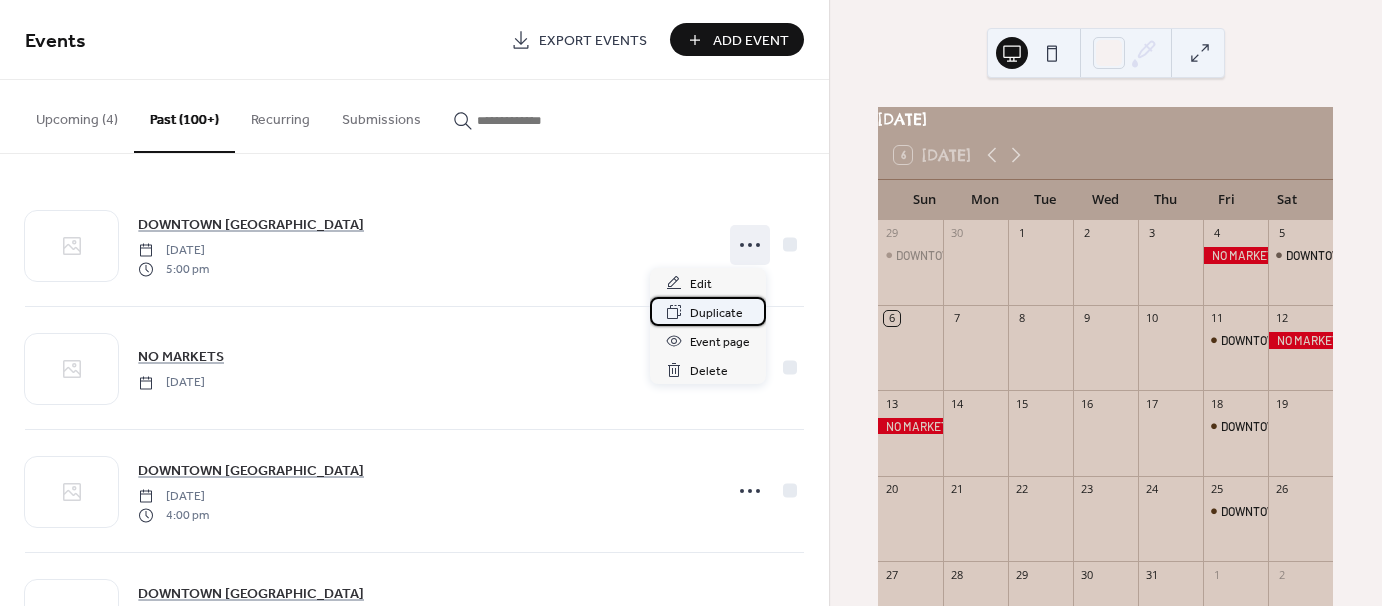click on "Duplicate" at bounding box center (708, 311) 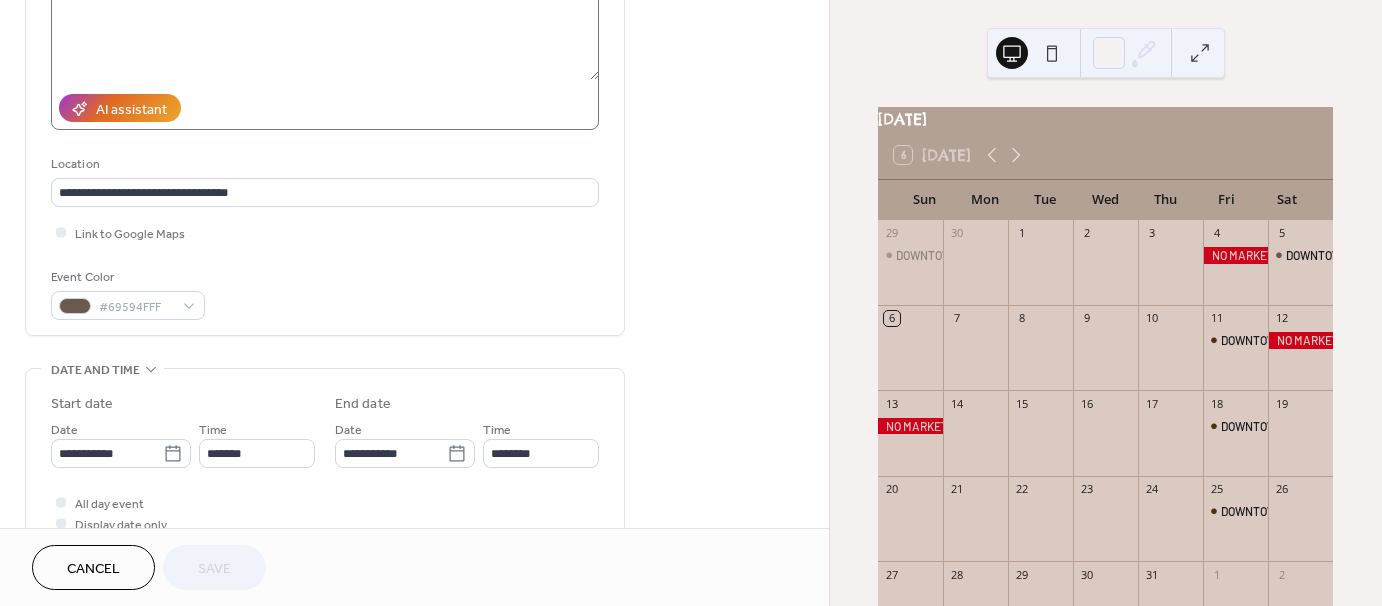 scroll, scrollTop: 284, scrollLeft: 0, axis: vertical 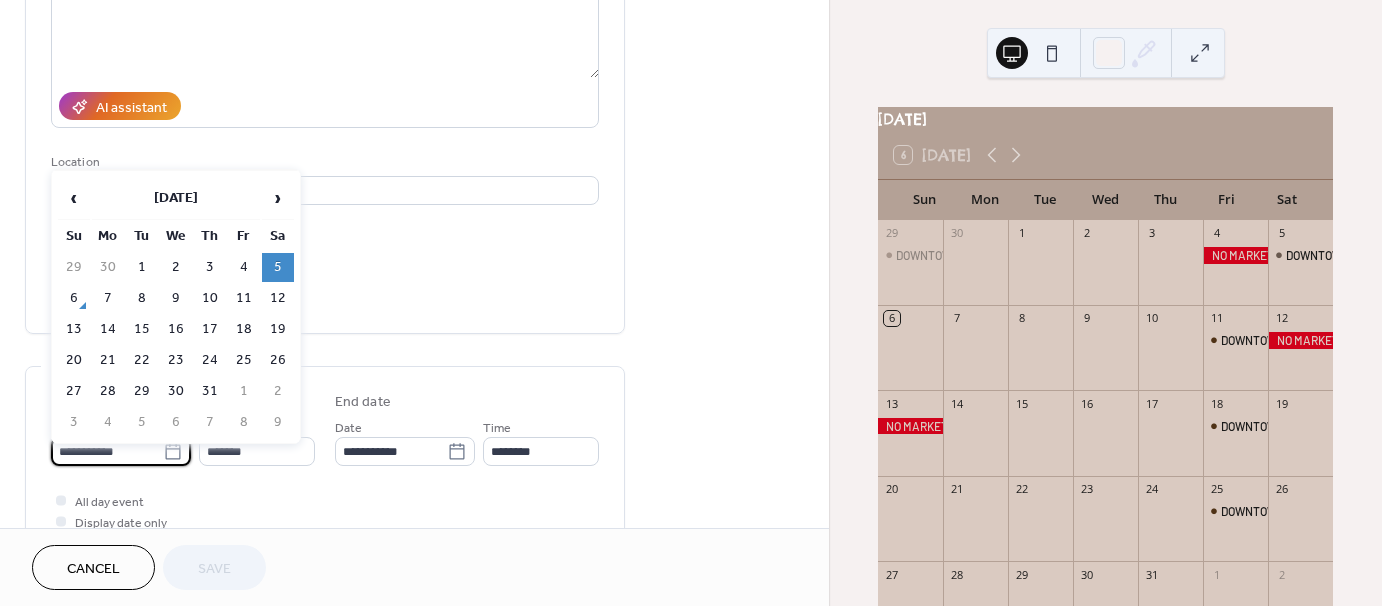 click on "**********" at bounding box center [107, 451] 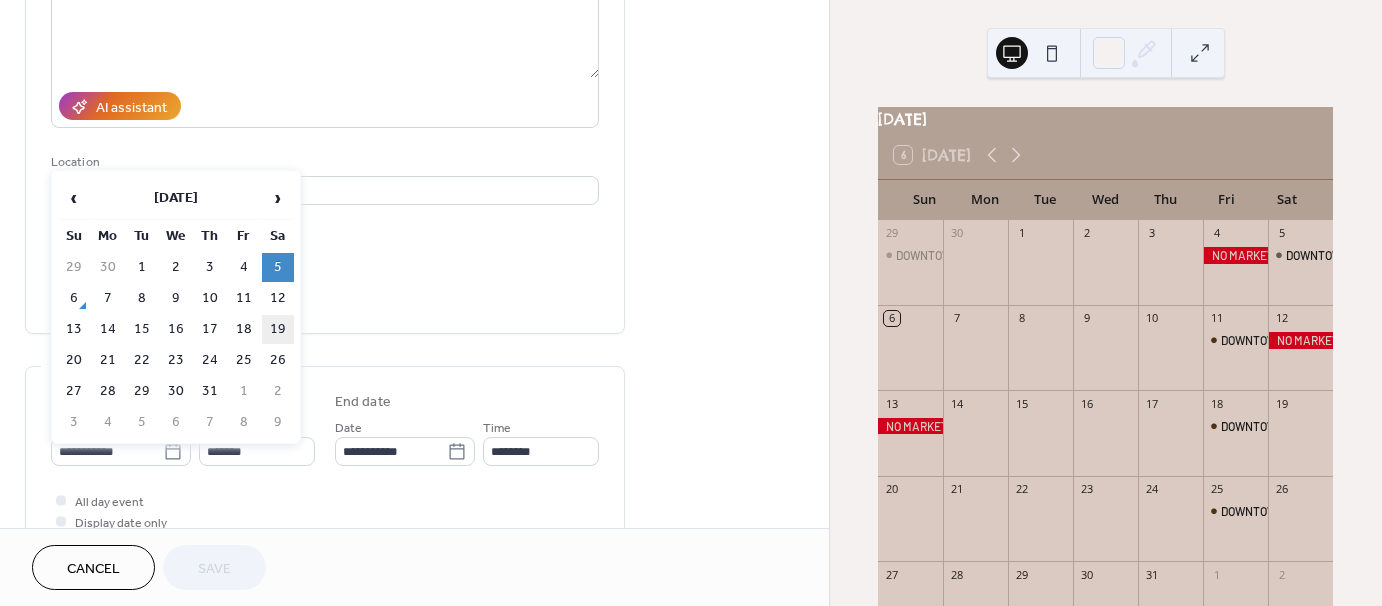 click on "19" at bounding box center (278, 329) 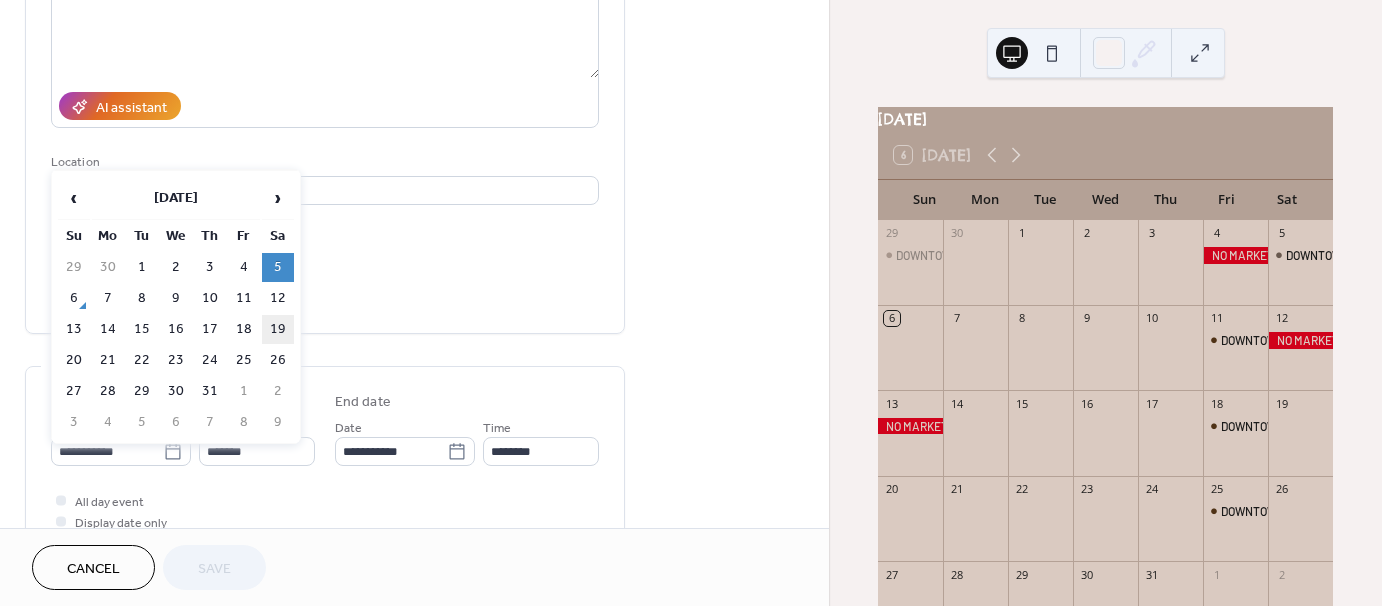 type on "**********" 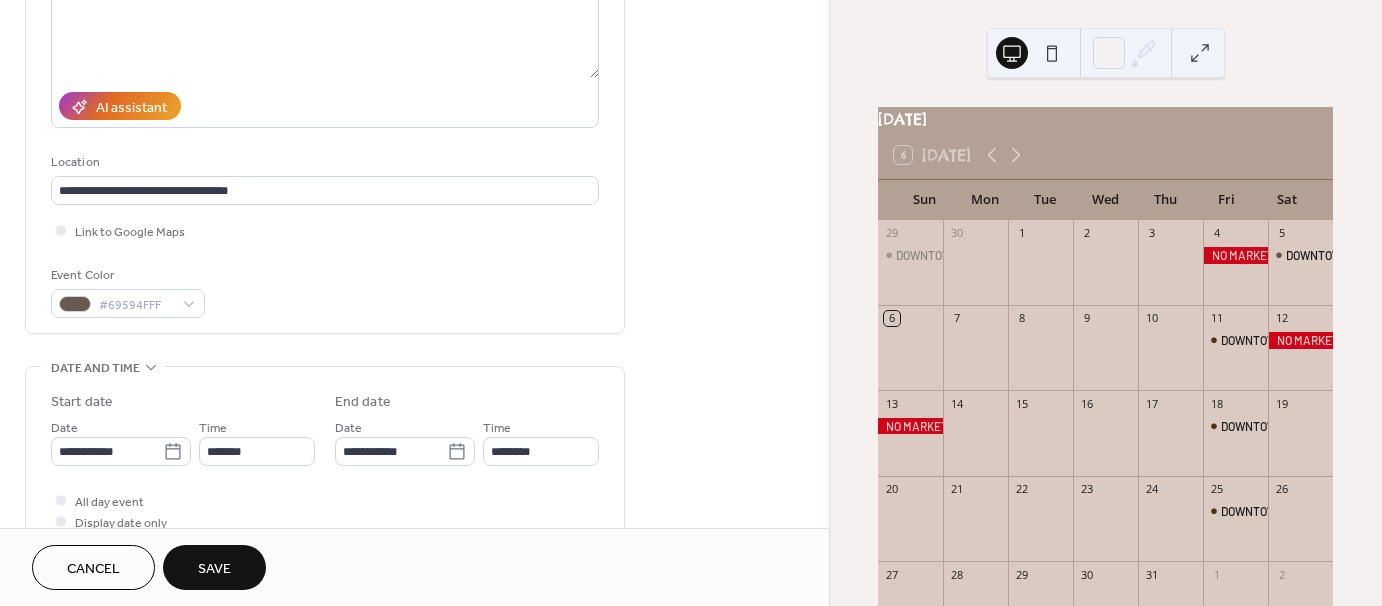 click on "Save" at bounding box center (214, 567) 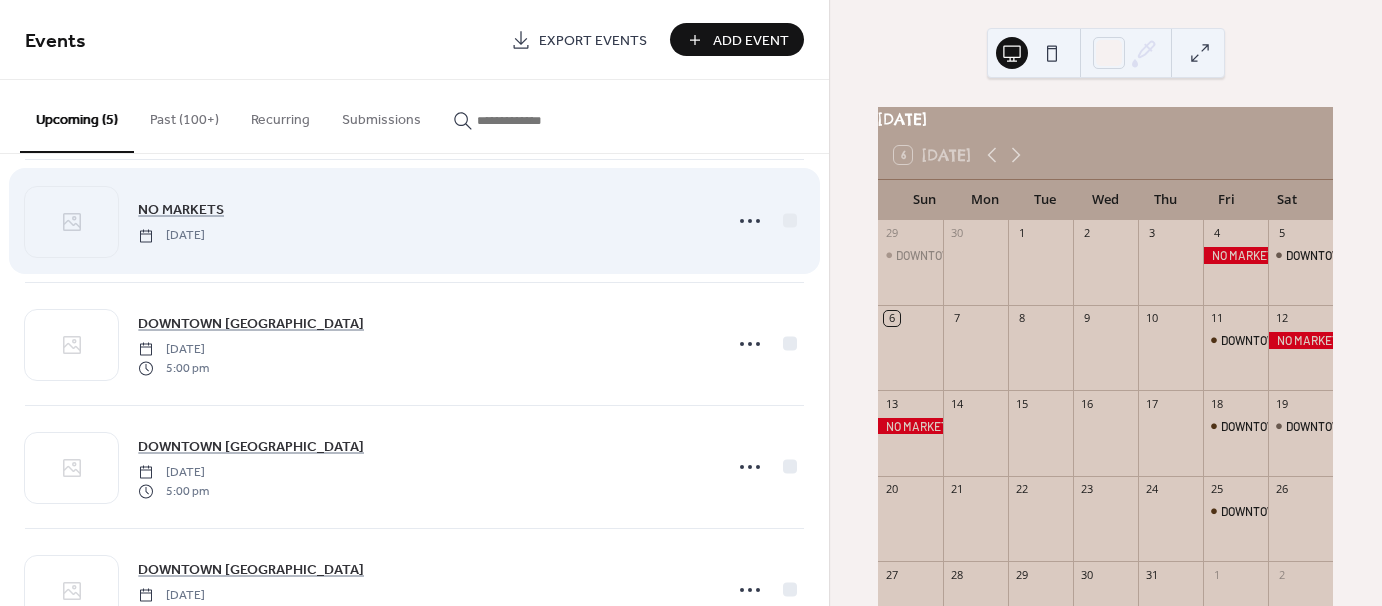 scroll, scrollTop: 155, scrollLeft: 0, axis: vertical 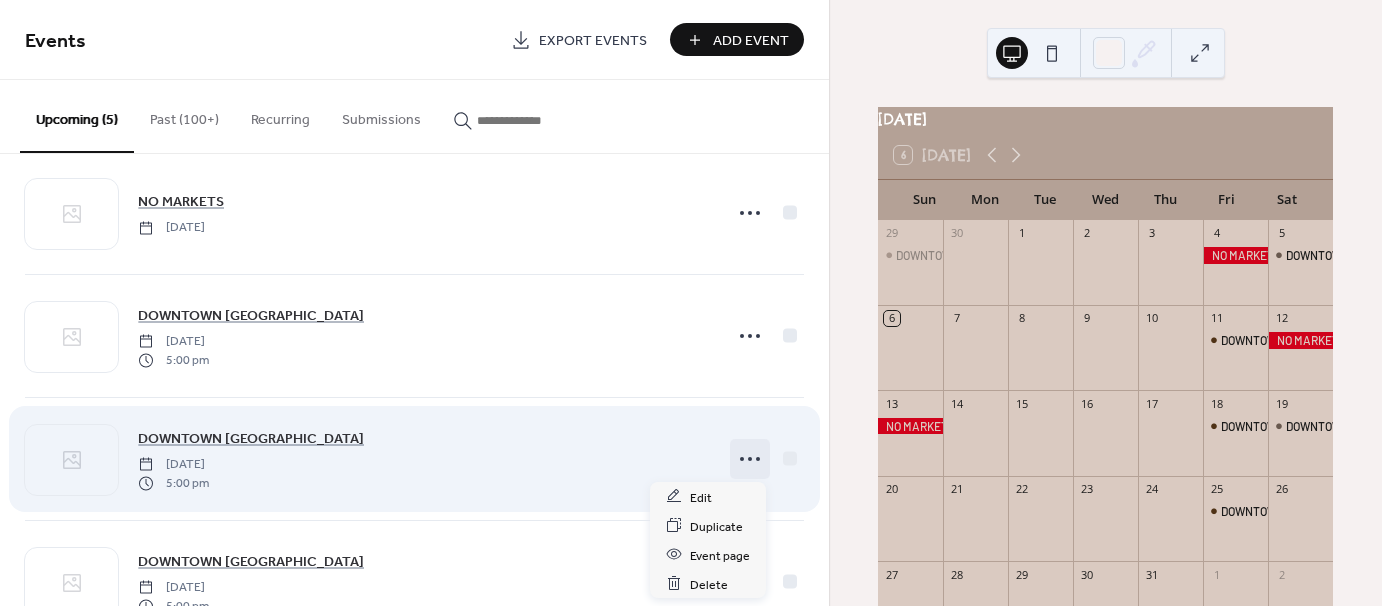 click 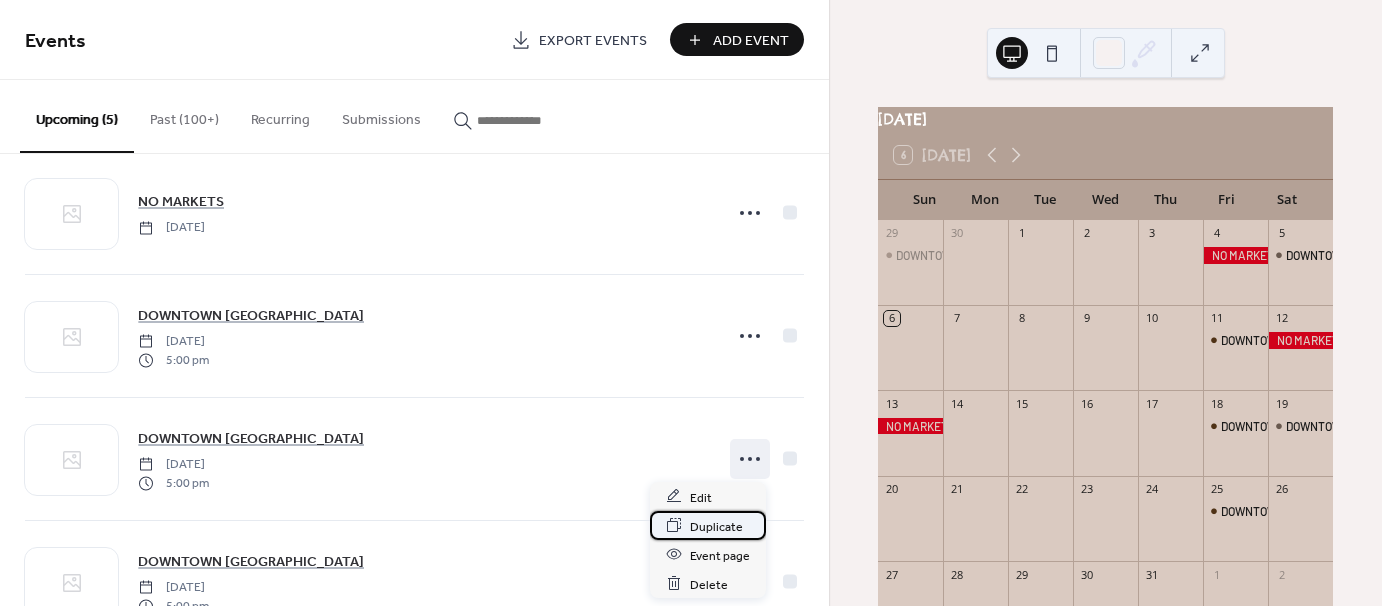 click on "Duplicate" at bounding box center [708, 525] 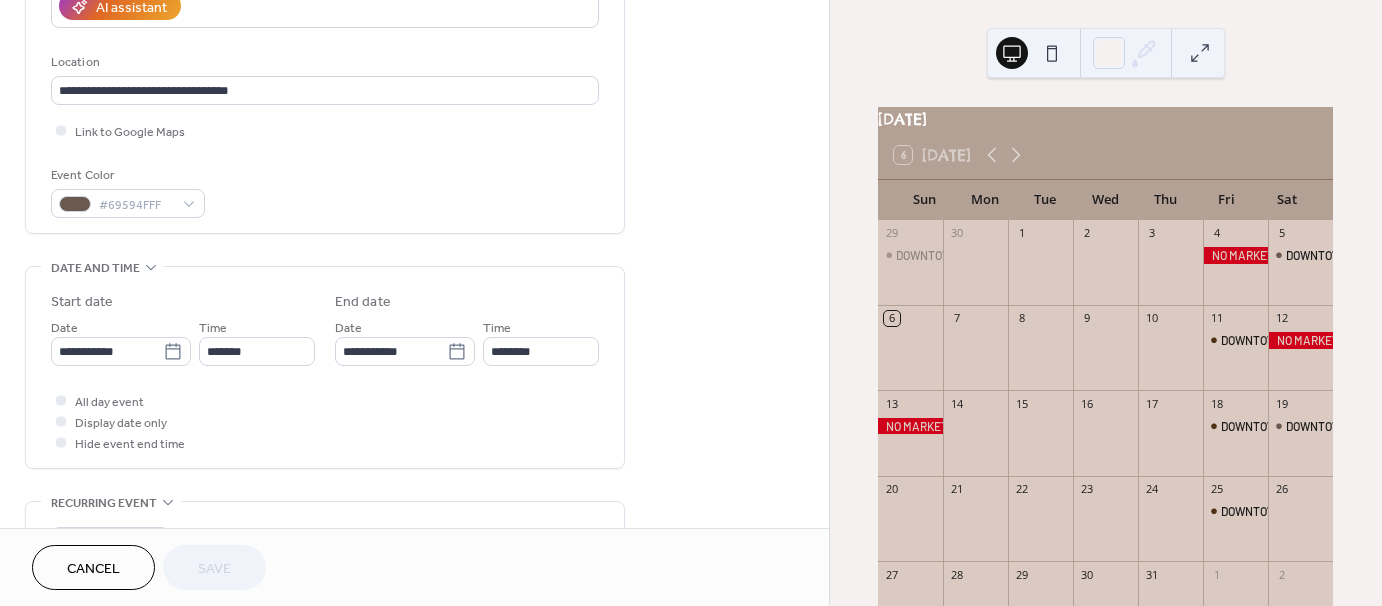 scroll, scrollTop: 392, scrollLeft: 0, axis: vertical 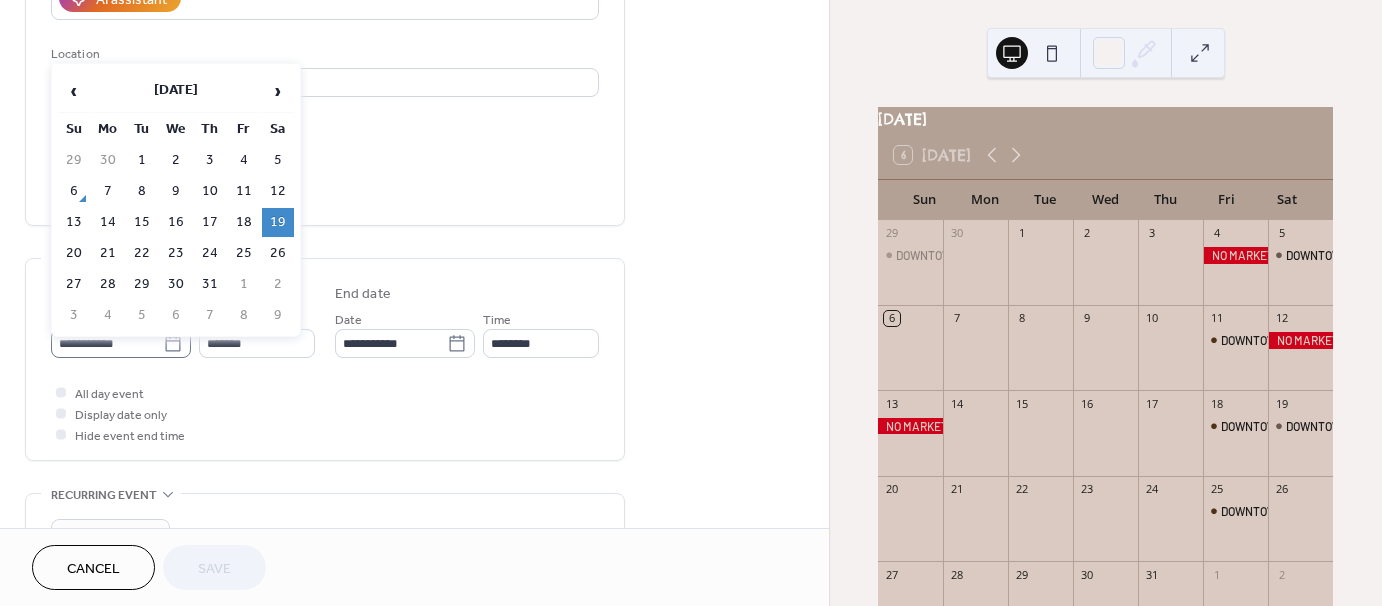 click 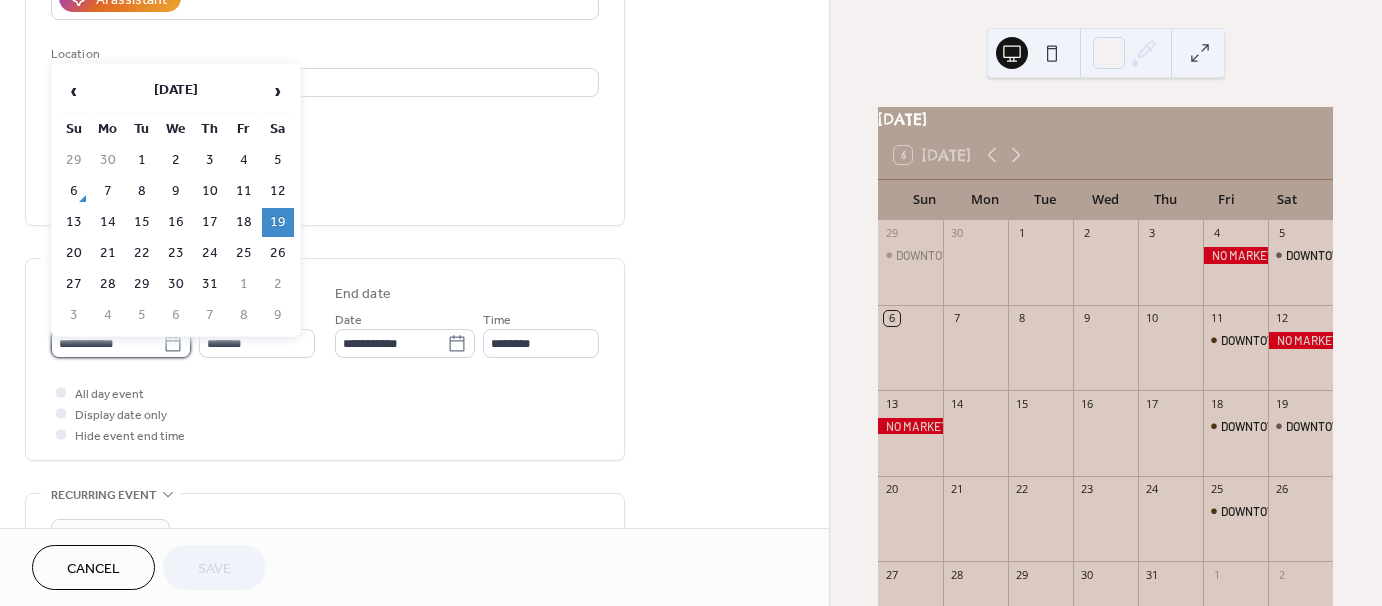 click on "**********" at bounding box center (107, 343) 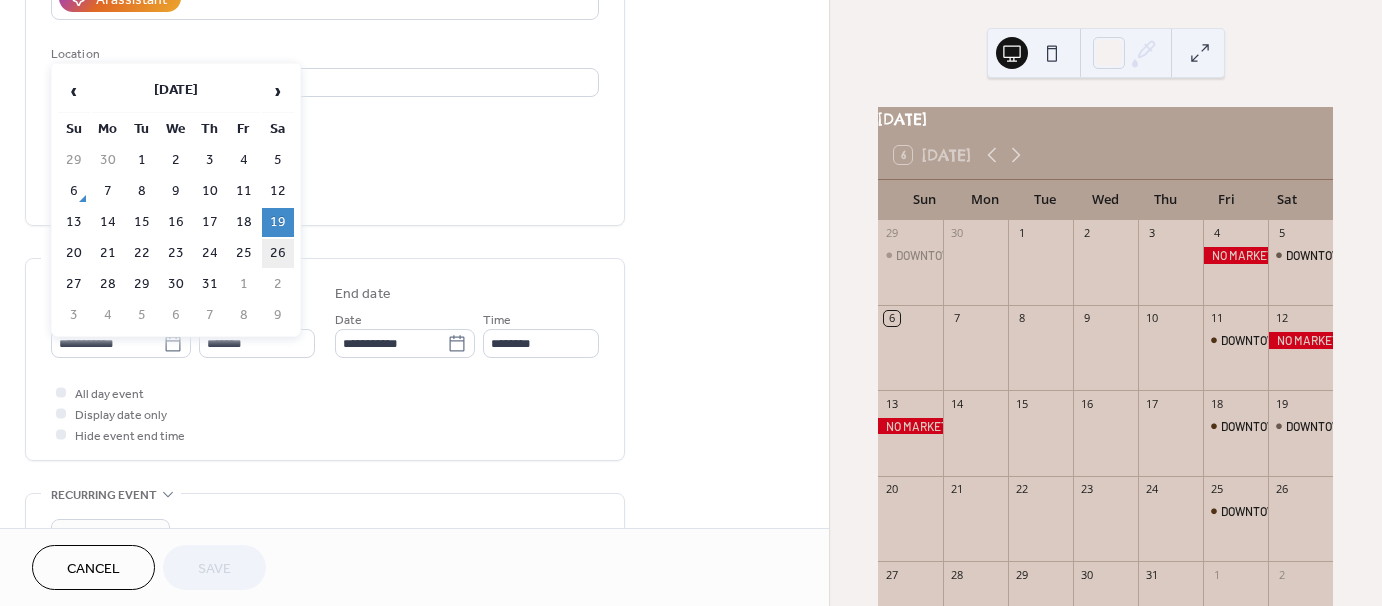 click on "26" at bounding box center [278, 253] 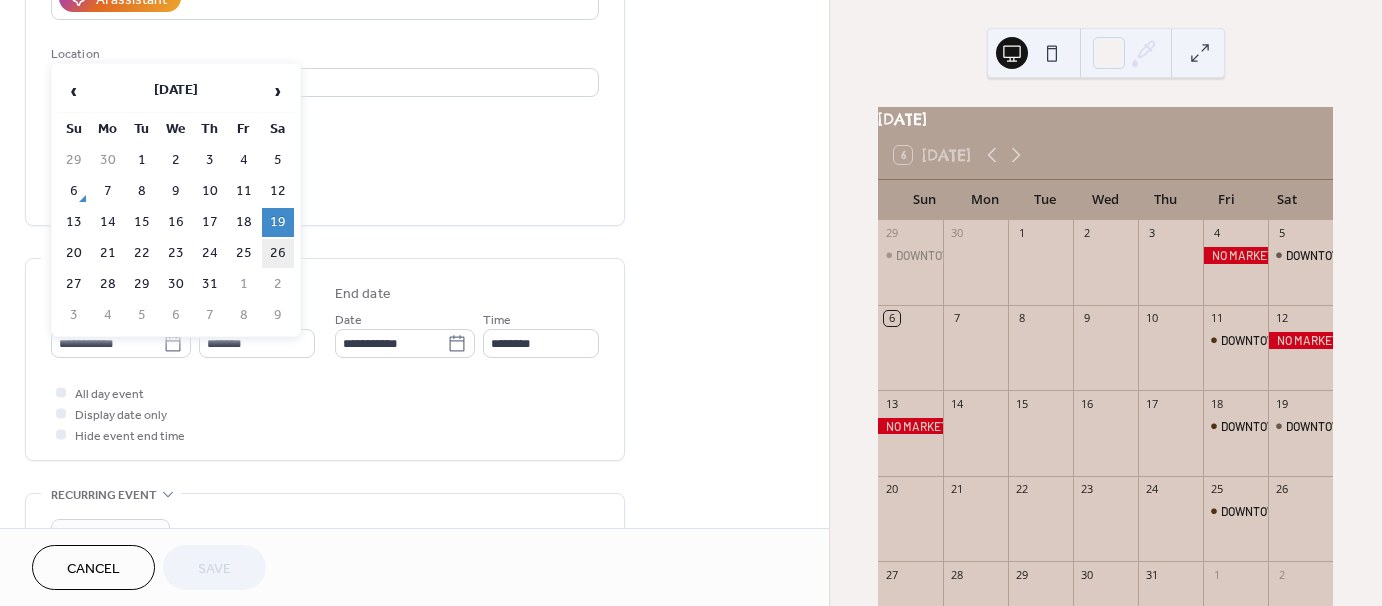type on "**********" 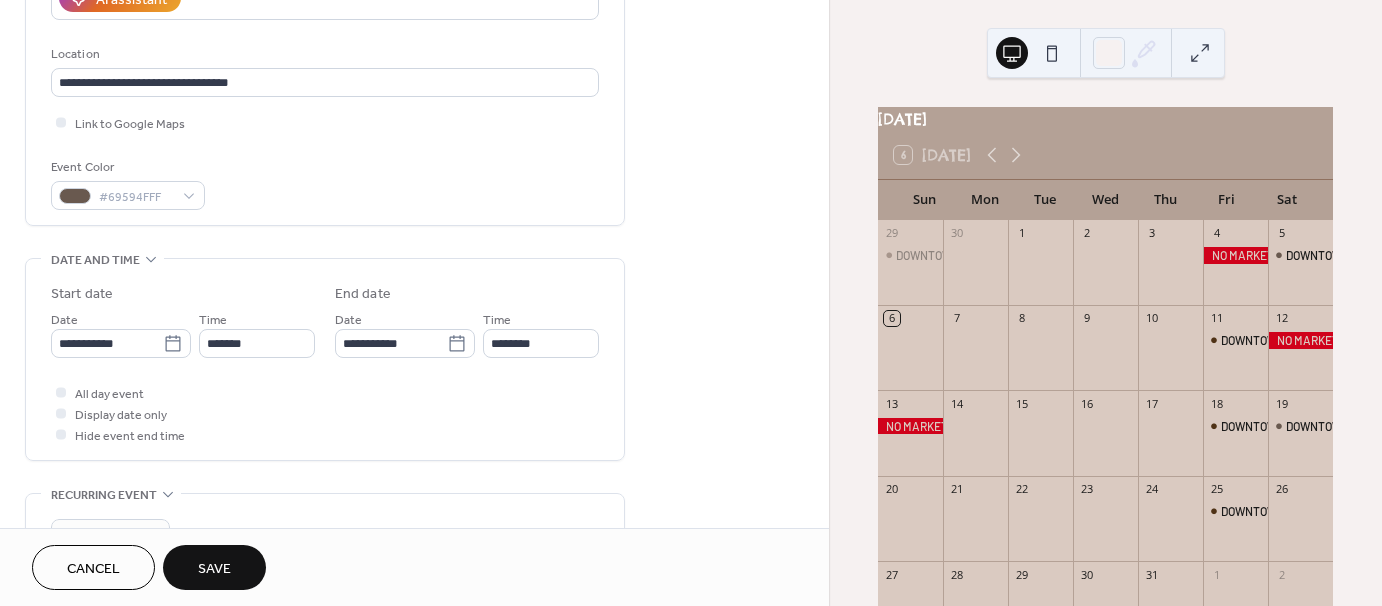 click on "Save" at bounding box center (214, 567) 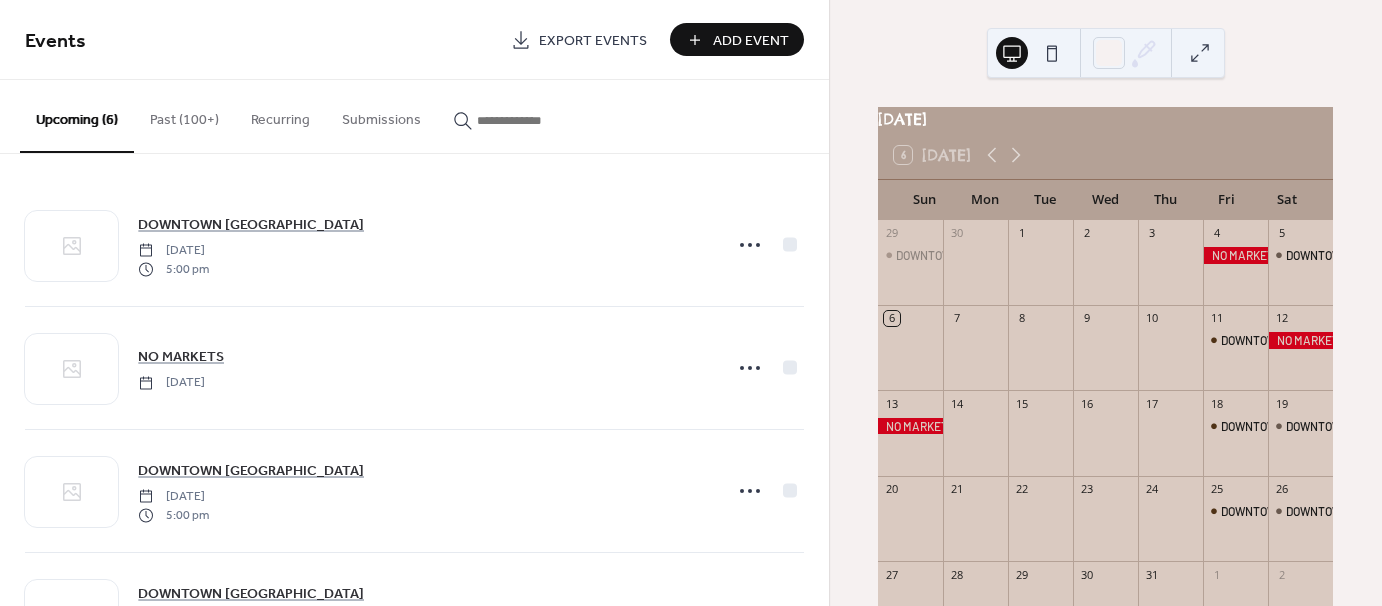 click on "Past  (100+)" at bounding box center (184, 115) 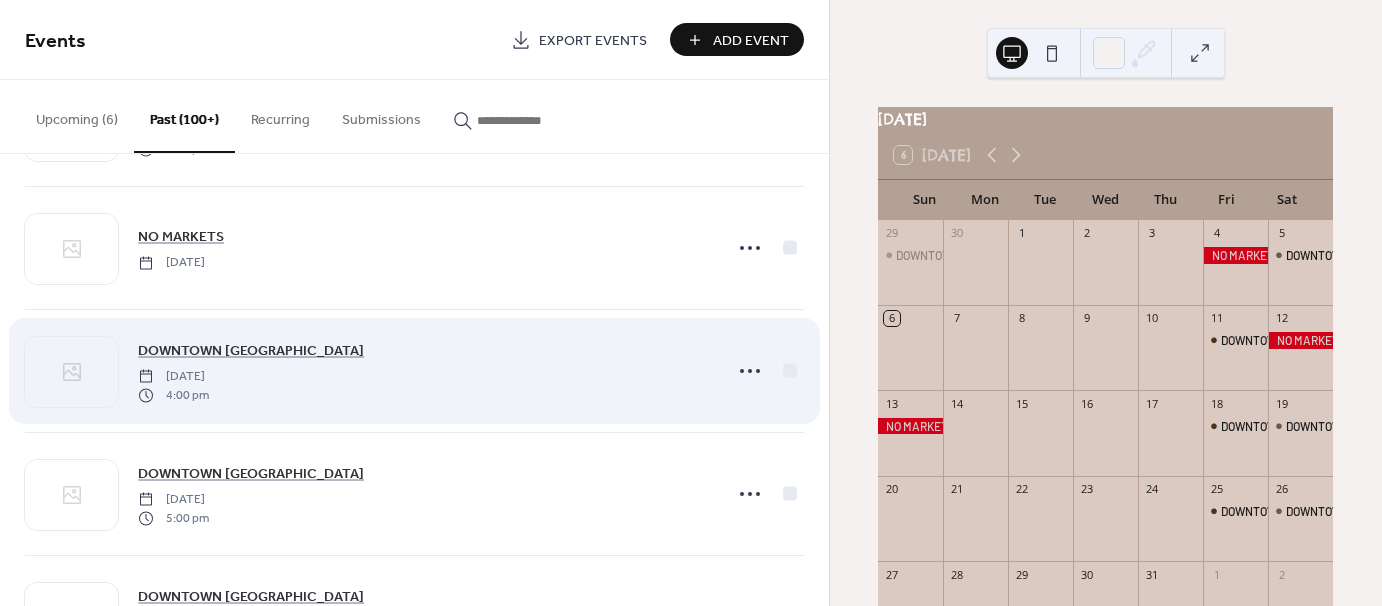 scroll, scrollTop: 120, scrollLeft: 0, axis: vertical 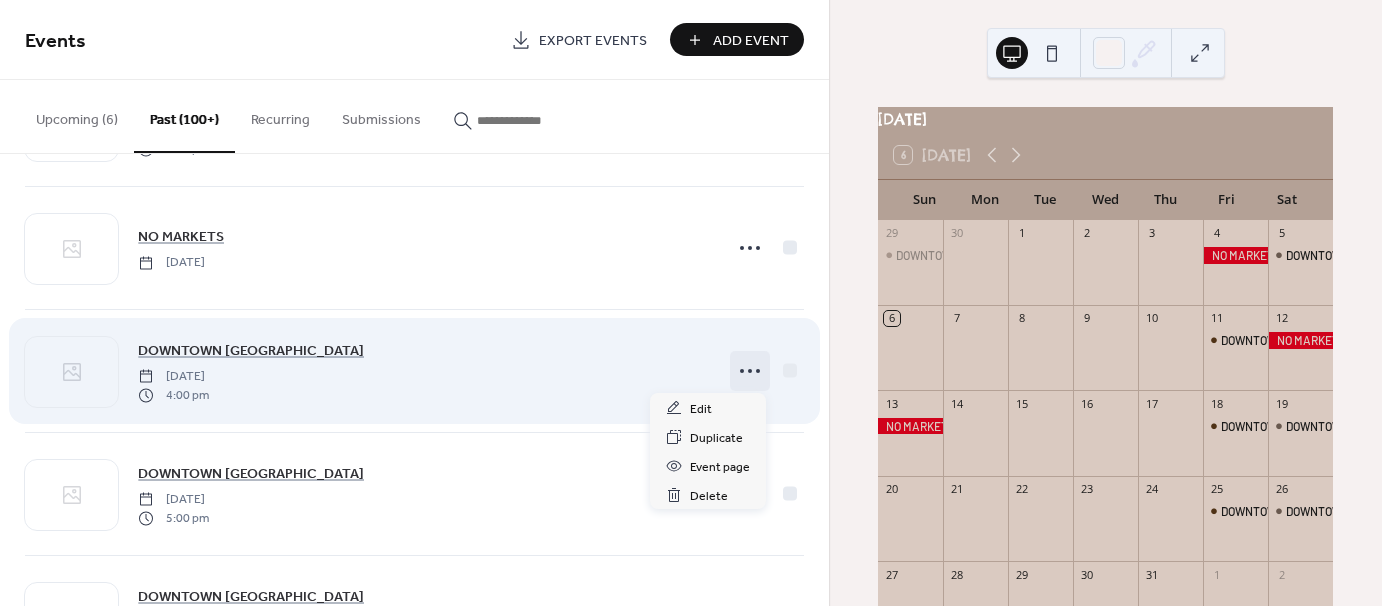 click 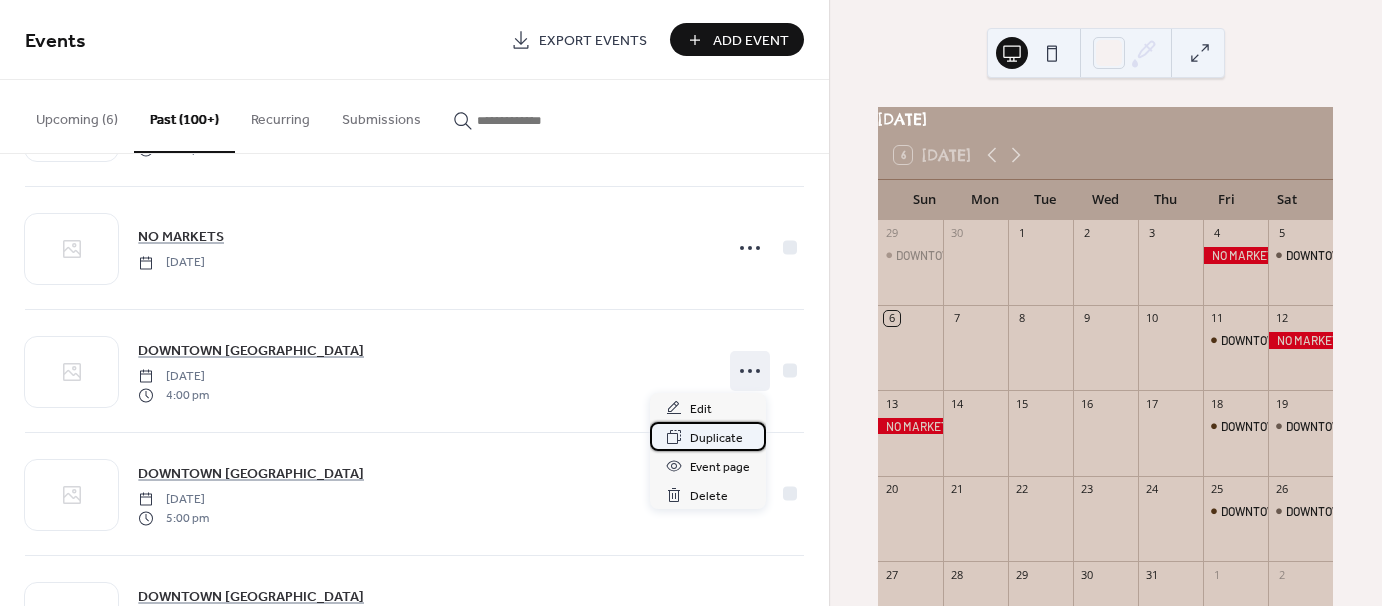 click on "Duplicate" at bounding box center (716, 438) 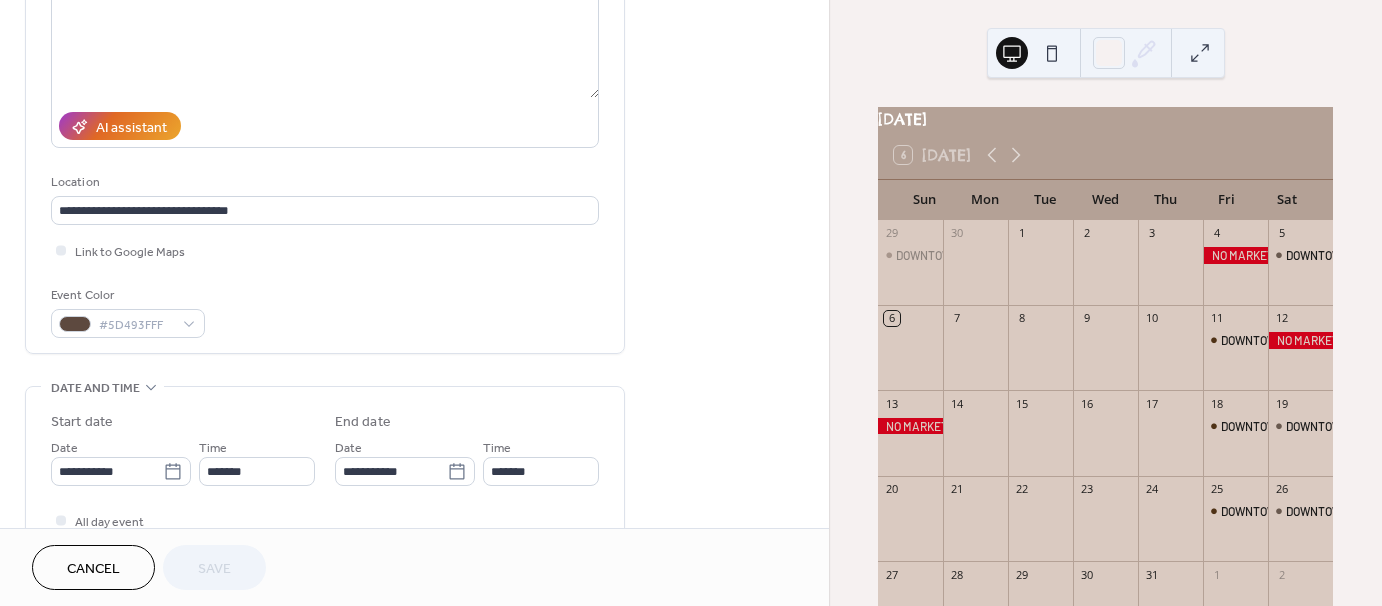 scroll, scrollTop: 264, scrollLeft: 0, axis: vertical 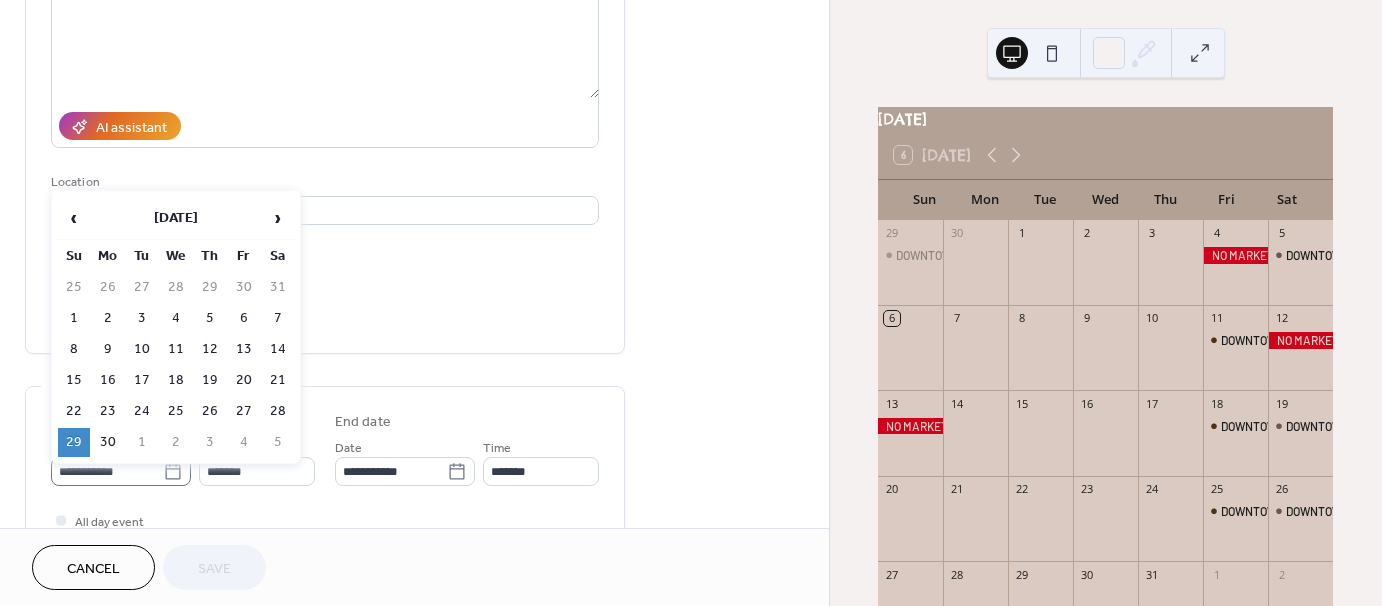 click on "**********" at bounding box center [121, 471] 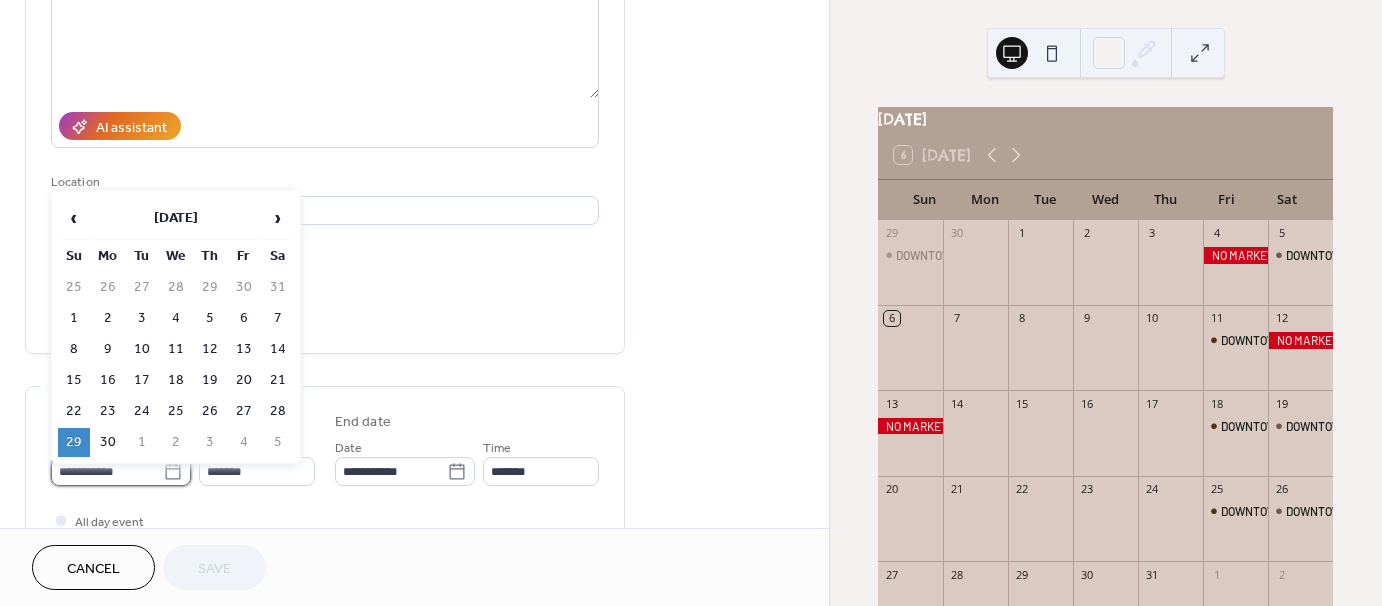 click on "**********" at bounding box center [107, 471] 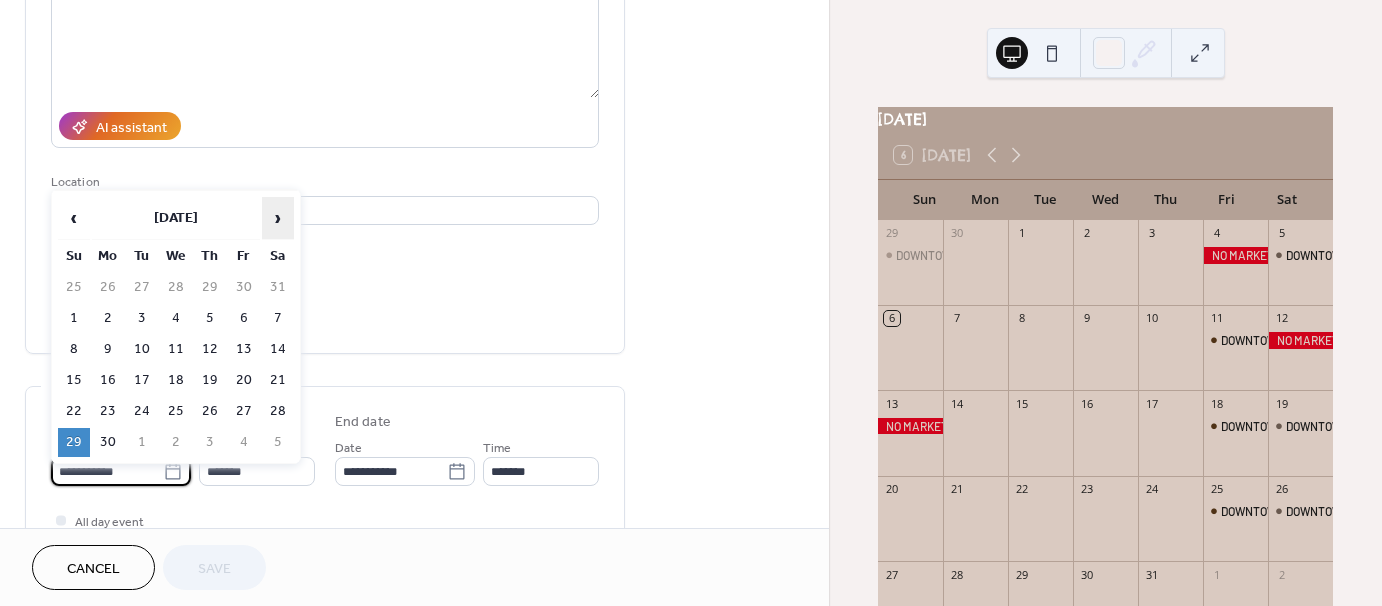 click on "›" at bounding box center (278, 218) 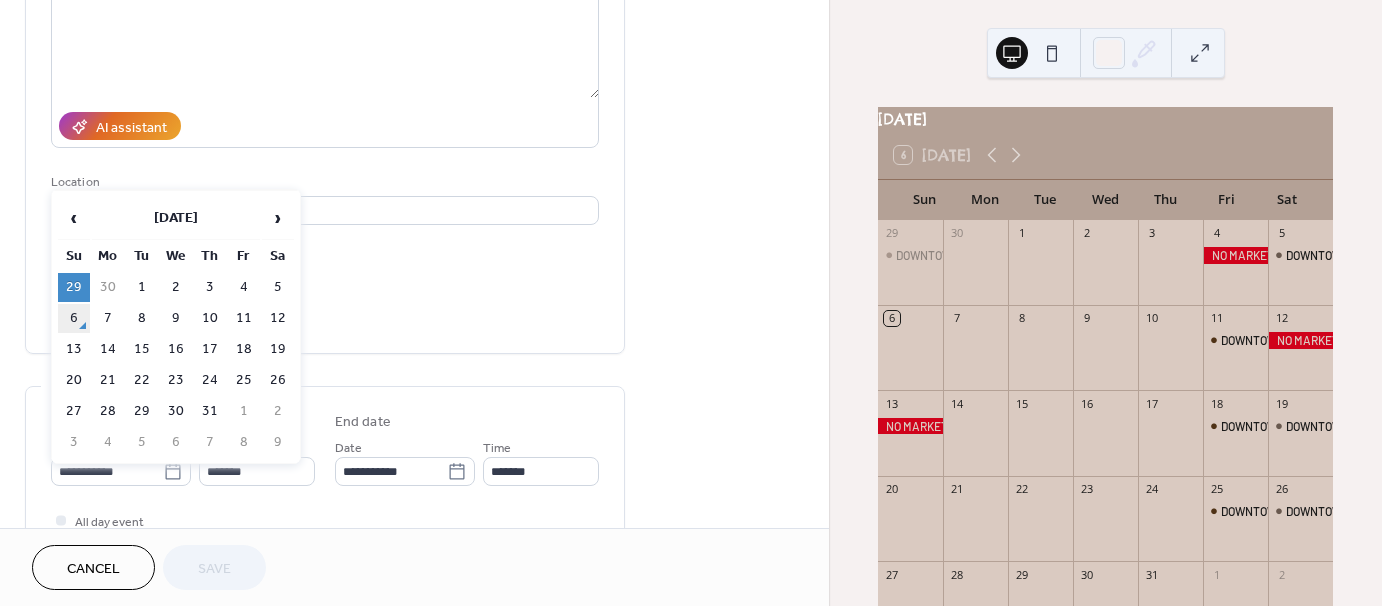 click on "6" at bounding box center [74, 318] 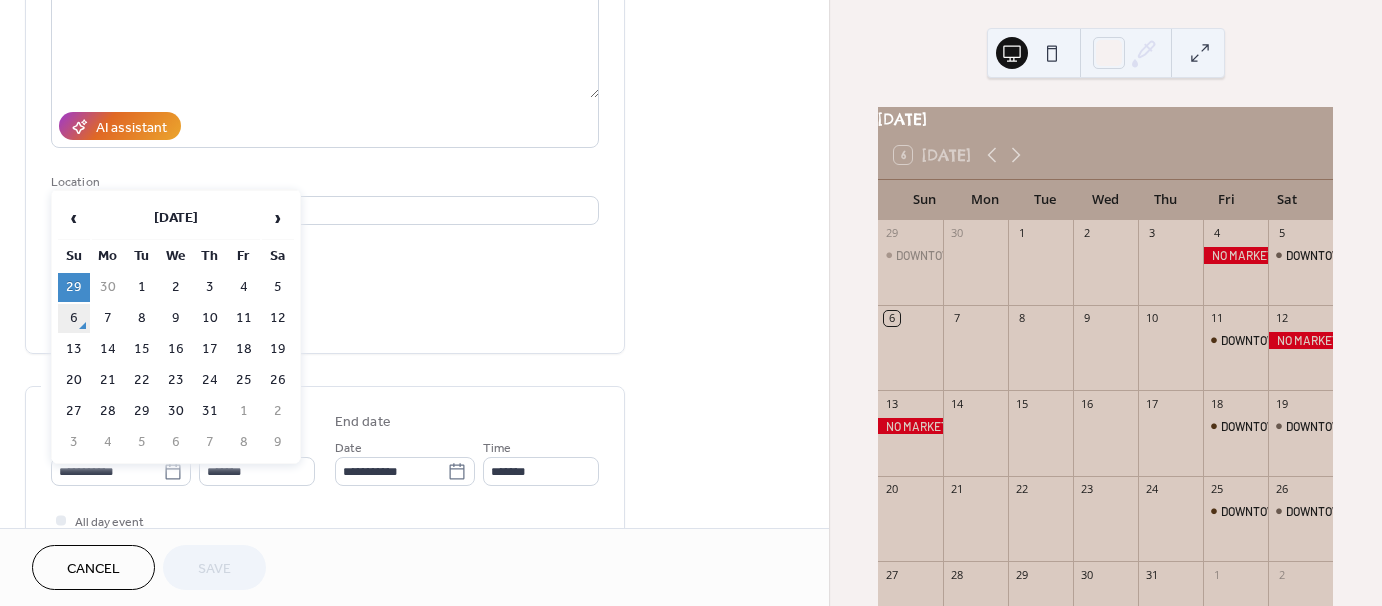 type on "**********" 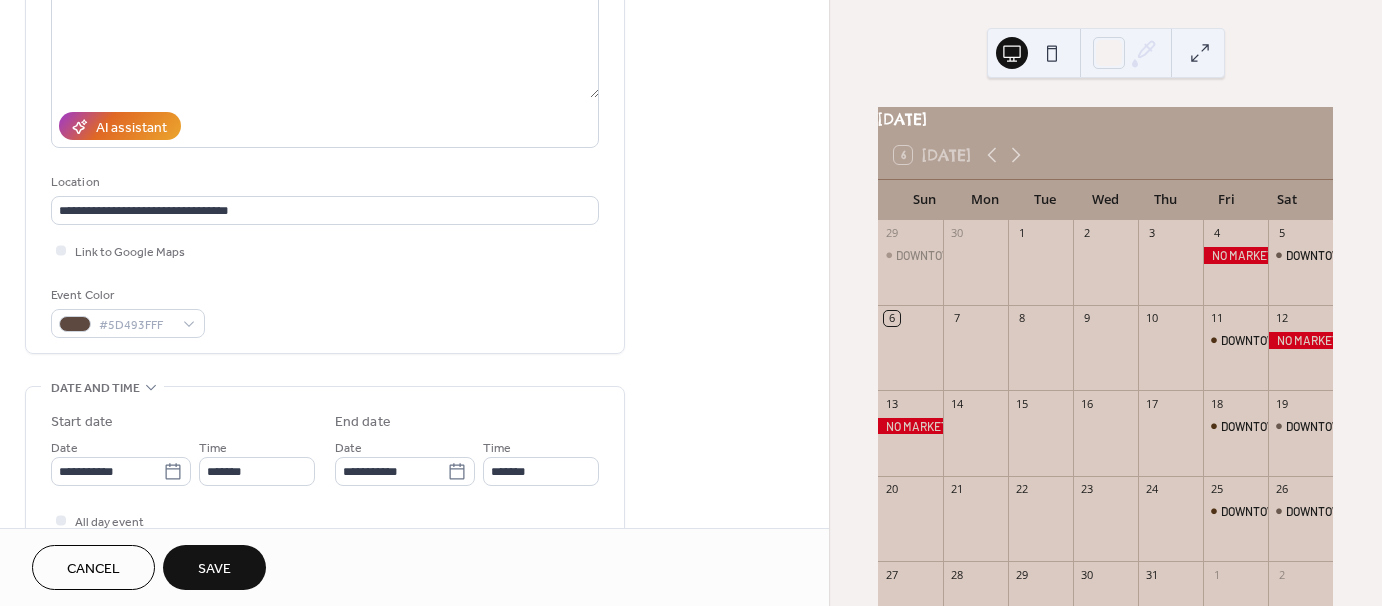 click on "Save" at bounding box center (214, 567) 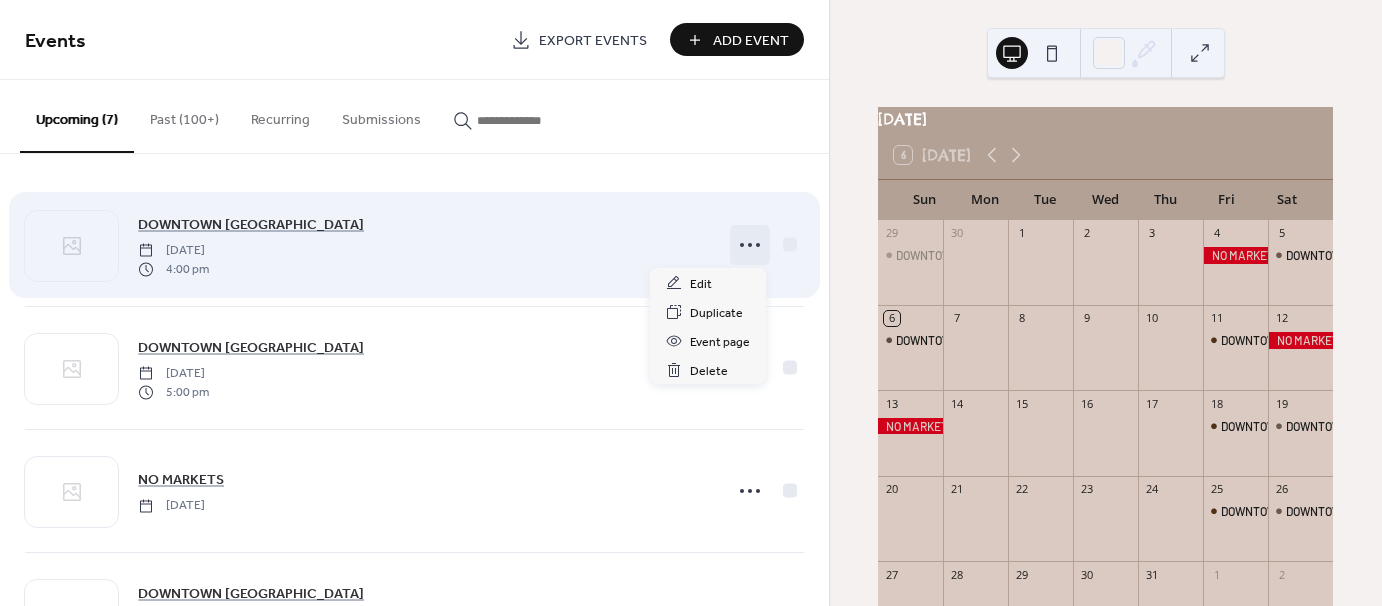click 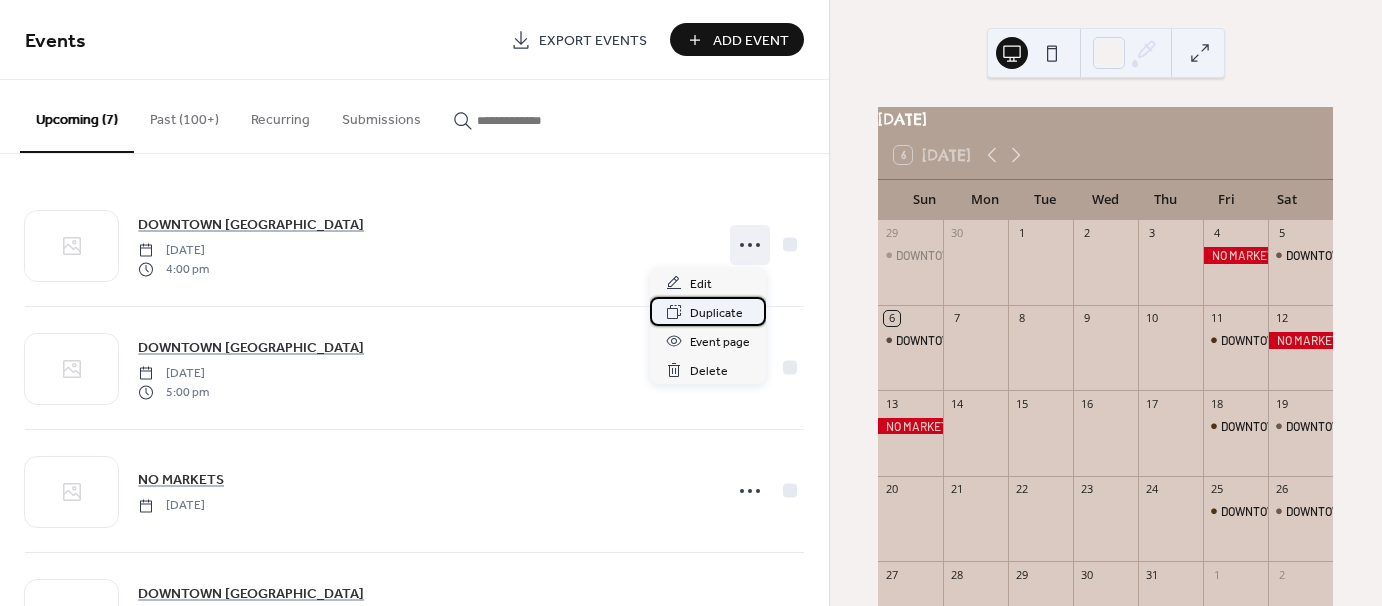 click on "Duplicate" at bounding box center [716, 313] 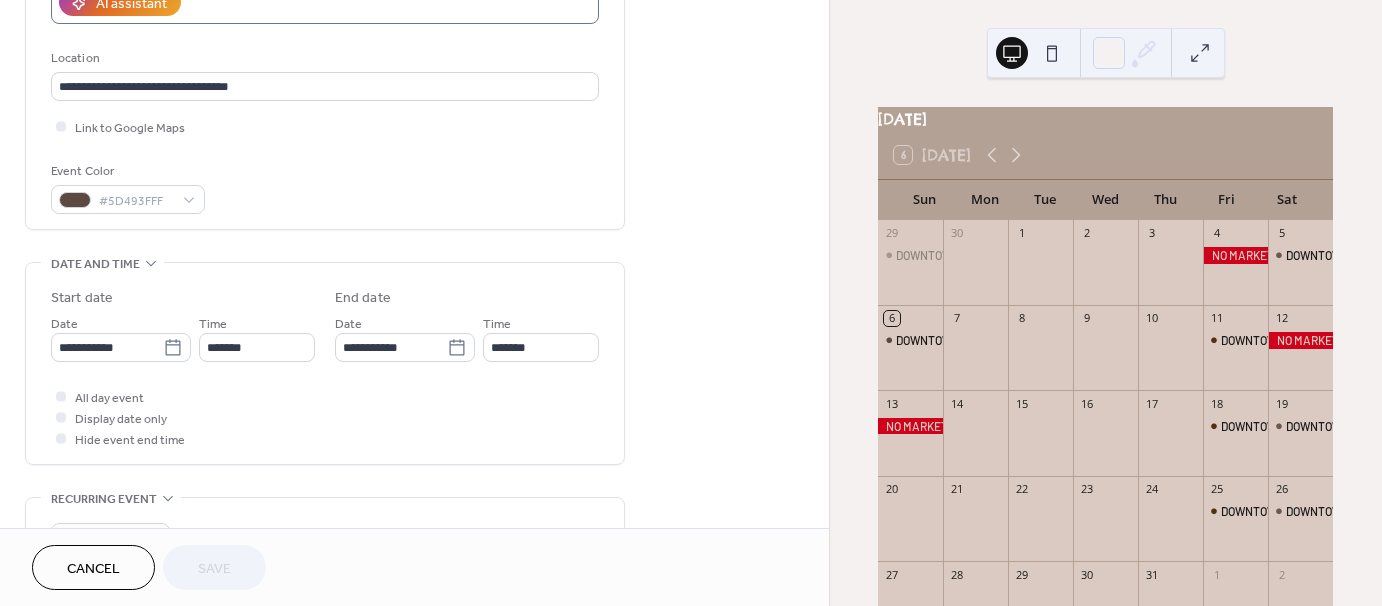 scroll, scrollTop: 390, scrollLeft: 0, axis: vertical 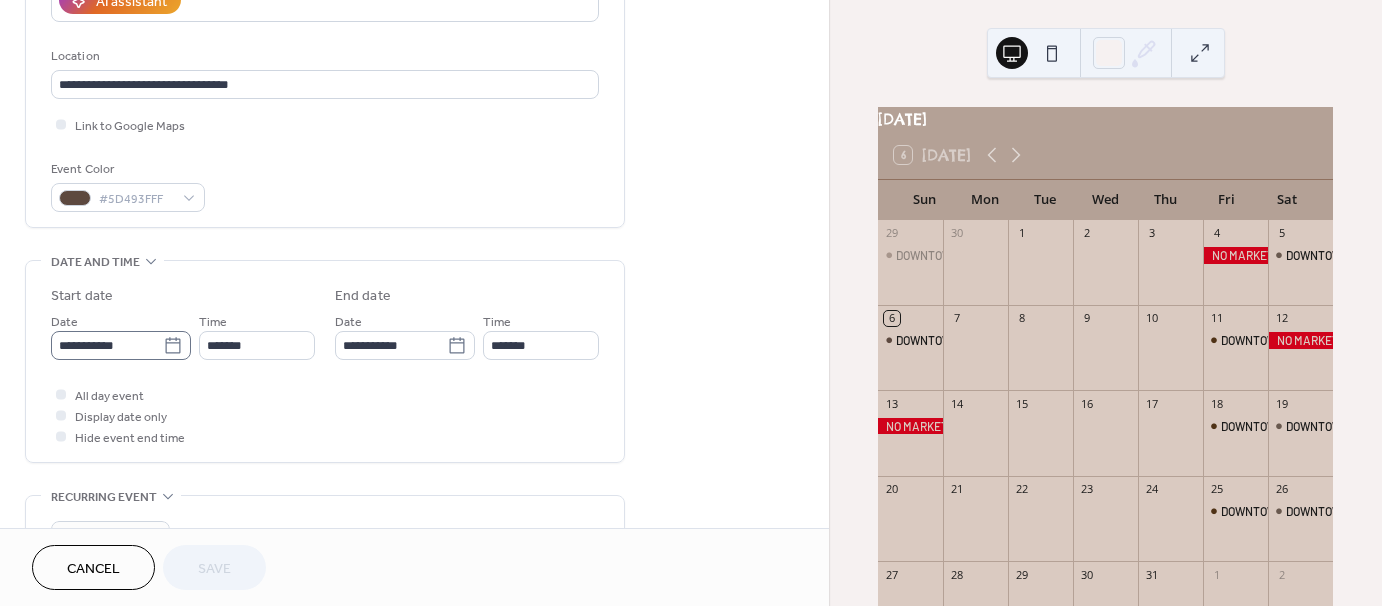 click 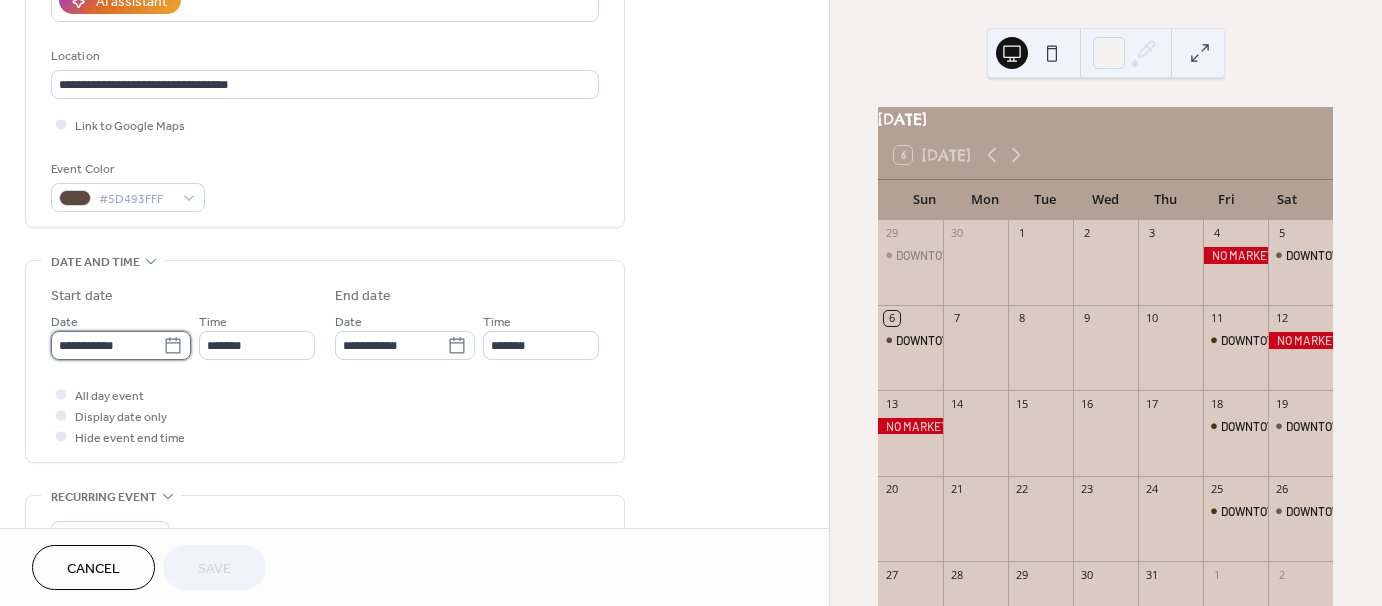 click on "**********" at bounding box center [107, 345] 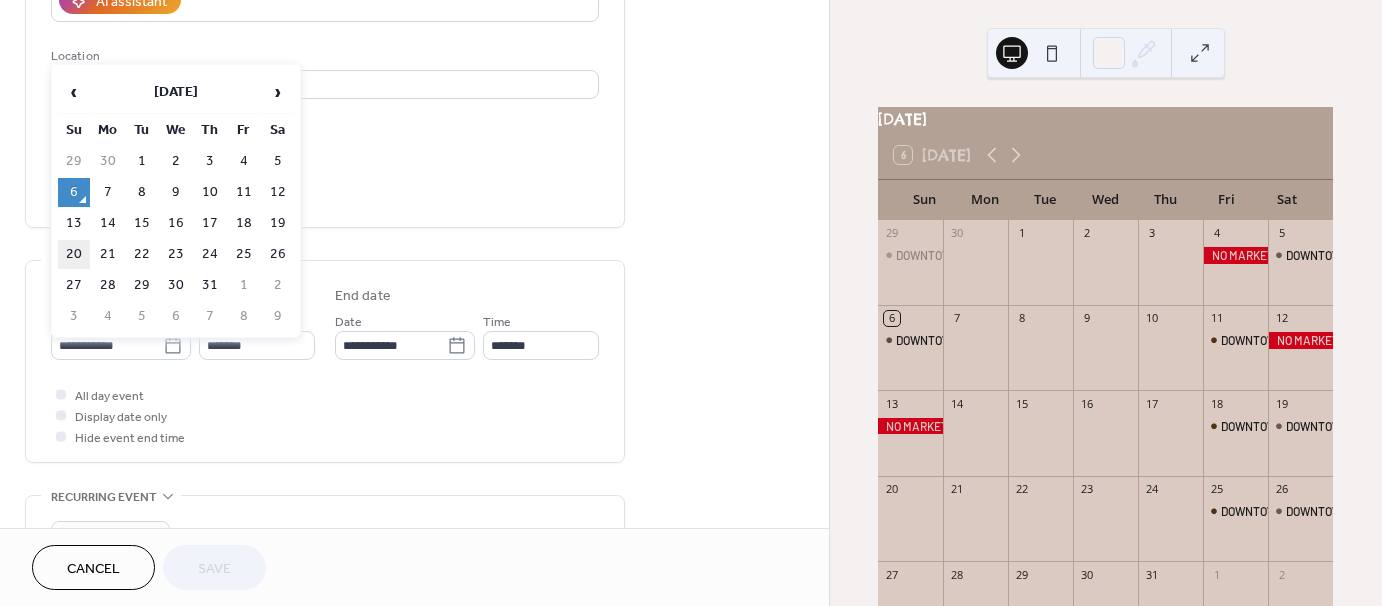click on "20" at bounding box center (74, 254) 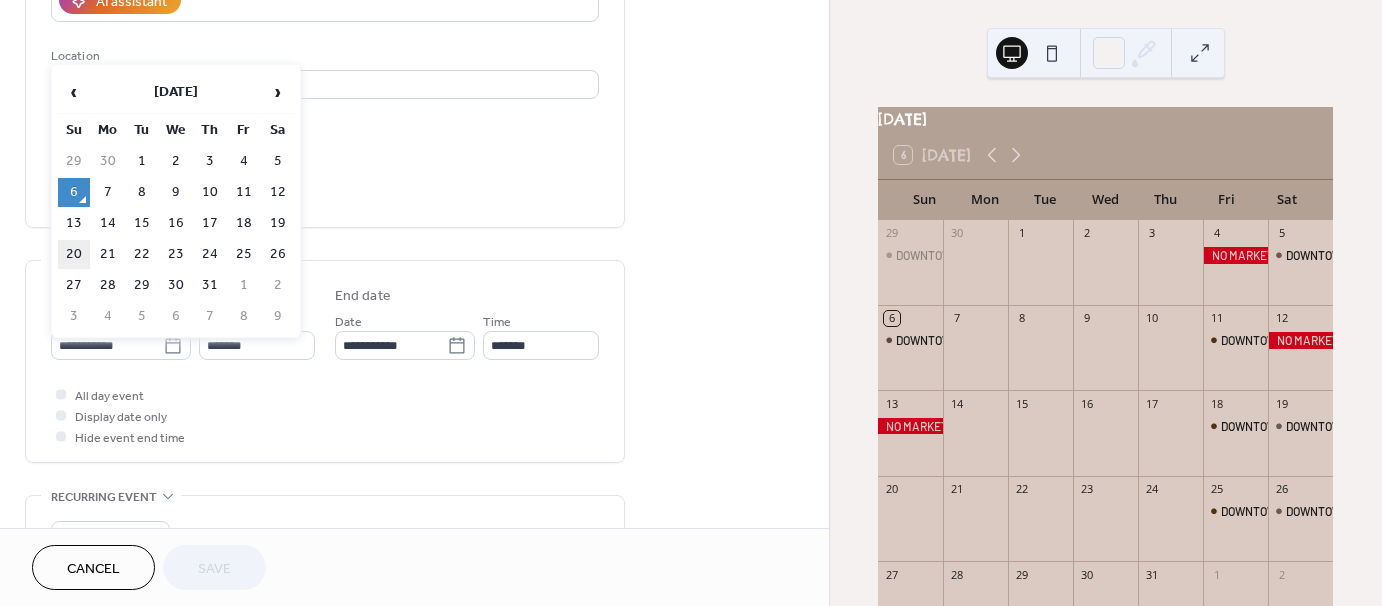 type on "**********" 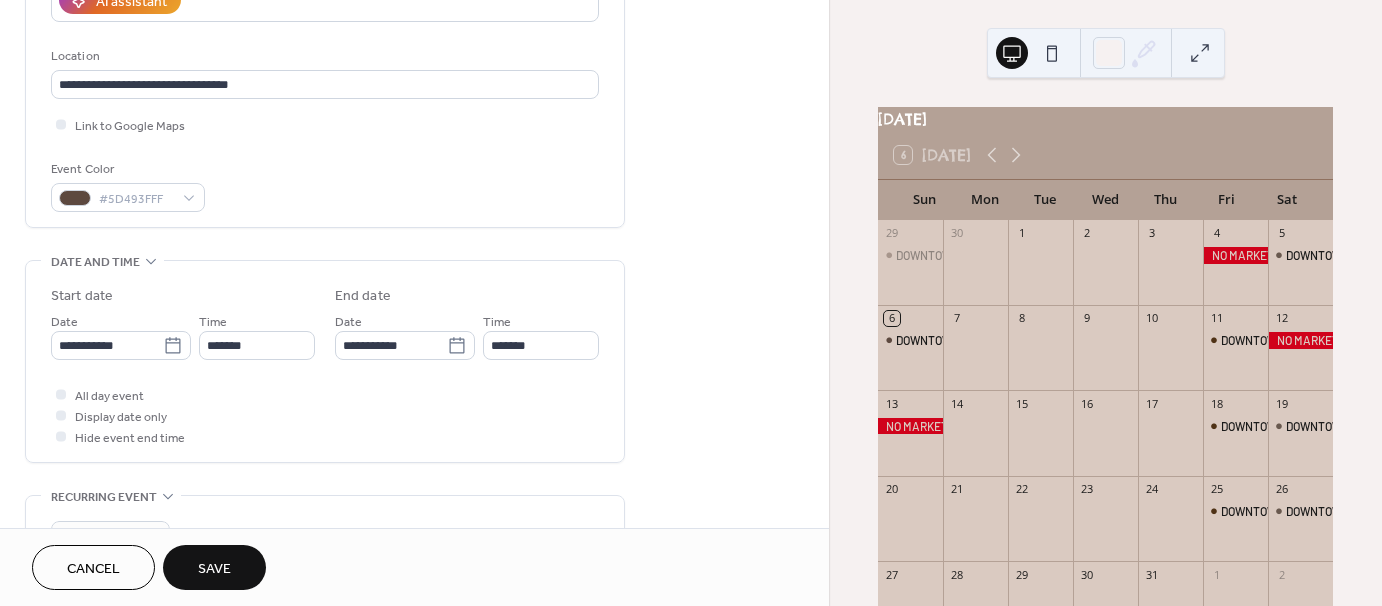 click on "Save" at bounding box center [214, 569] 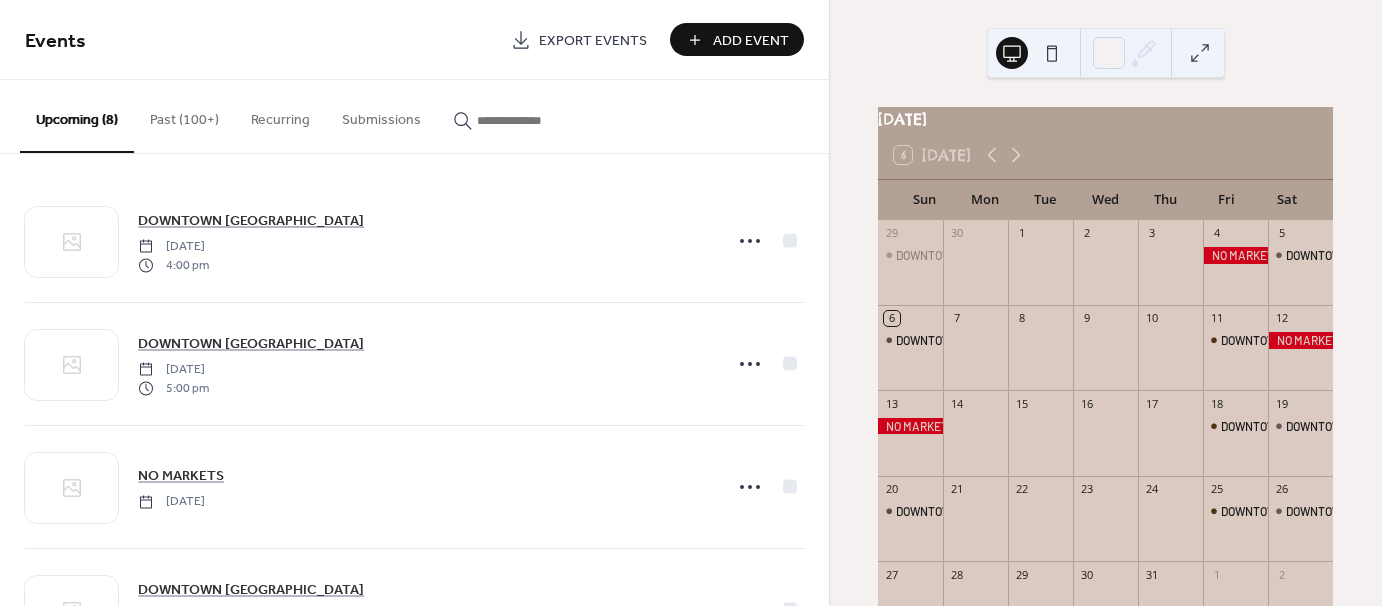scroll, scrollTop: 0, scrollLeft: 0, axis: both 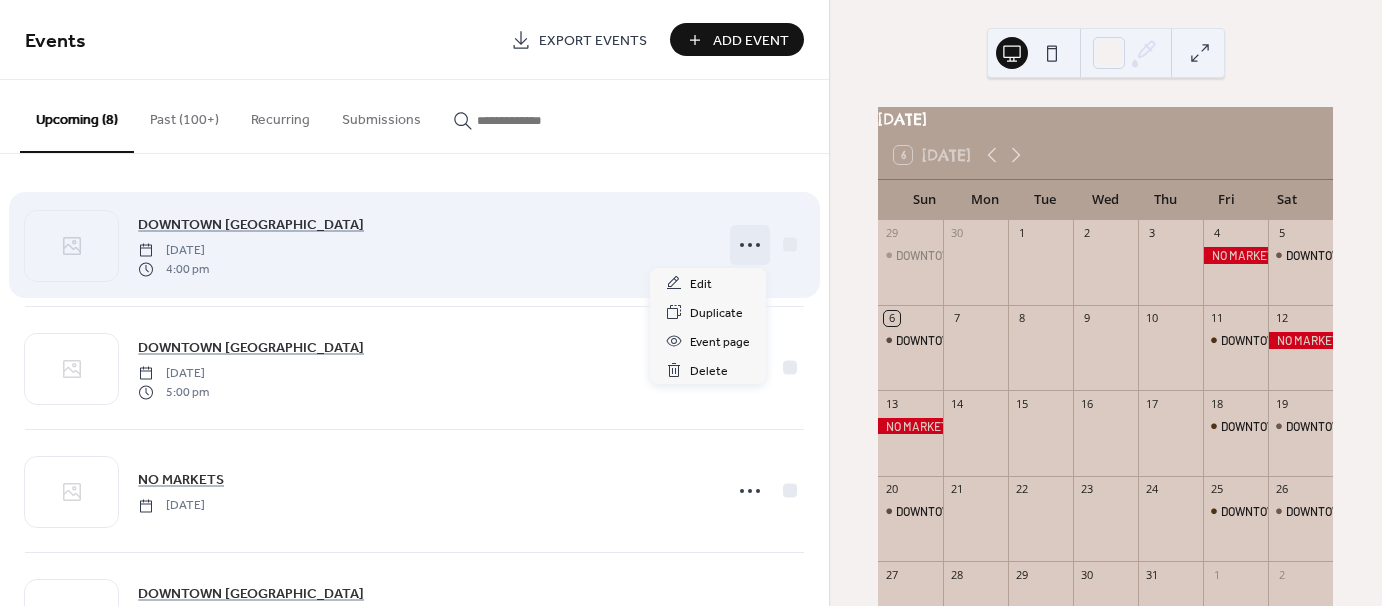 click 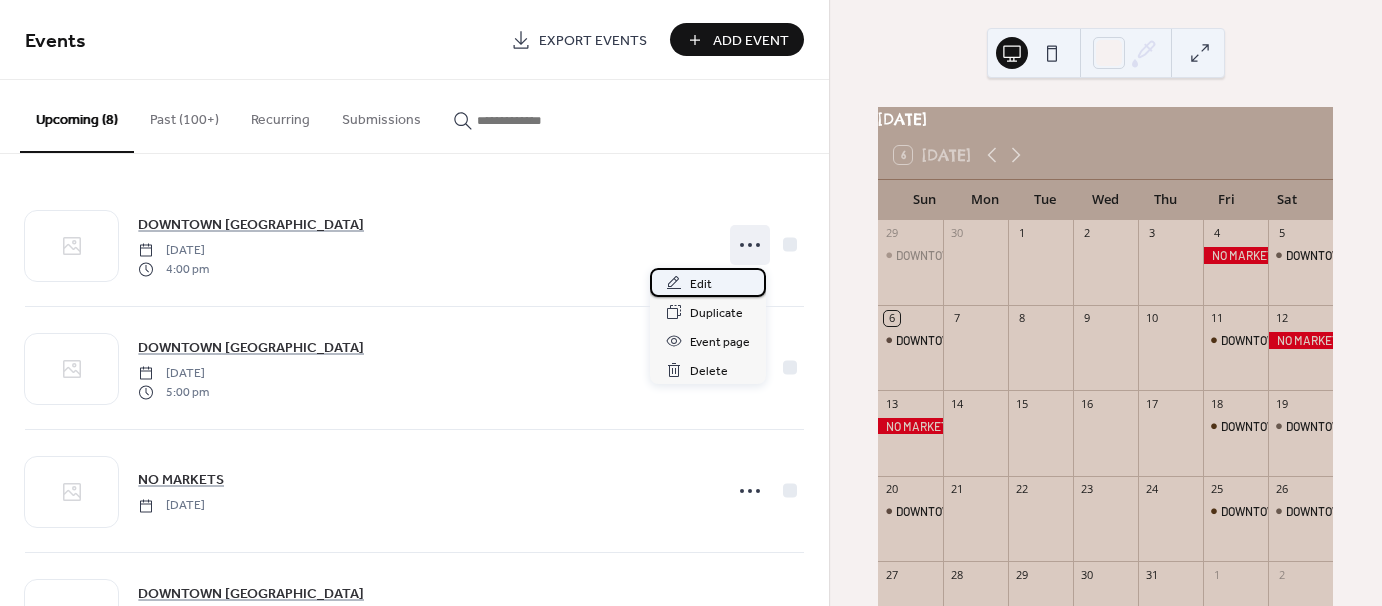 click on "Edit" at bounding box center (708, 282) 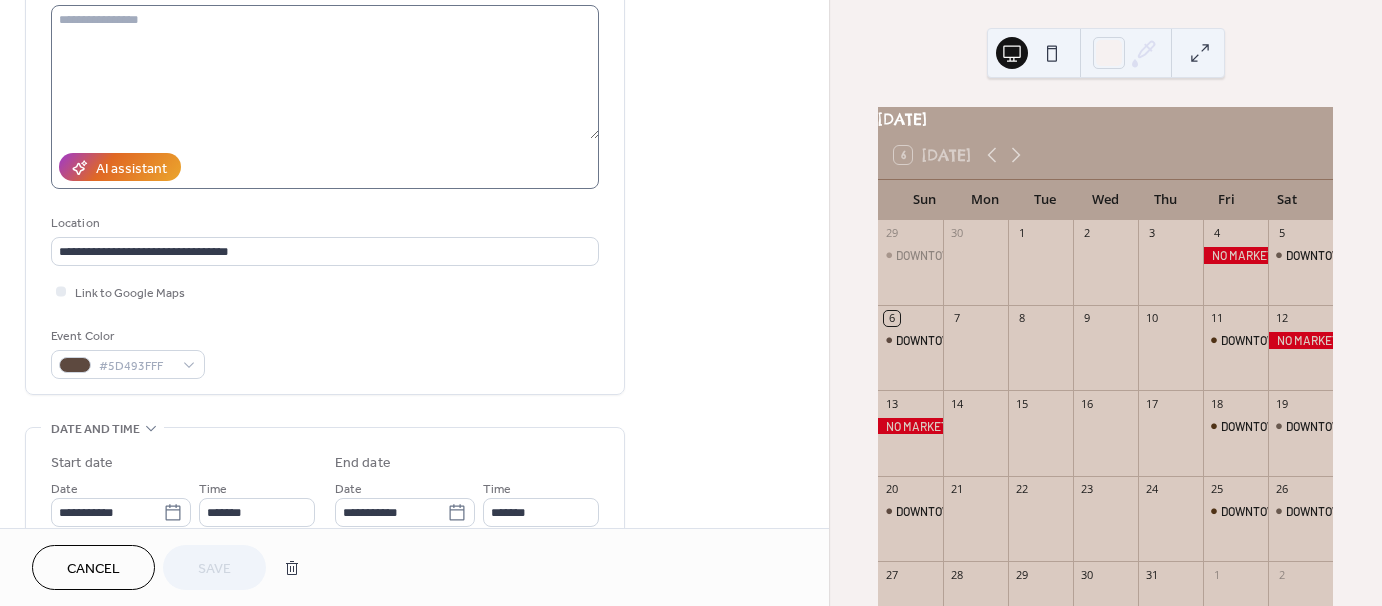 scroll, scrollTop: 224, scrollLeft: 0, axis: vertical 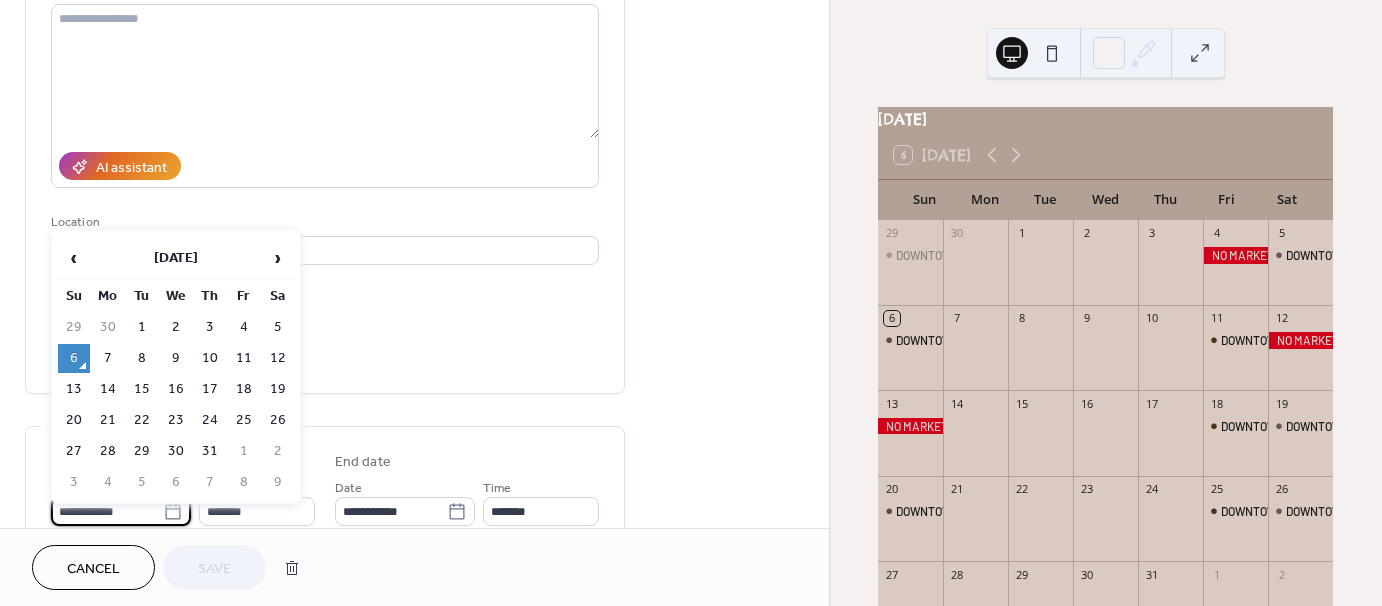 click on "**********" at bounding box center [107, 511] 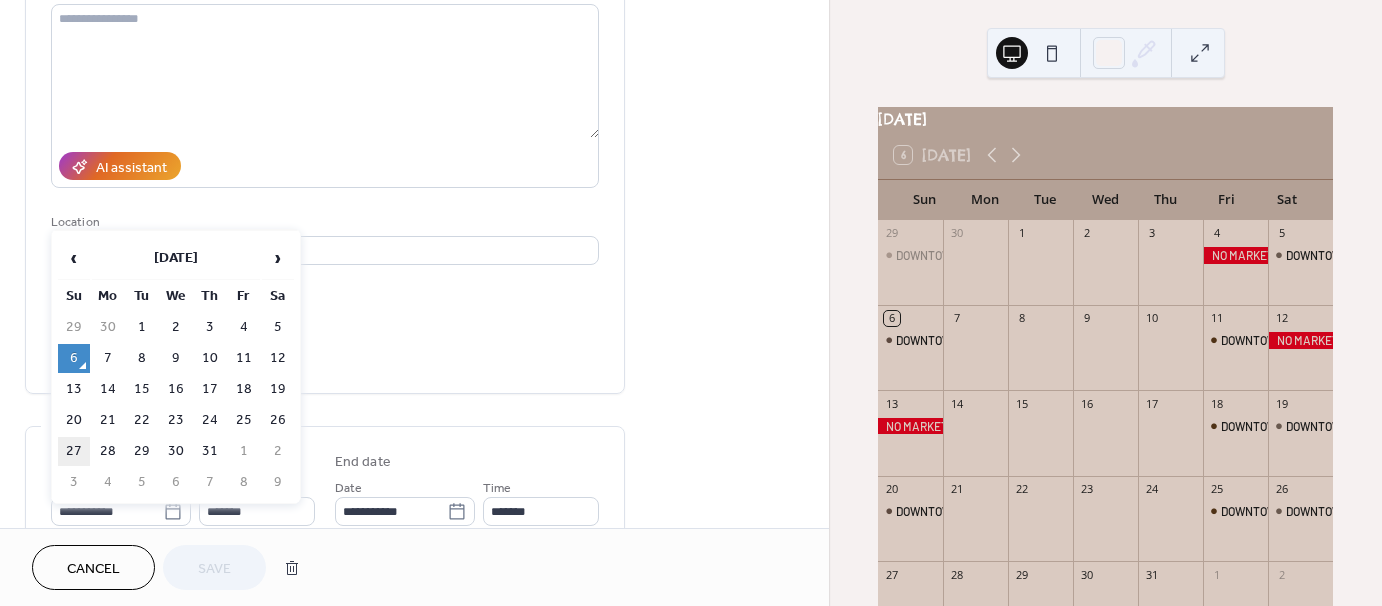 click on "27" at bounding box center (74, 451) 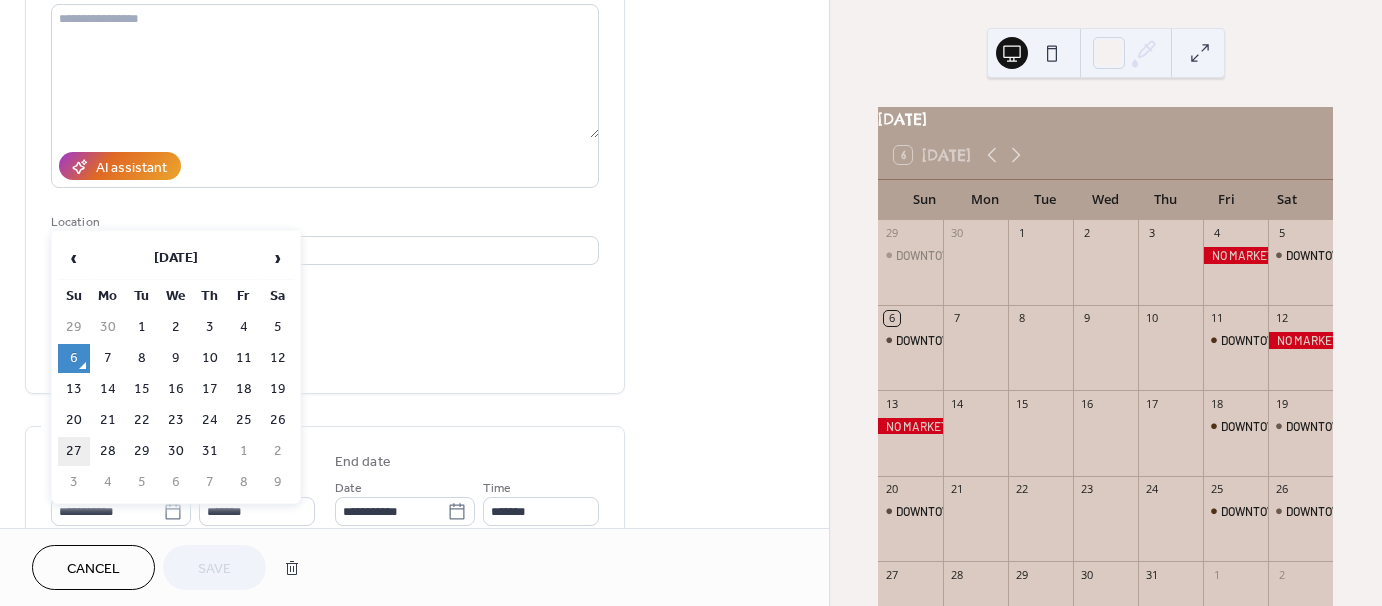 type on "**********" 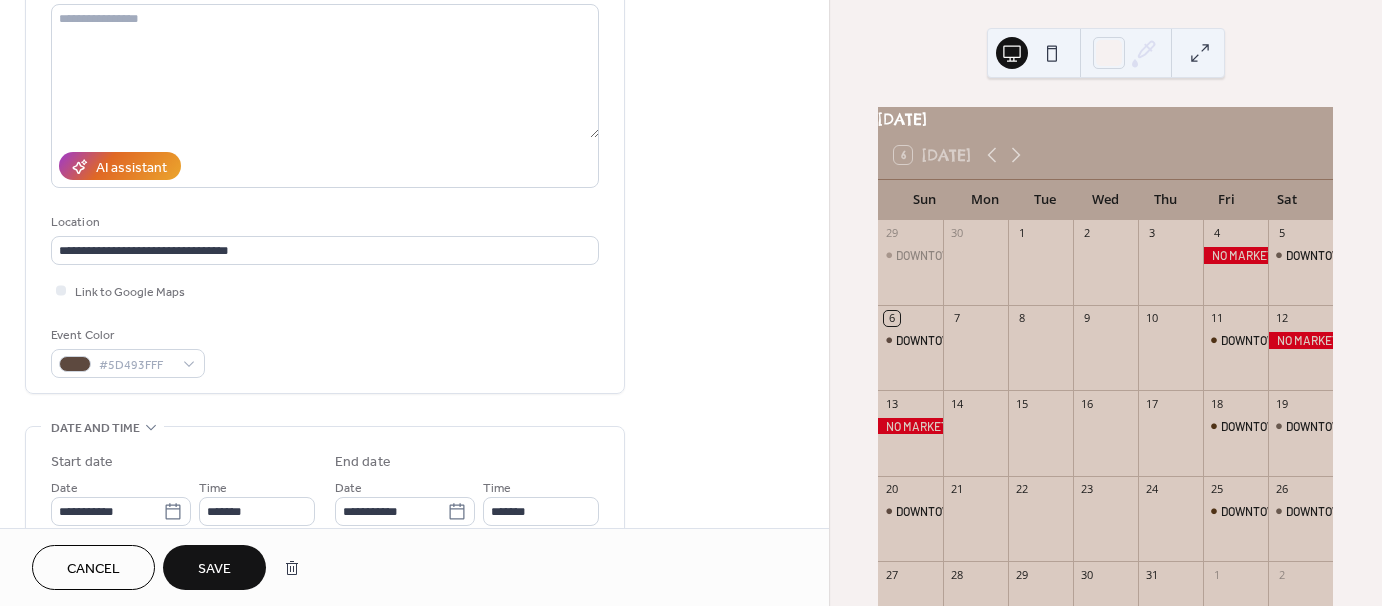 click on "Save" at bounding box center [214, 569] 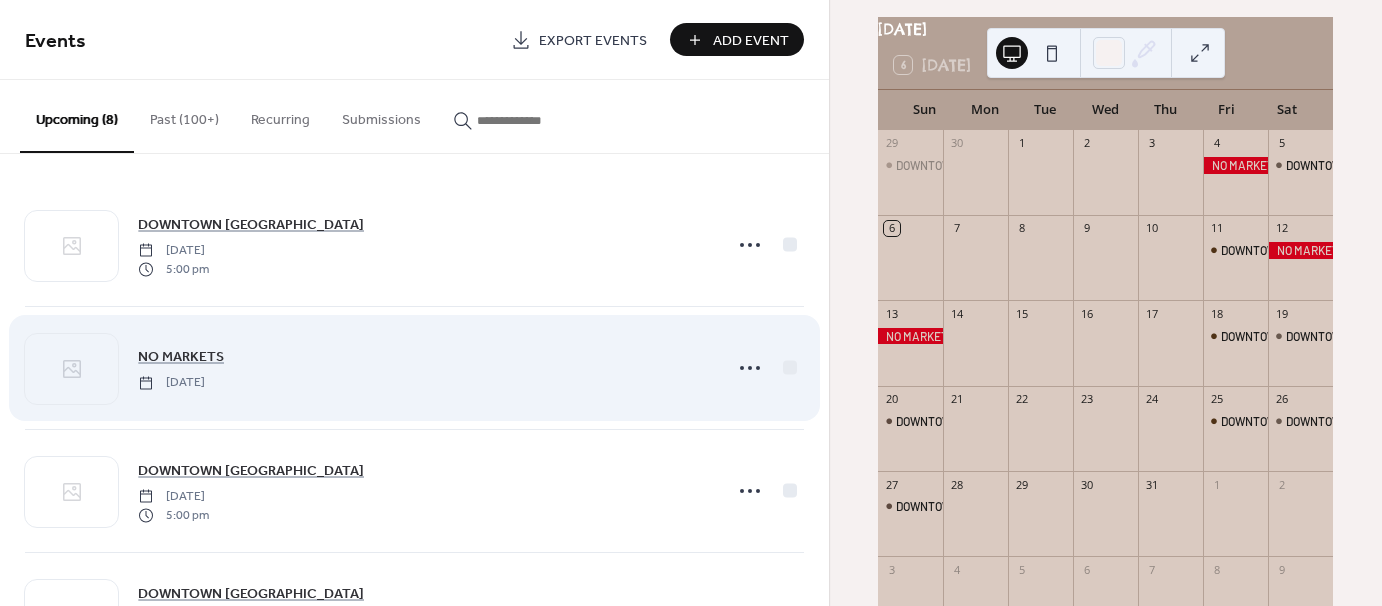 scroll, scrollTop: 92, scrollLeft: 0, axis: vertical 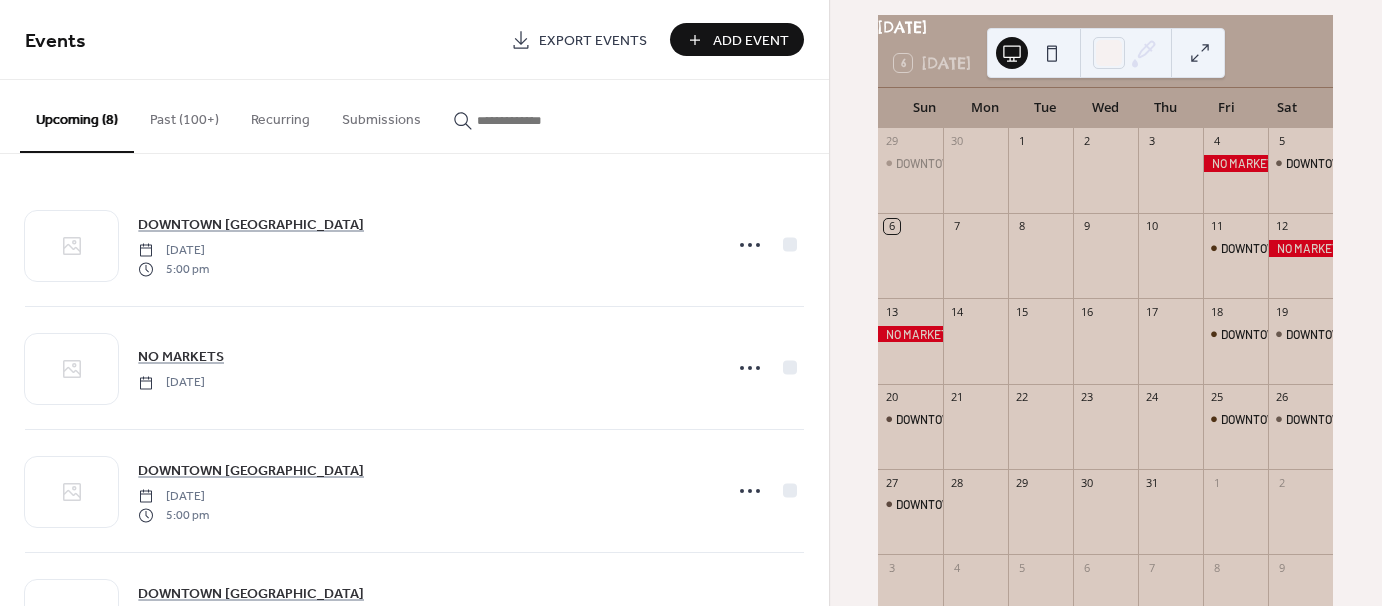 click on "Past  (100+)" at bounding box center (184, 115) 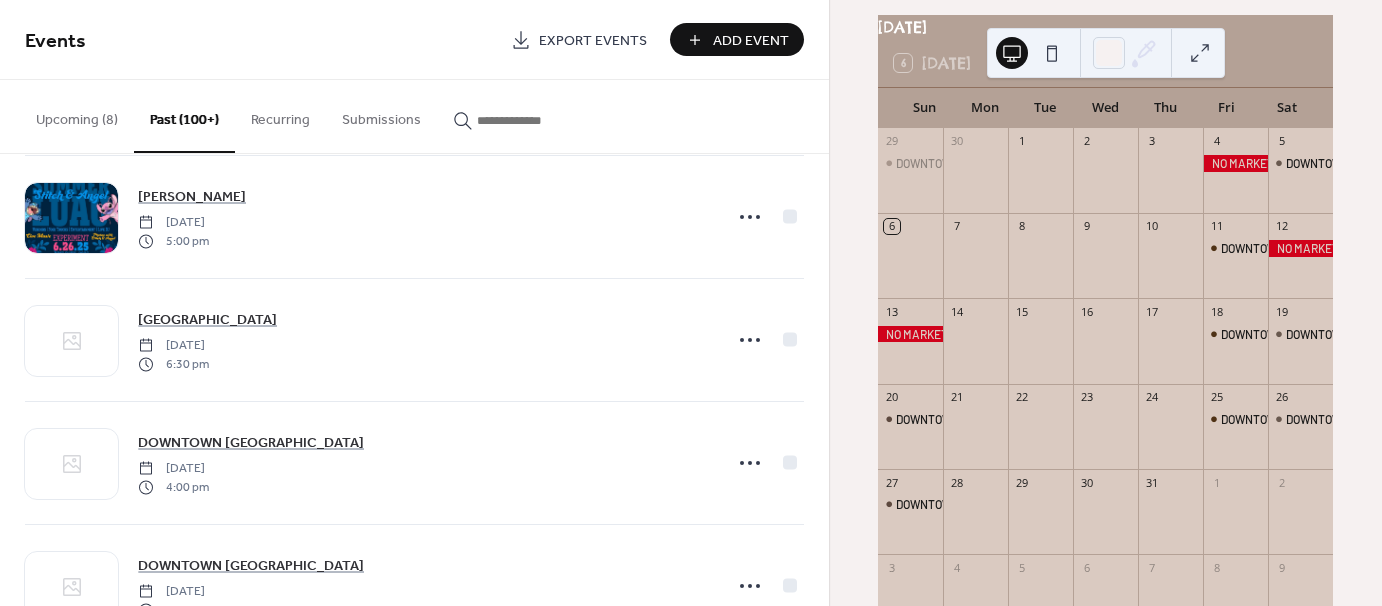 scroll, scrollTop: 658, scrollLeft: 0, axis: vertical 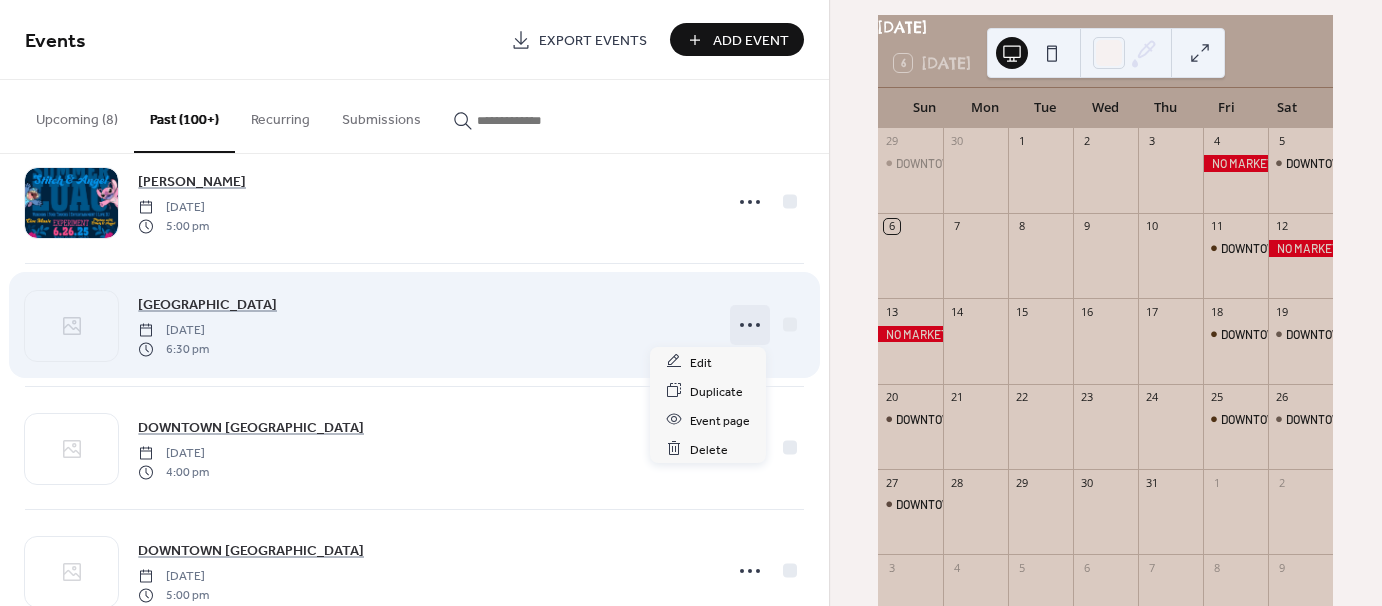 click 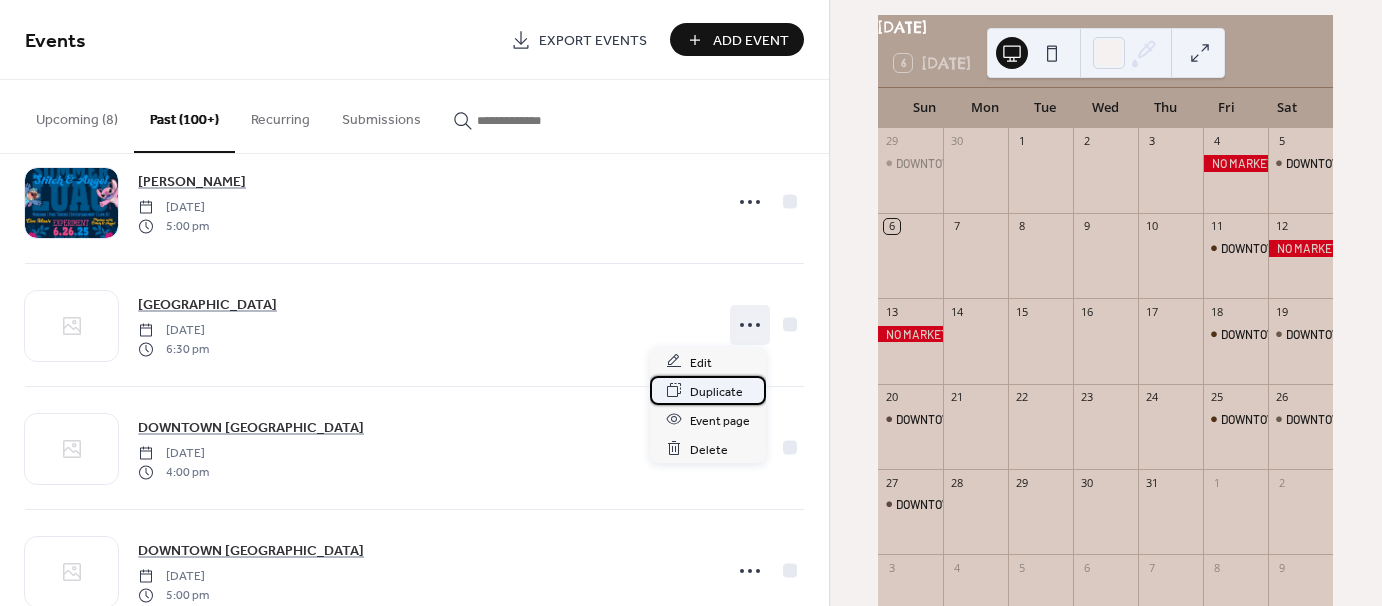 click on "Duplicate" at bounding box center [716, 391] 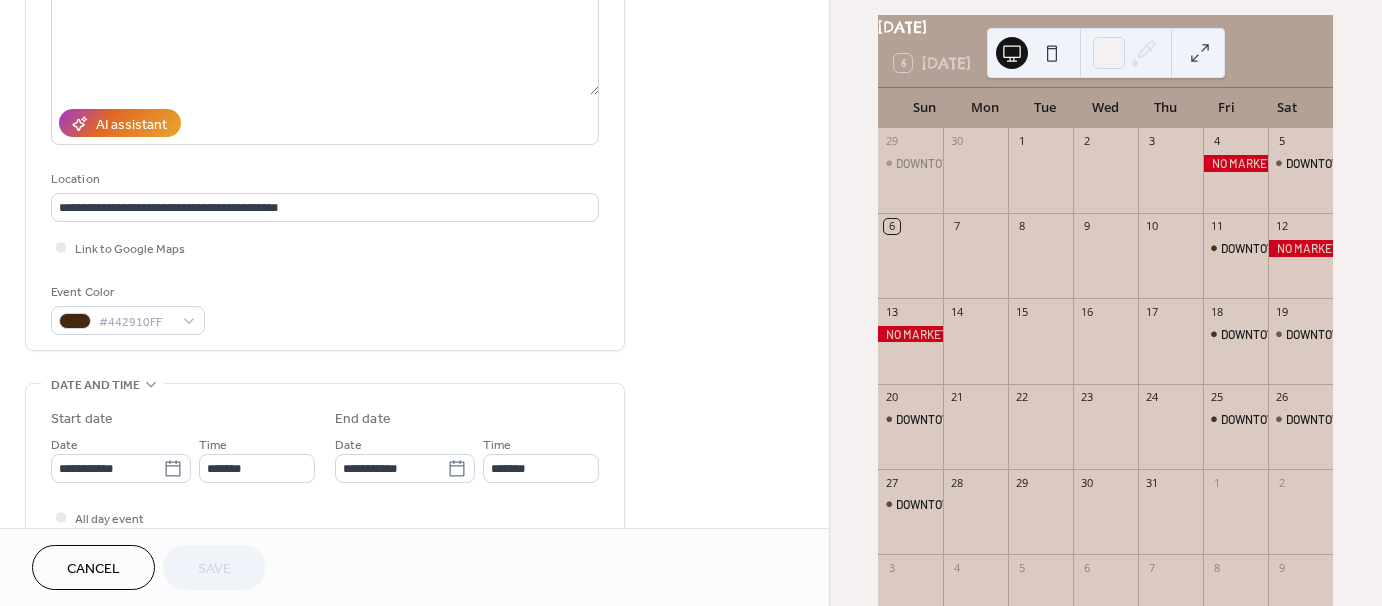 scroll, scrollTop: 268, scrollLeft: 0, axis: vertical 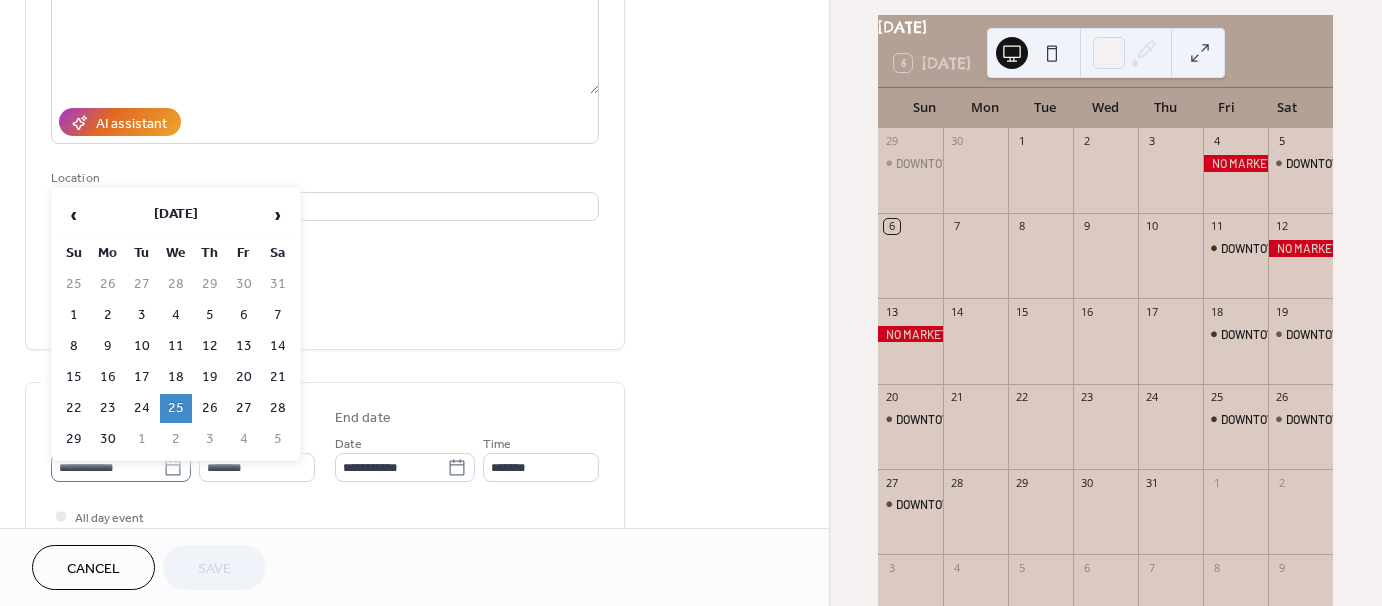 click 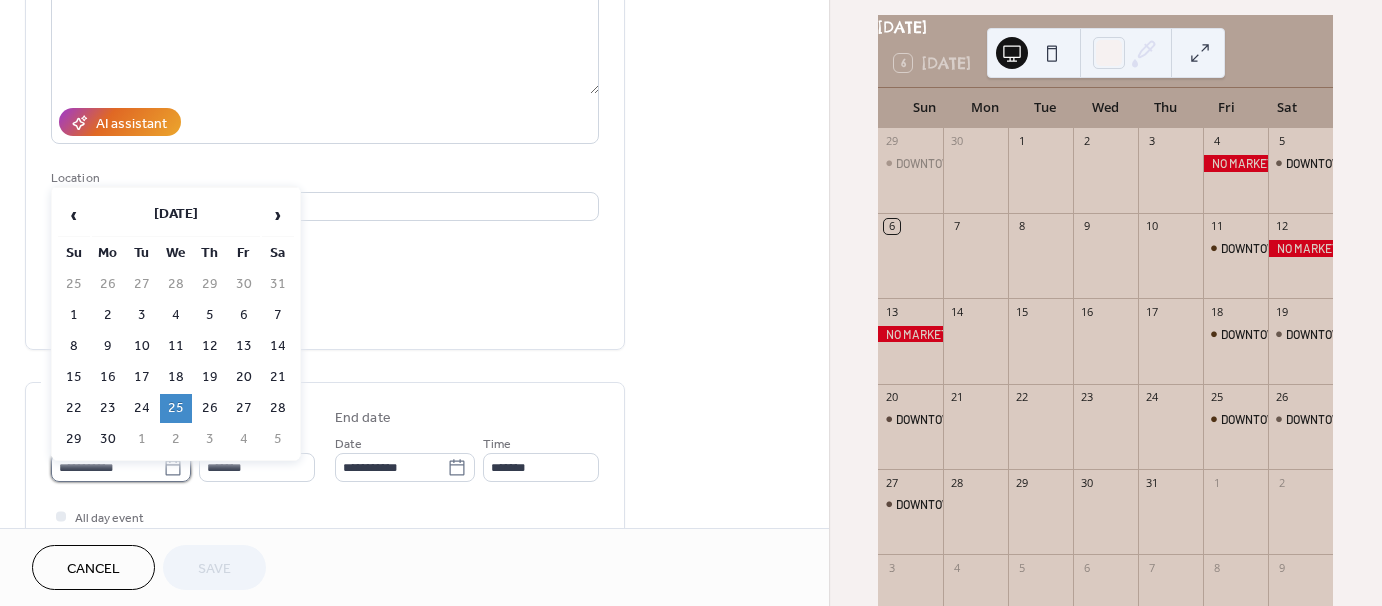 click on "**********" at bounding box center [107, 467] 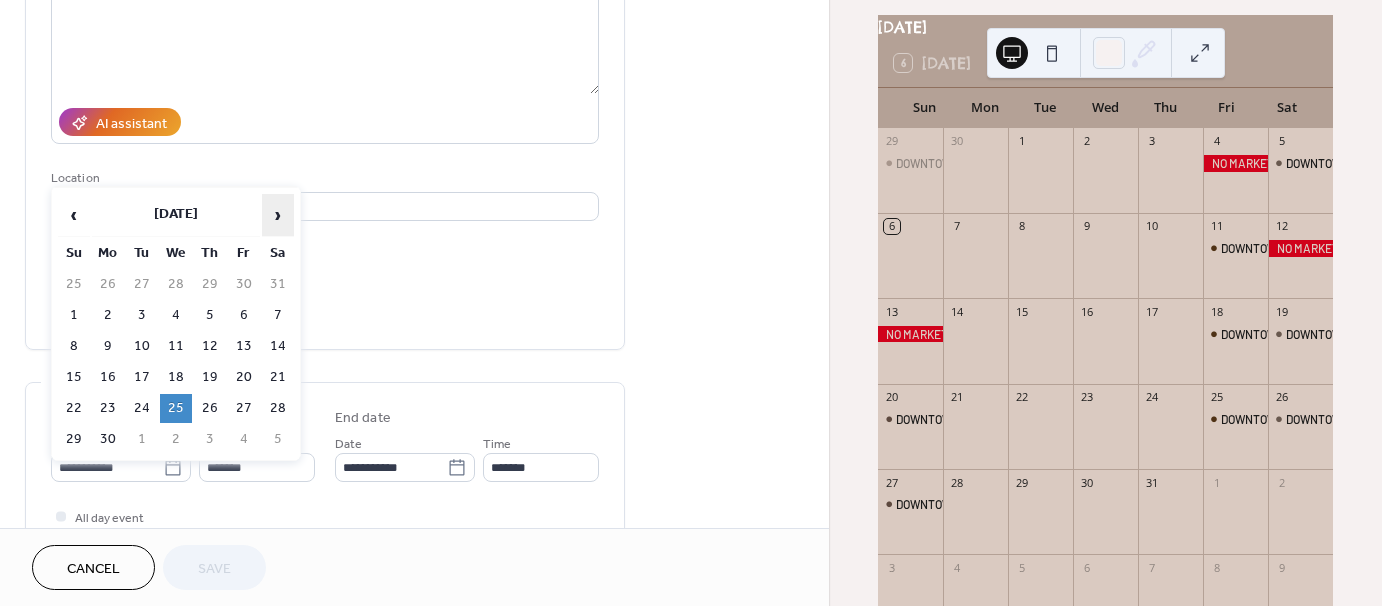 click on "›" at bounding box center (278, 215) 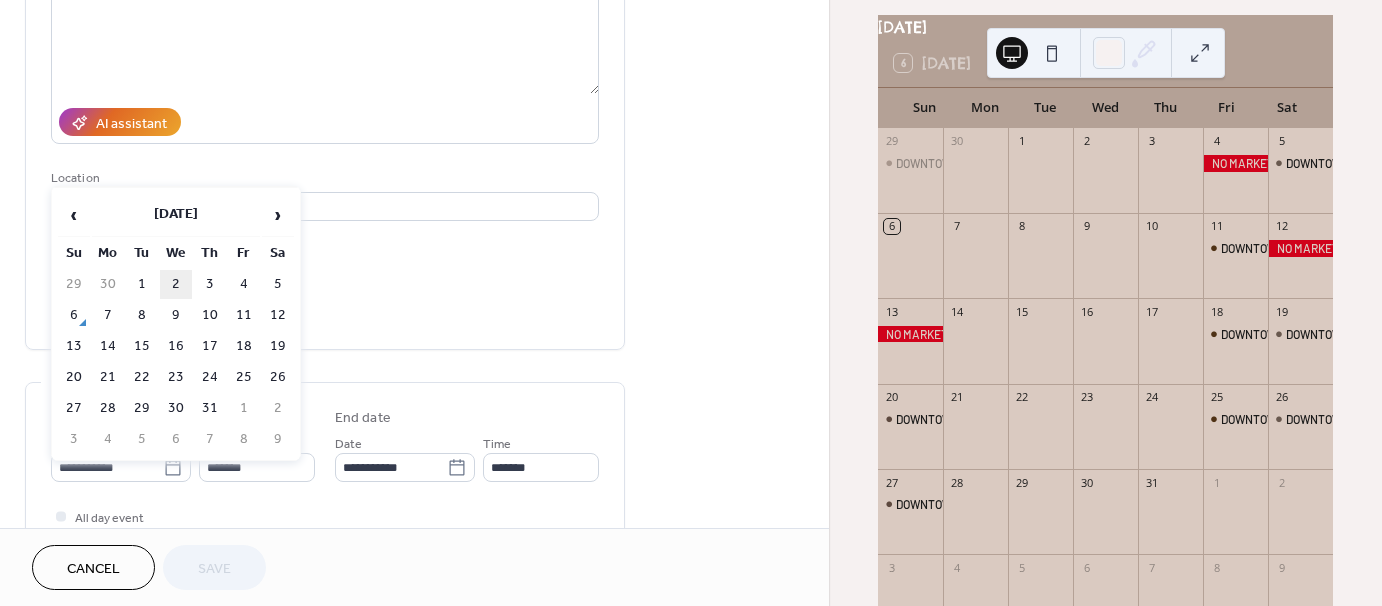 click on "2" at bounding box center [176, 284] 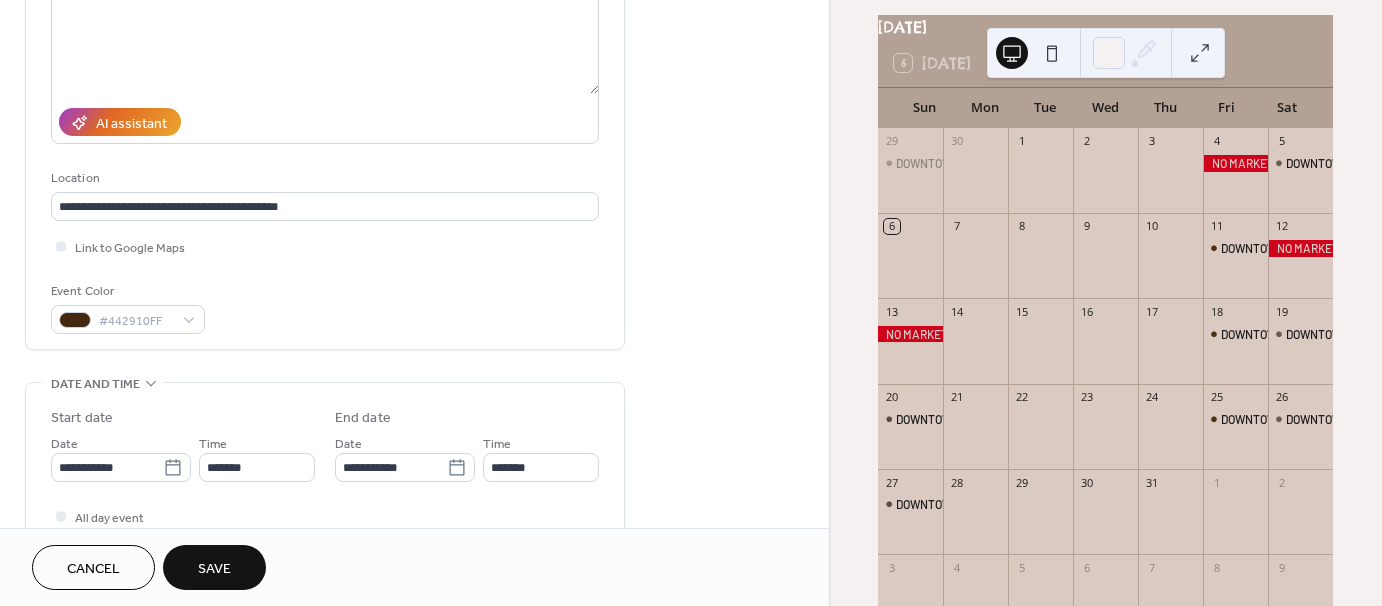 click on "Save" at bounding box center (214, 567) 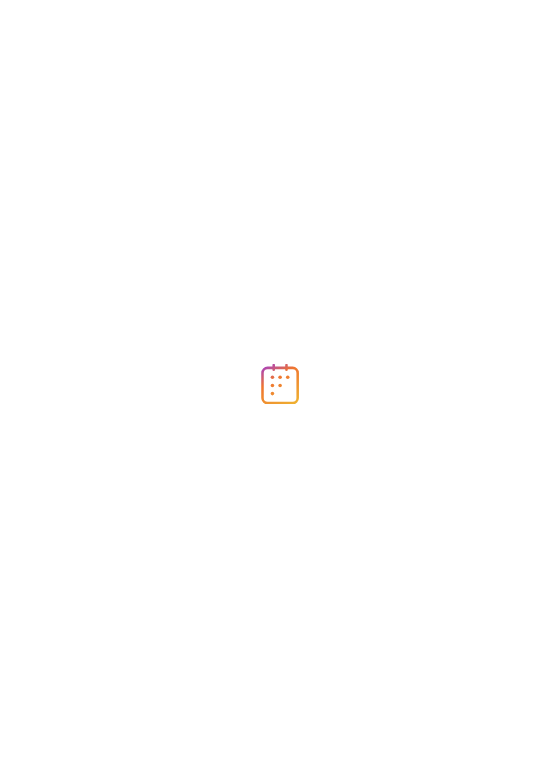 scroll, scrollTop: 0, scrollLeft: 0, axis: both 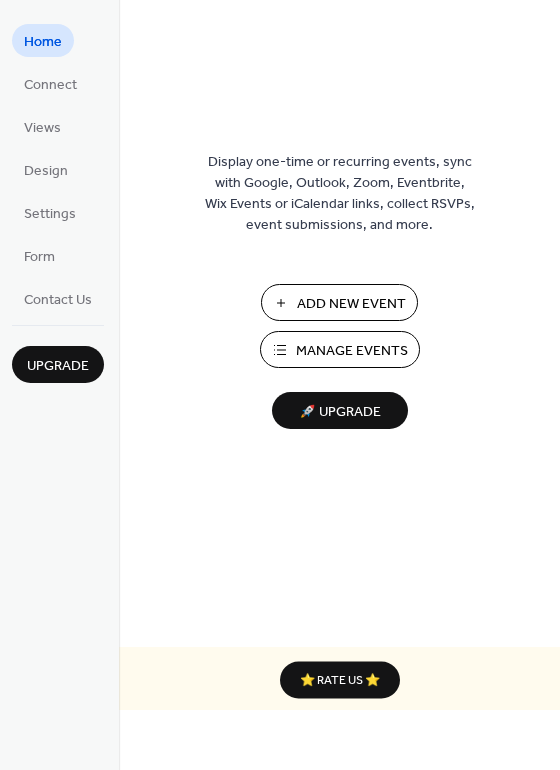 click on "Manage Events" at bounding box center (352, 351) 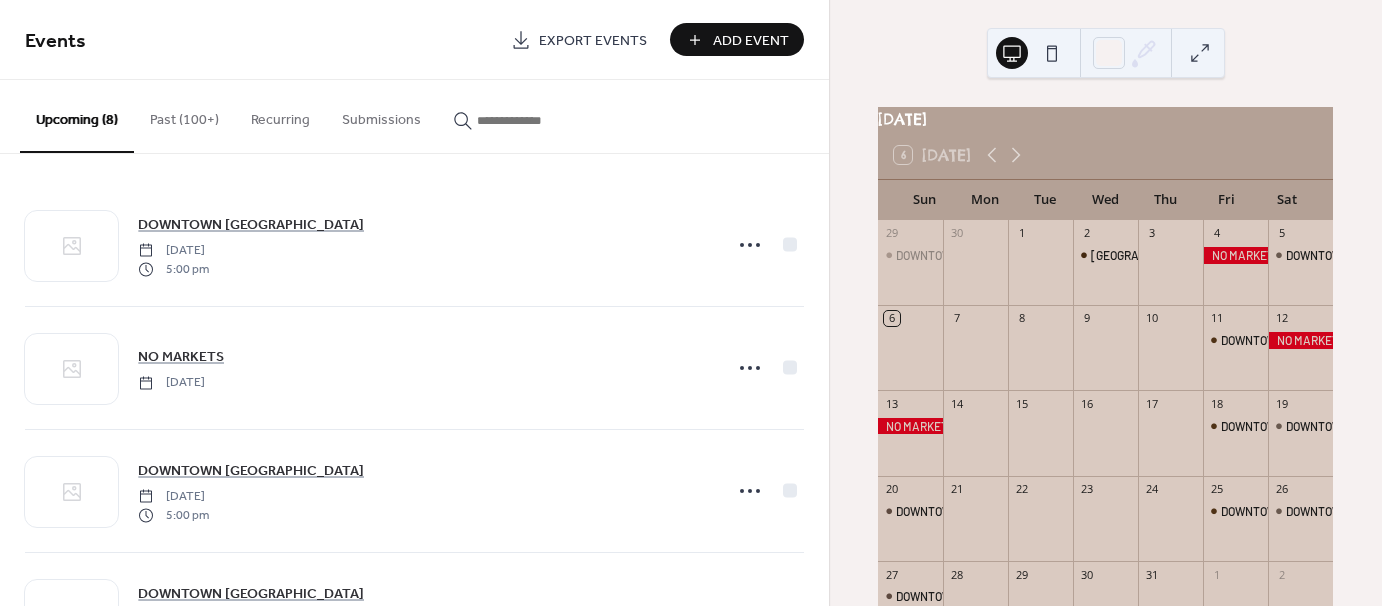 scroll, scrollTop: 0, scrollLeft: 0, axis: both 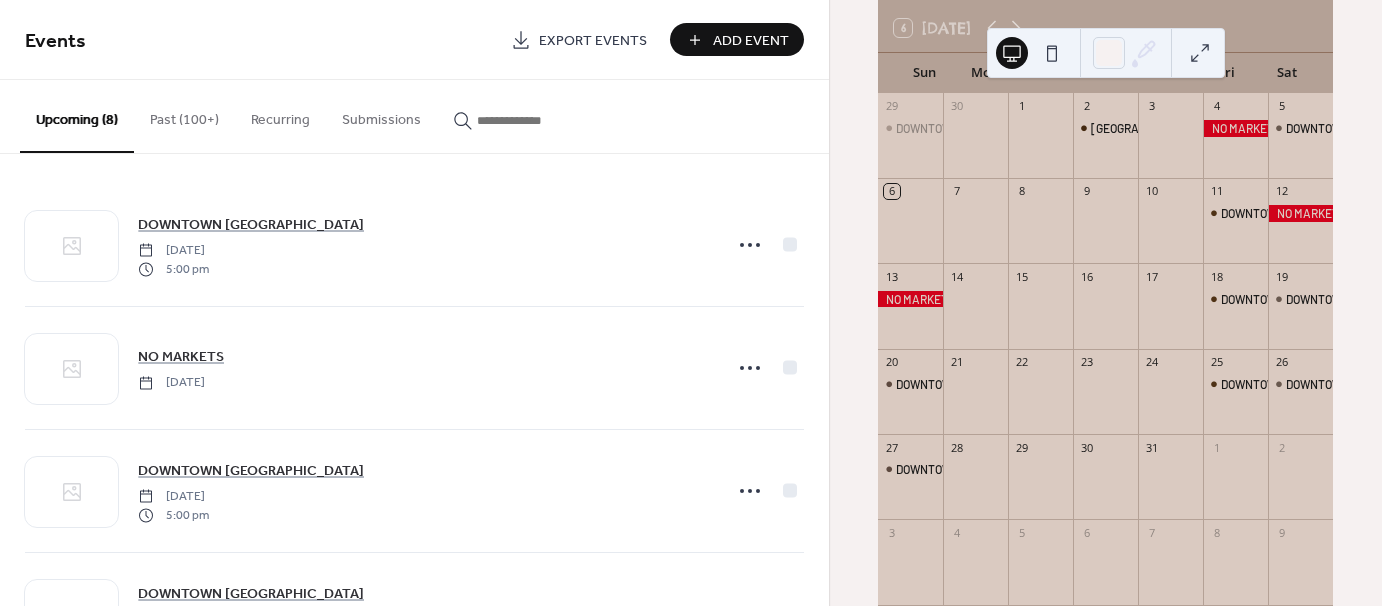 click on "Past  (100+)" at bounding box center [184, 115] 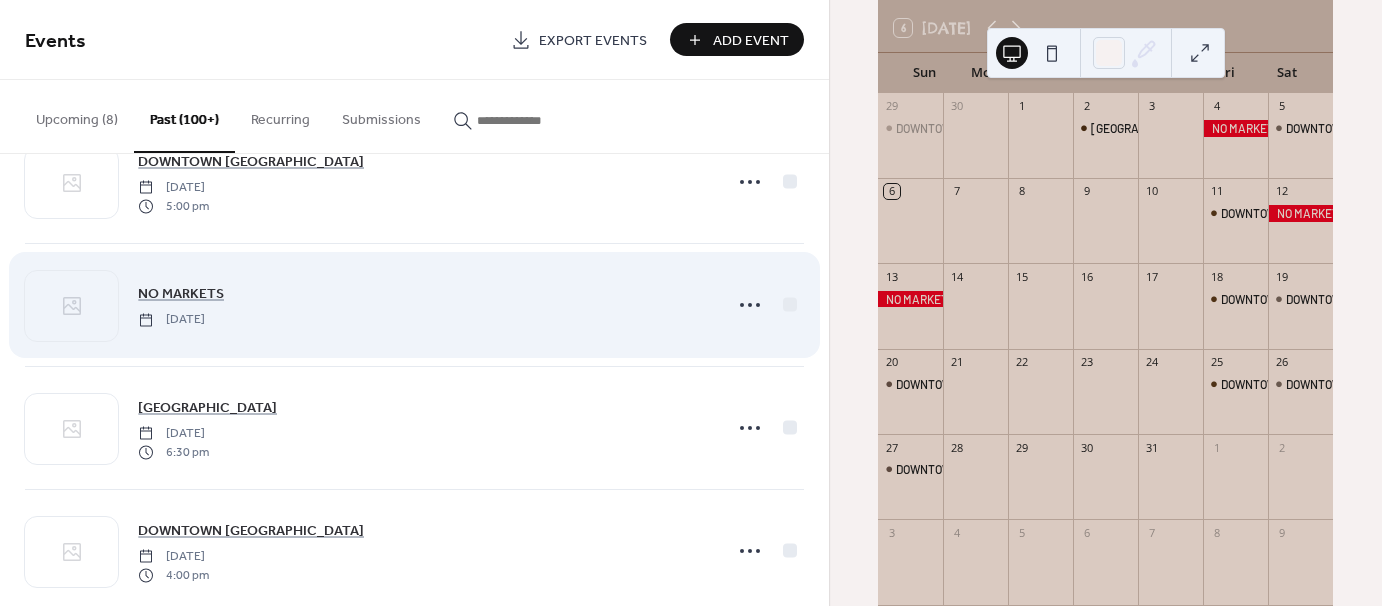 scroll, scrollTop: 67, scrollLeft: 0, axis: vertical 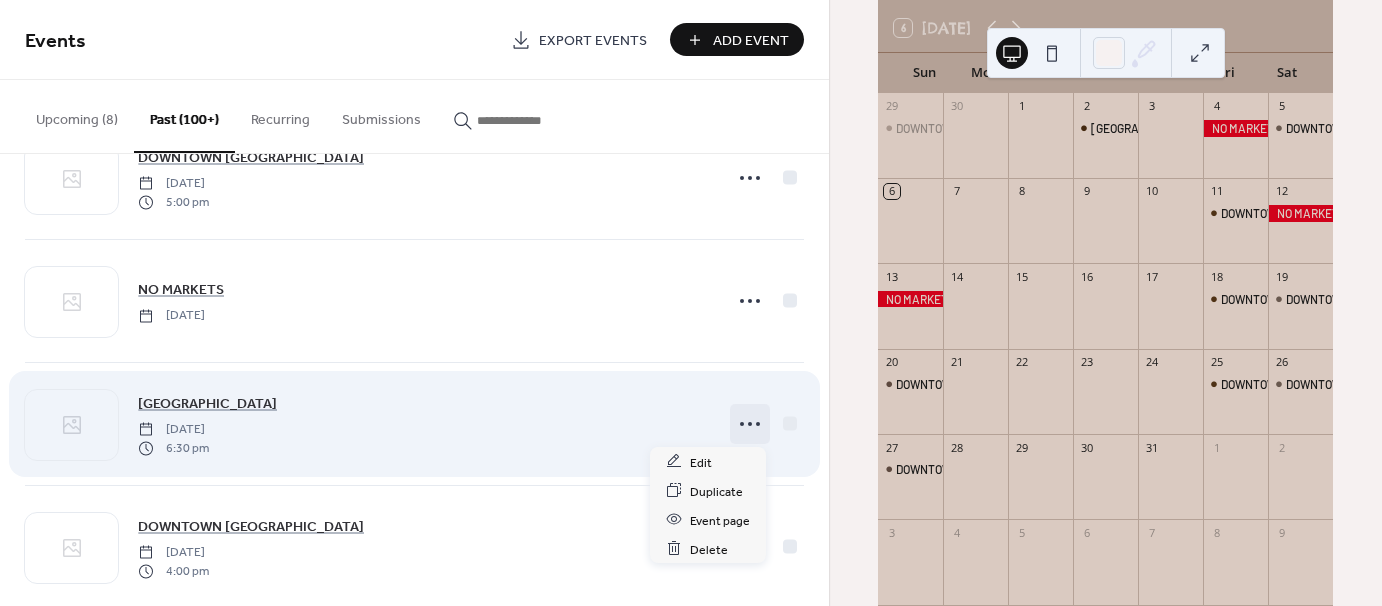 click 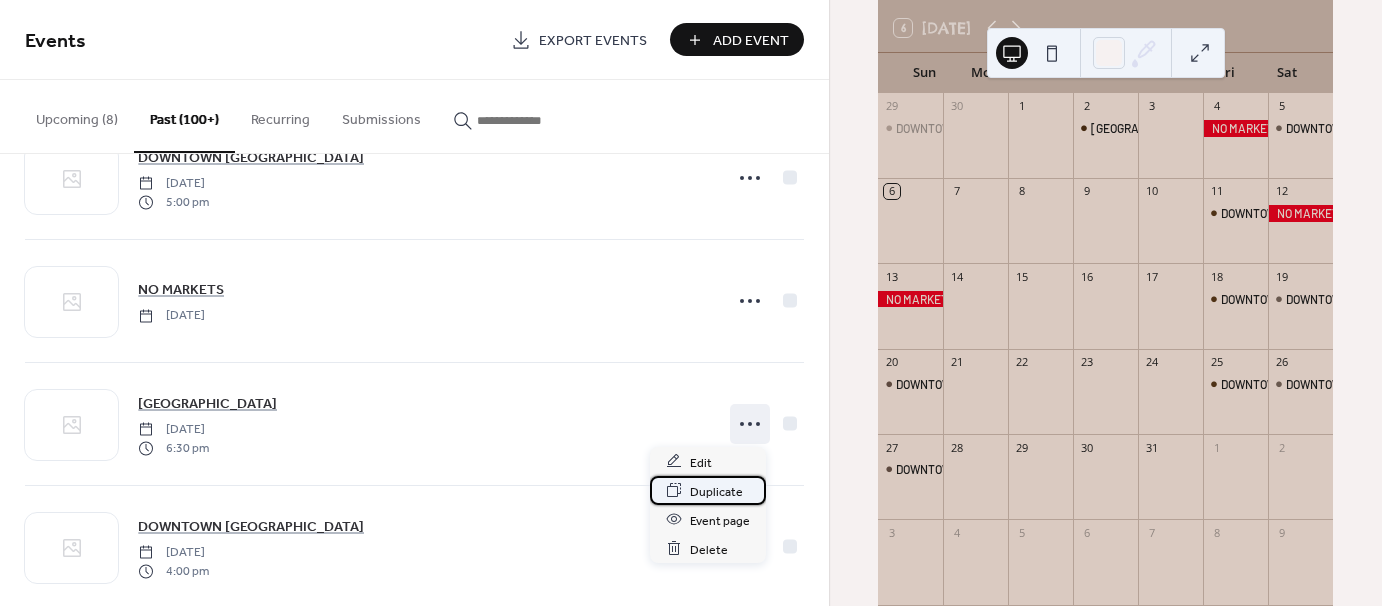 click on "Duplicate" at bounding box center (716, 491) 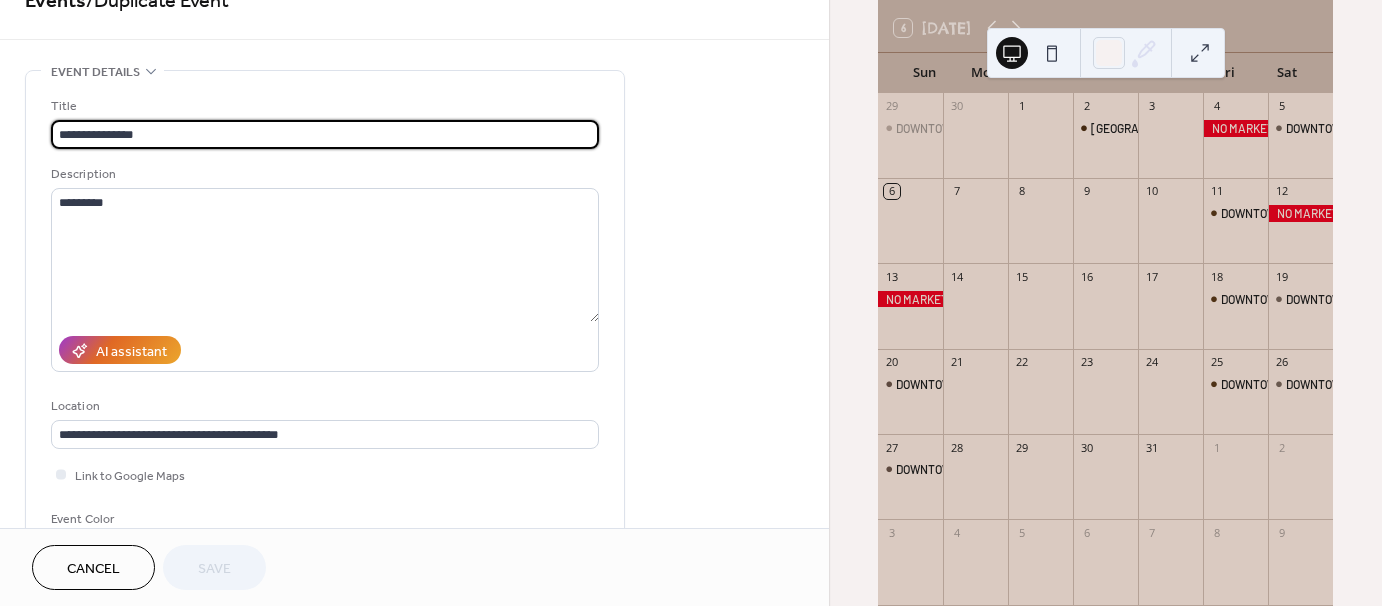scroll, scrollTop: 43, scrollLeft: 0, axis: vertical 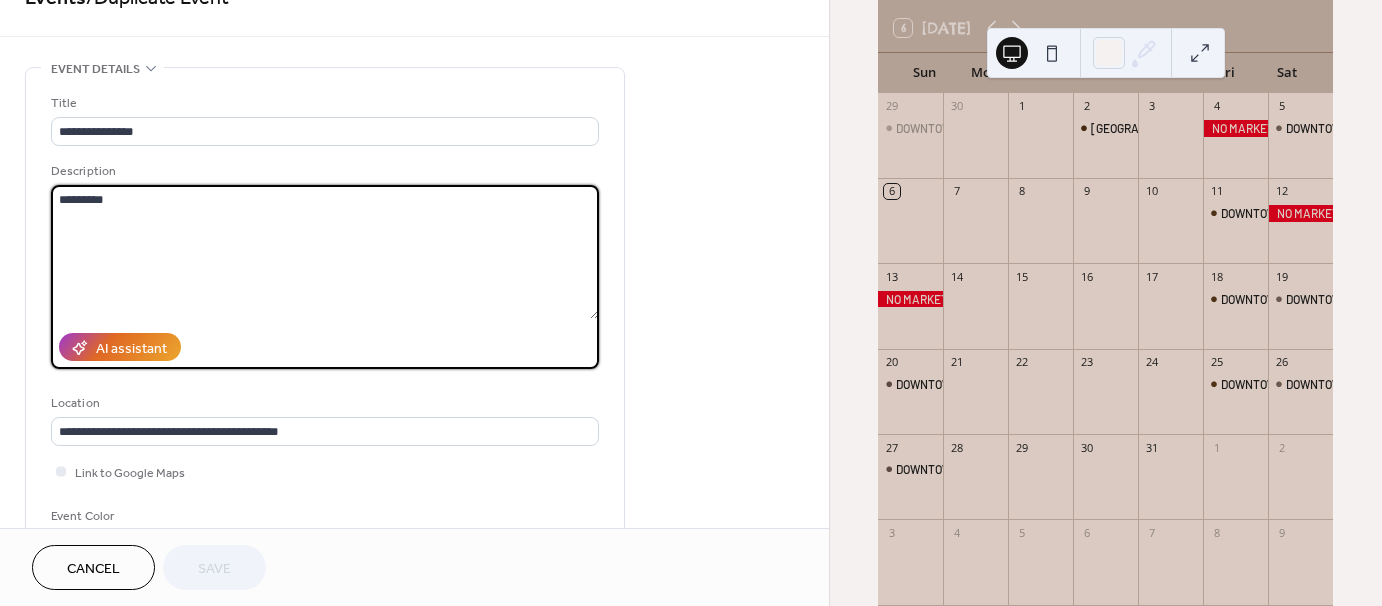 drag, startPoint x: 118, startPoint y: 203, endPoint x: 36, endPoint y: 189, distance: 83.18654 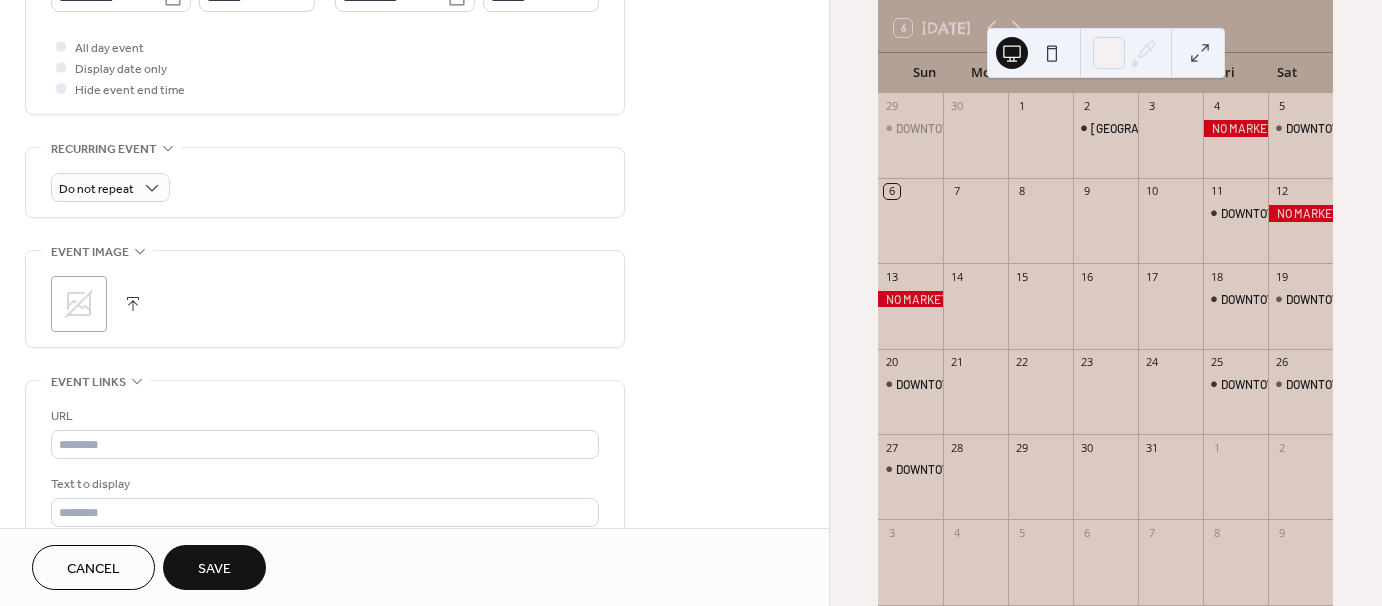 scroll, scrollTop: 740, scrollLeft: 0, axis: vertical 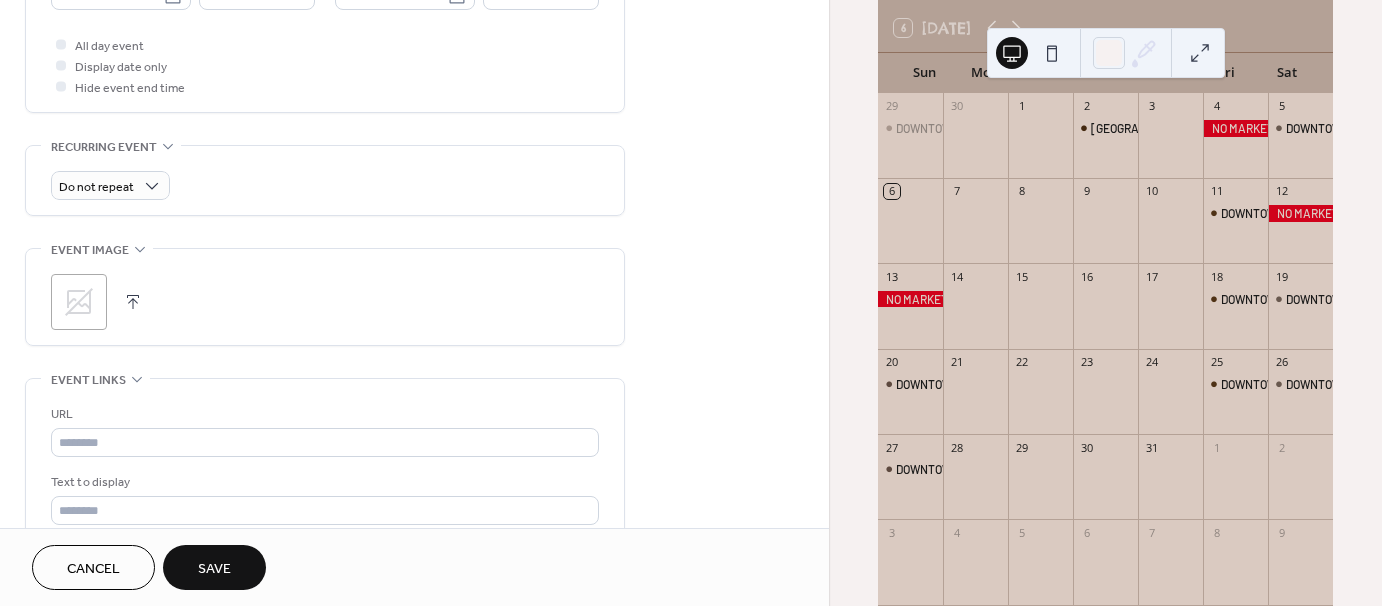 click 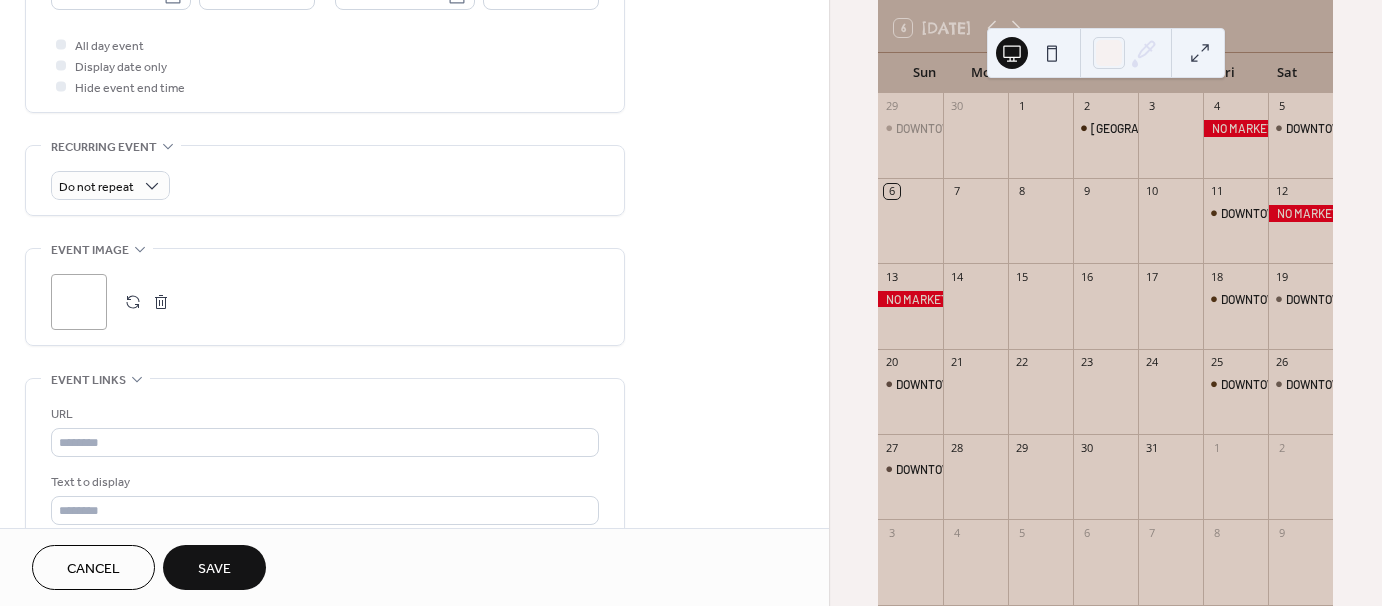 scroll, scrollTop: 0, scrollLeft: 0, axis: both 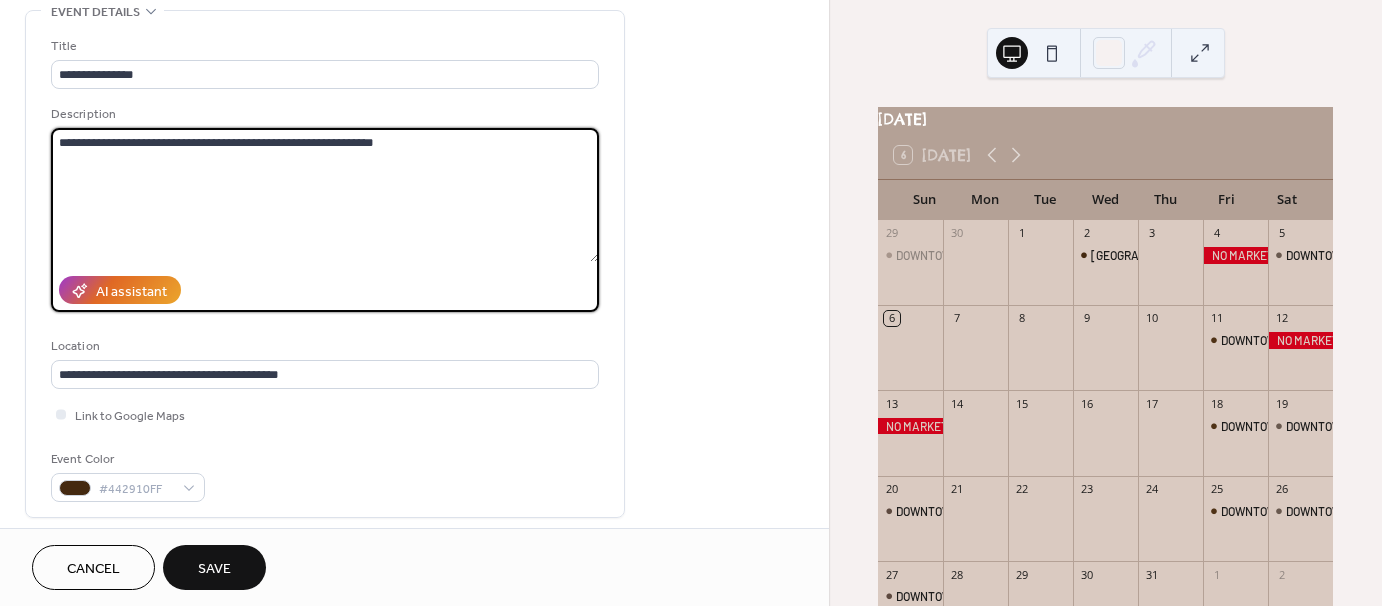 click on "**********" at bounding box center (325, 195) 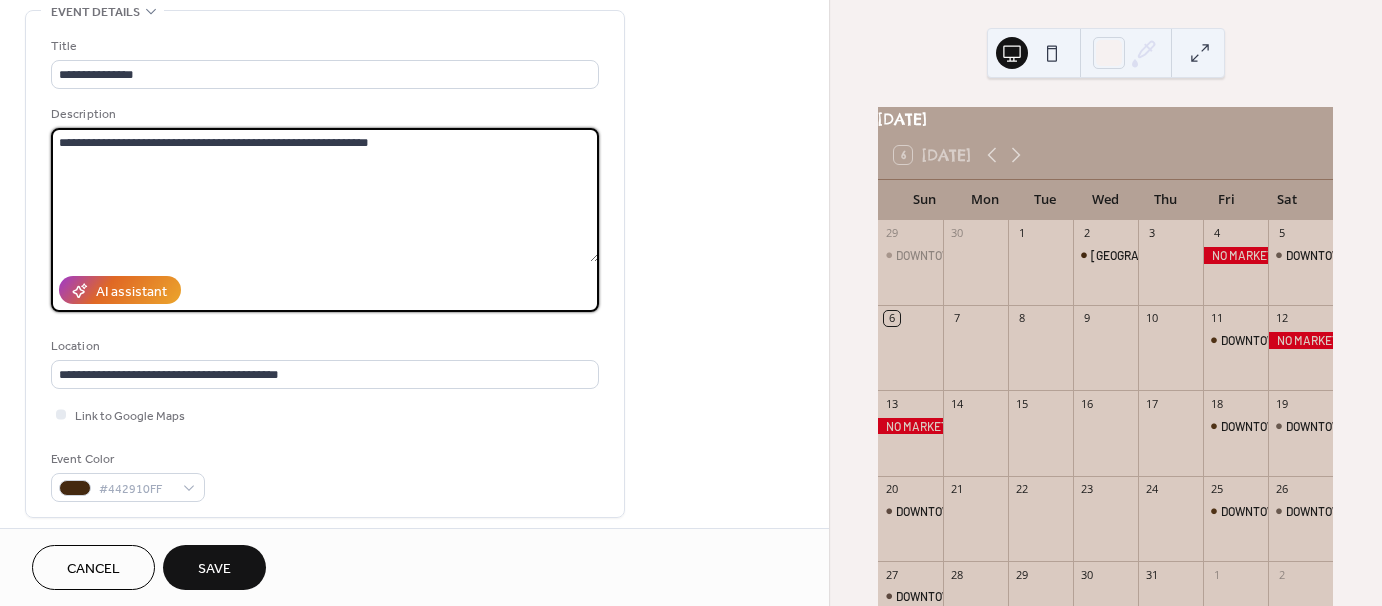 click on "**********" at bounding box center (325, 195) 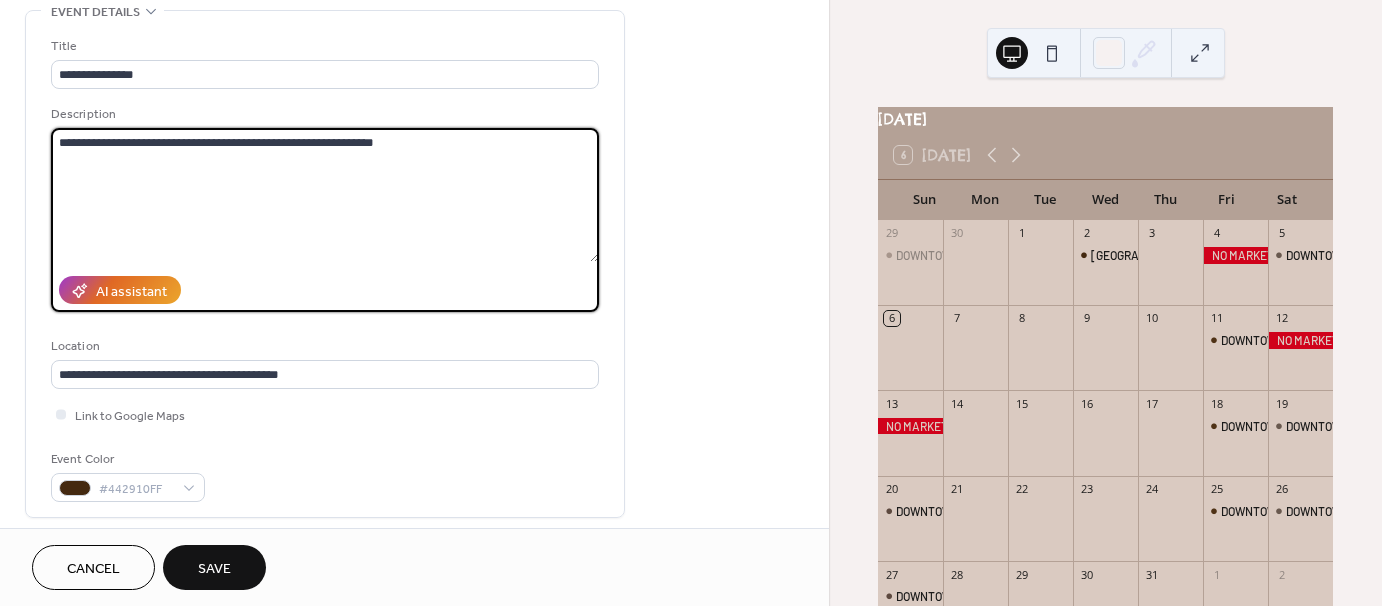 click on "**********" at bounding box center [325, 195] 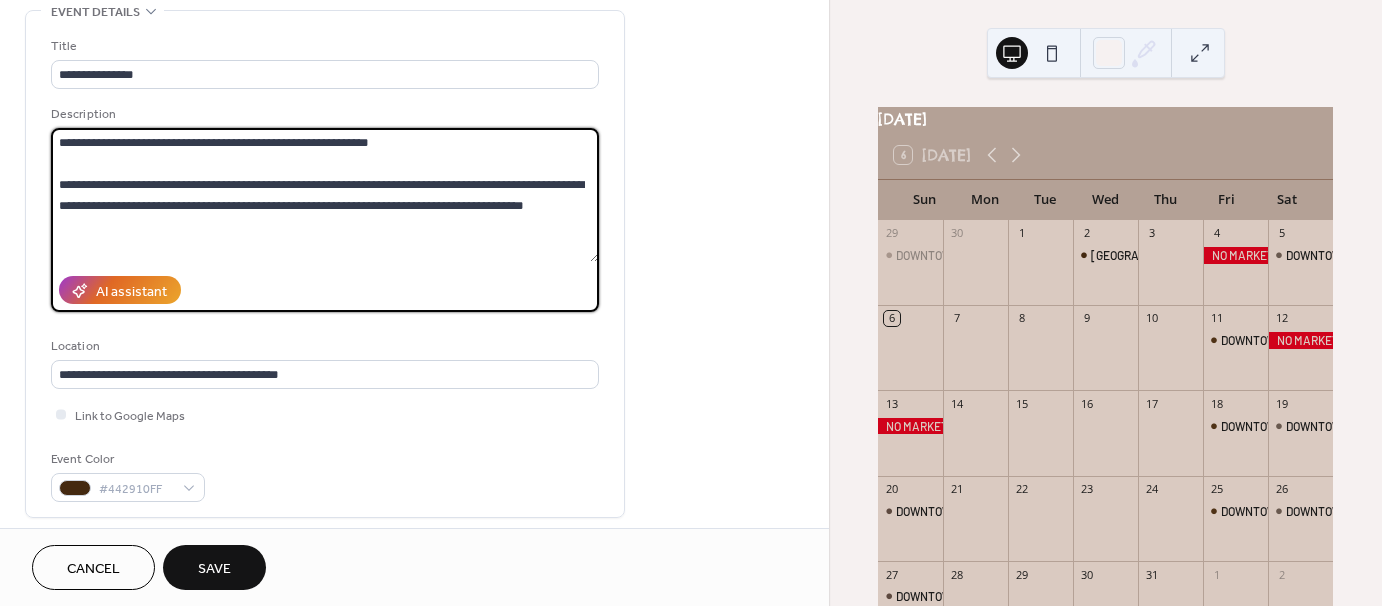 click on "**********" at bounding box center (325, 195) 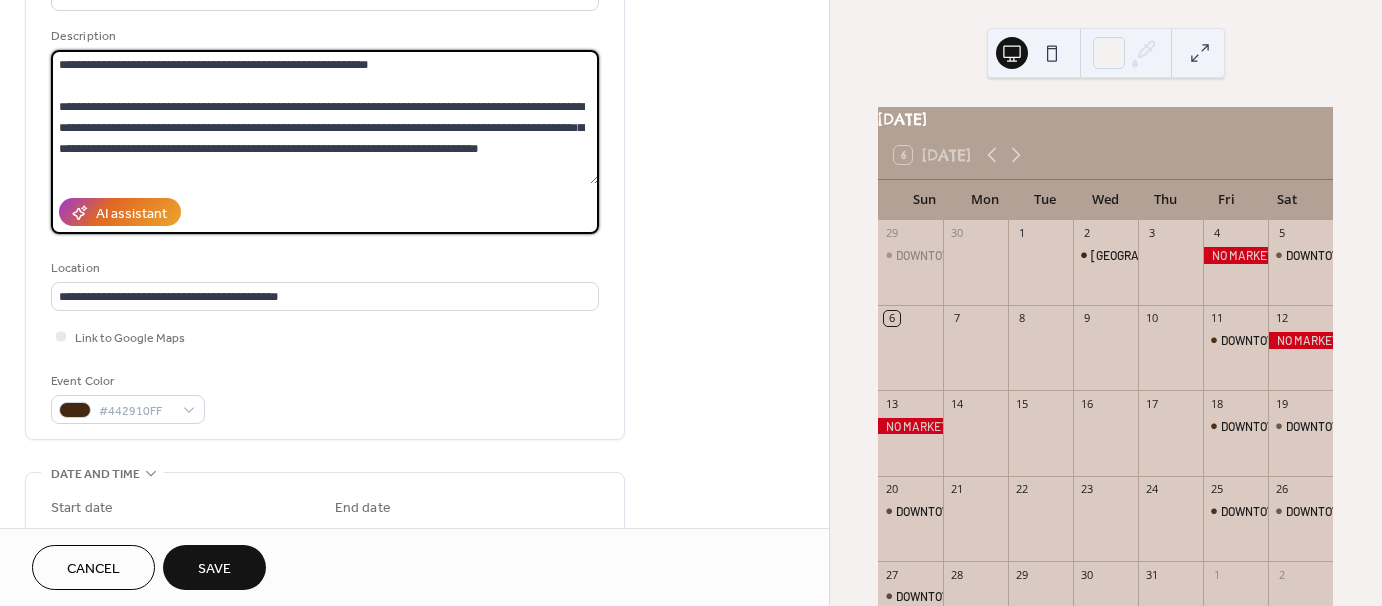 scroll, scrollTop: 180, scrollLeft: 0, axis: vertical 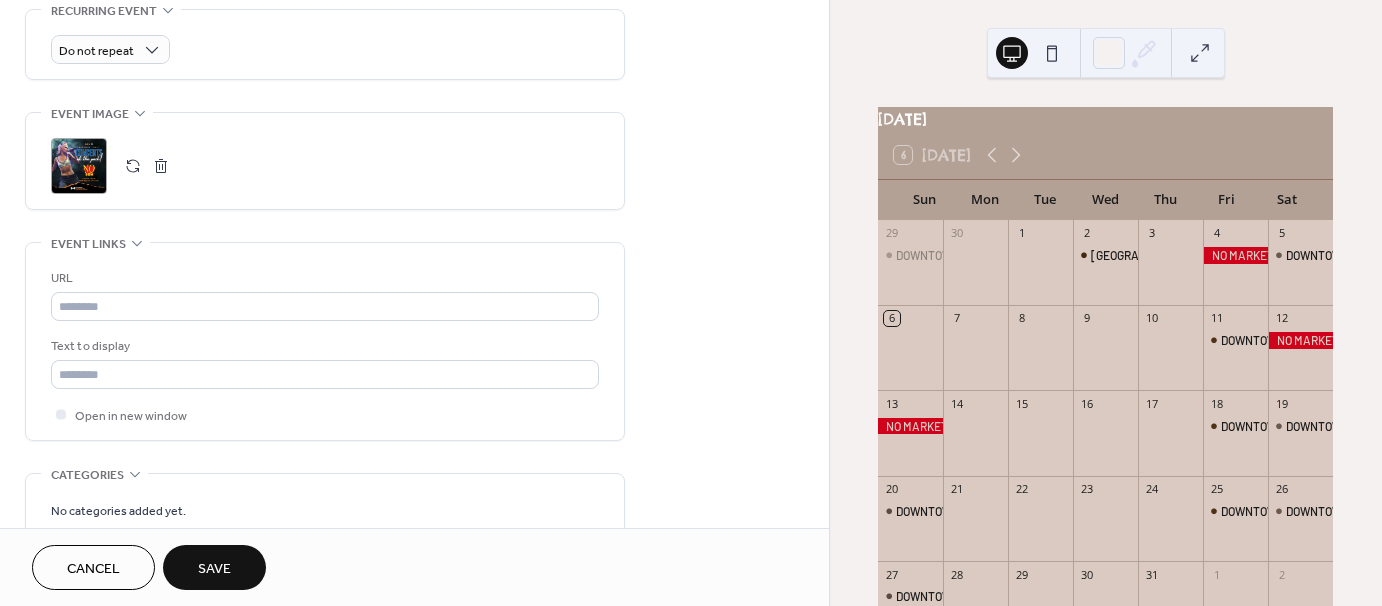 type on "**********" 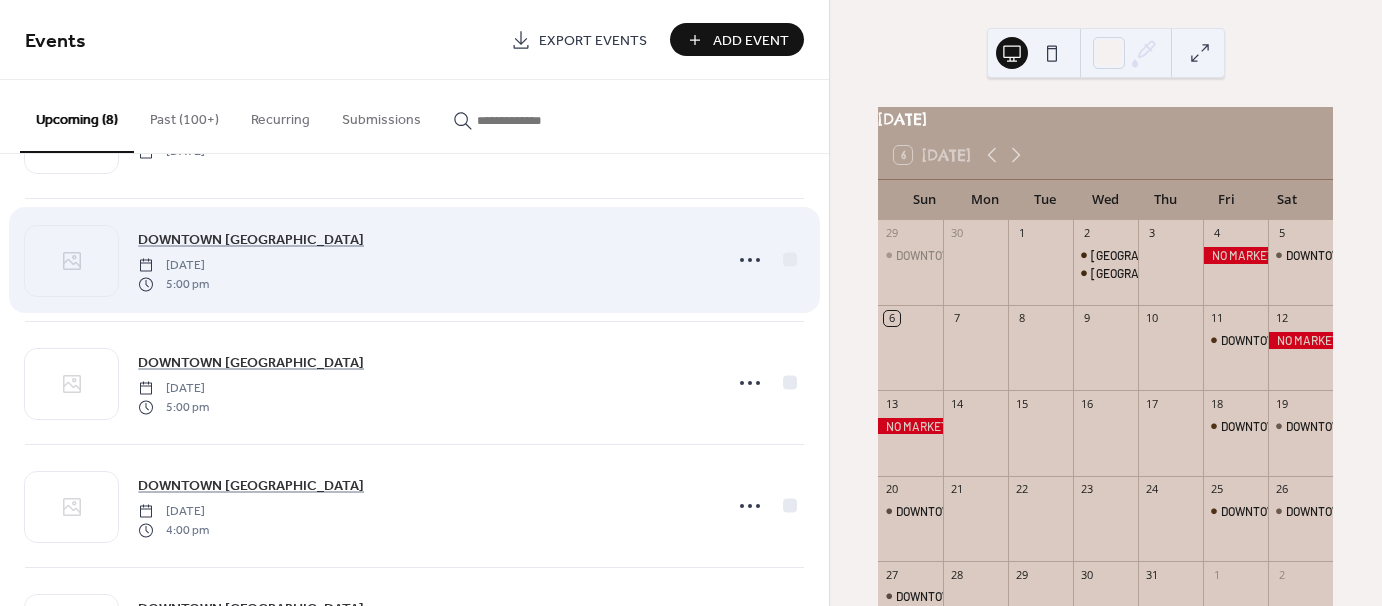 scroll, scrollTop: 0, scrollLeft: 0, axis: both 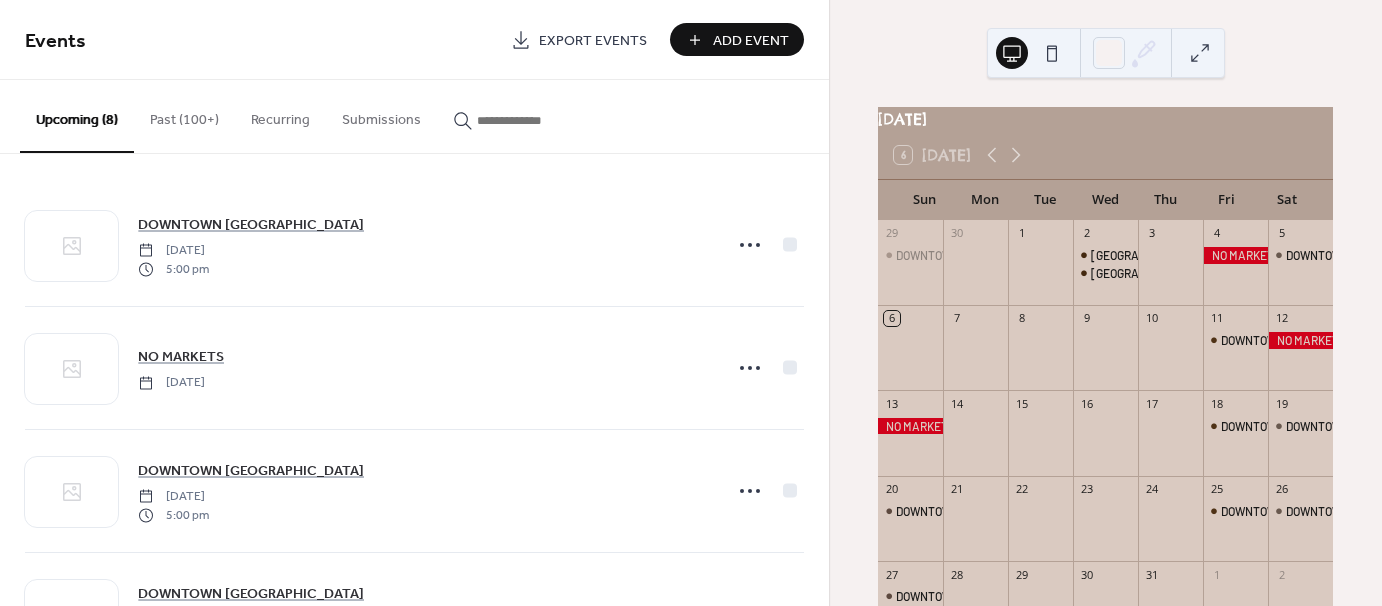 click on "Past  (100+)" at bounding box center (184, 115) 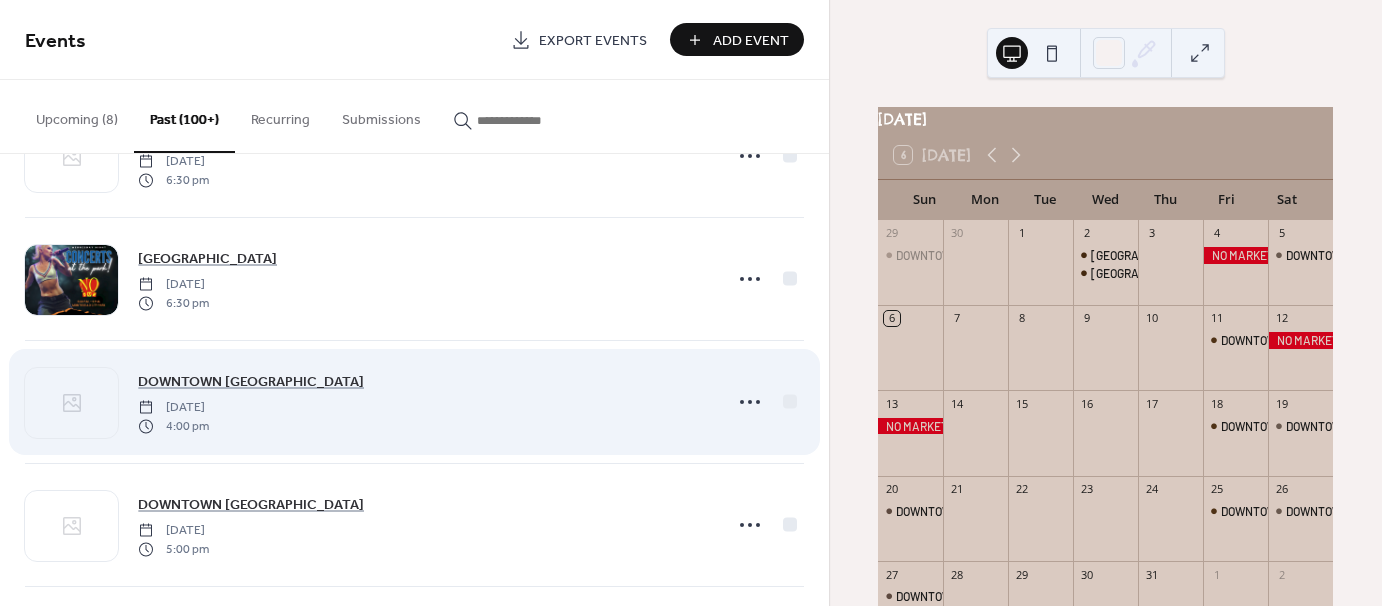 scroll, scrollTop: 330, scrollLeft: 0, axis: vertical 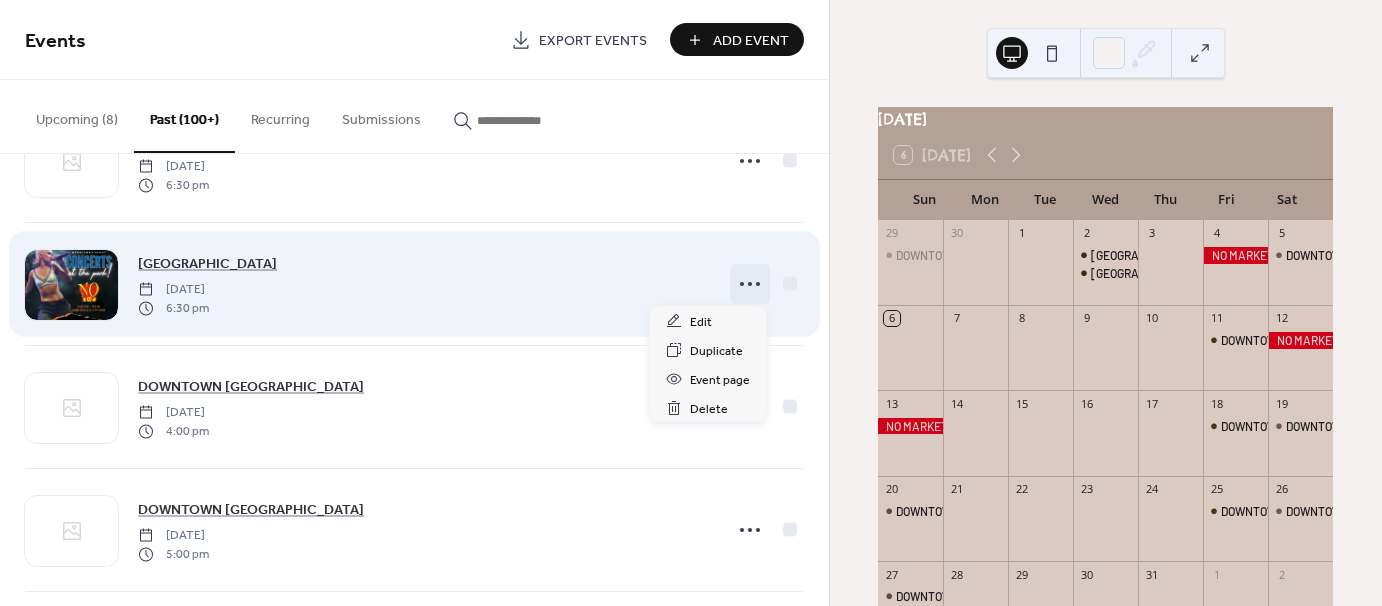 click 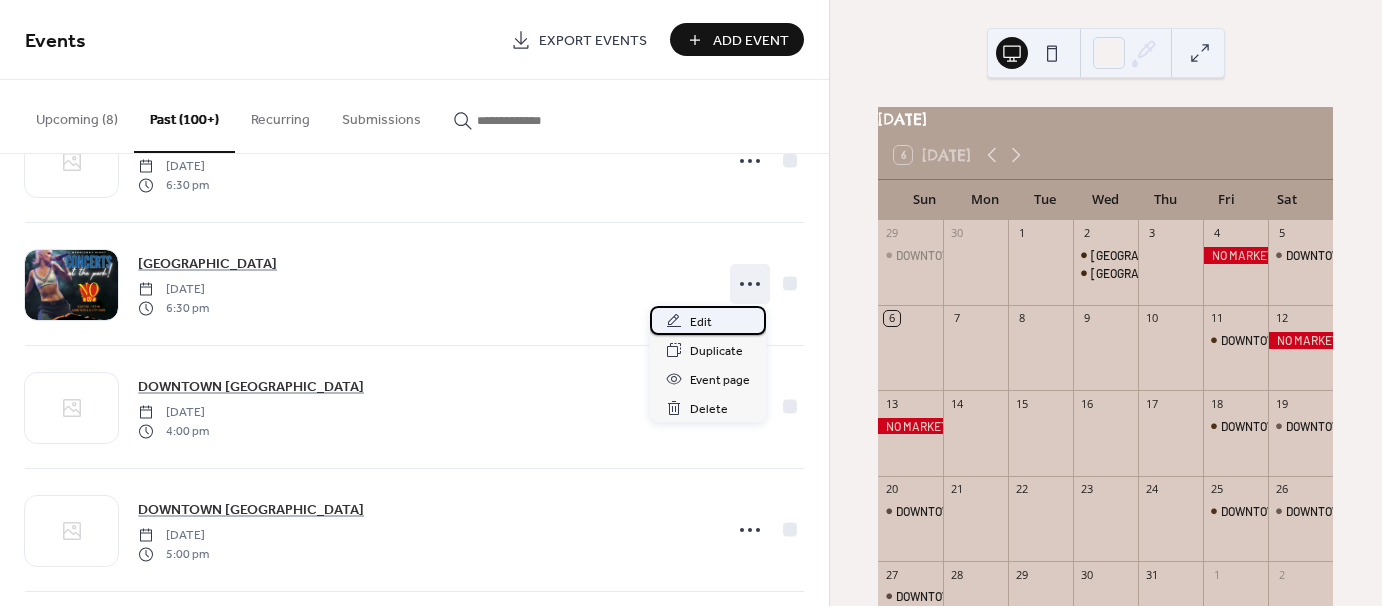 click on "Edit" at bounding box center [708, 320] 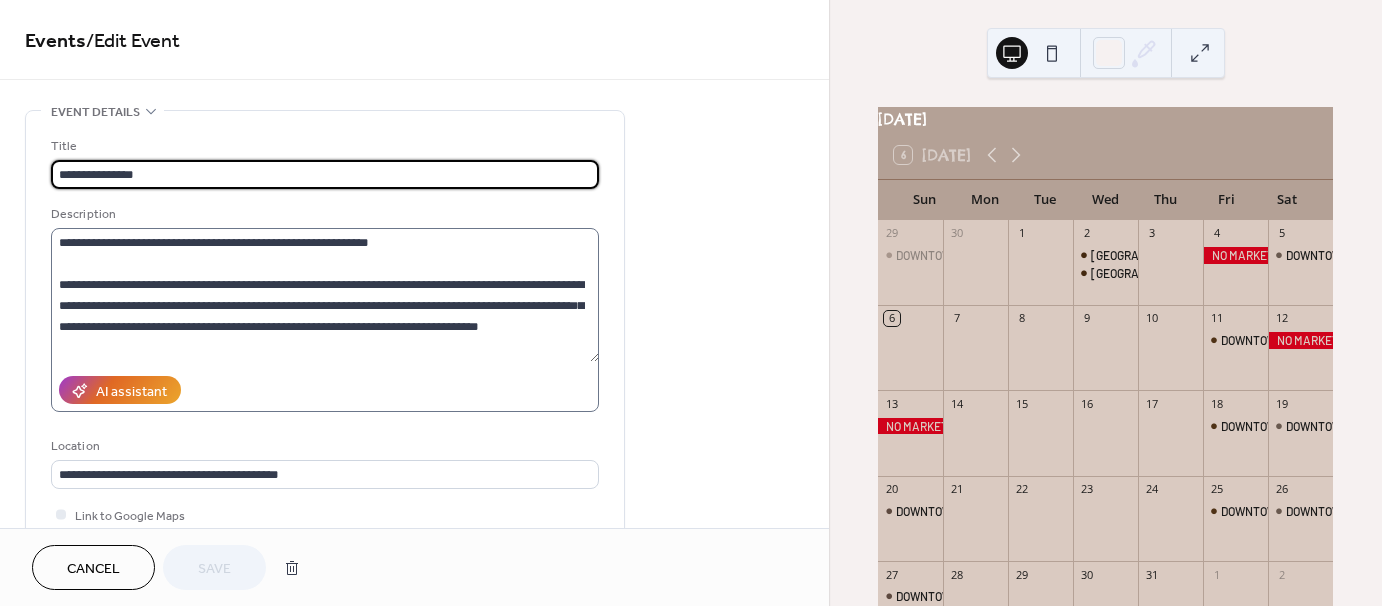 scroll, scrollTop: 41, scrollLeft: 0, axis: vertical 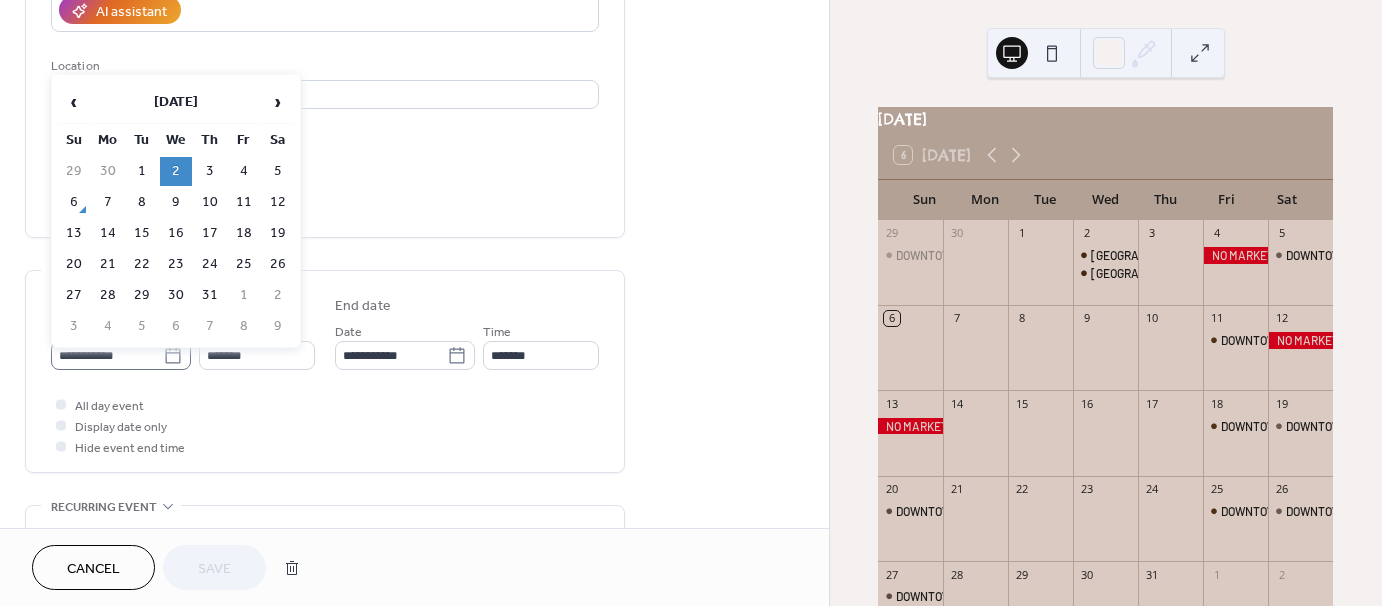 click 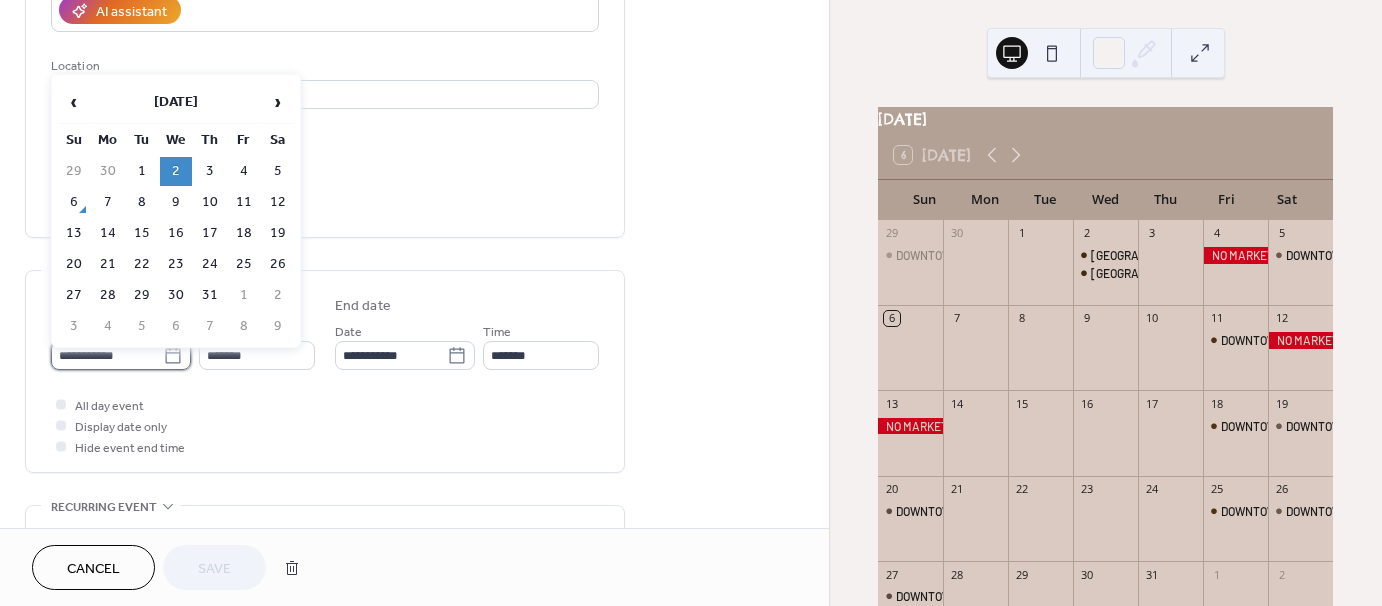click on "**********" at bounding box center (107, 355) 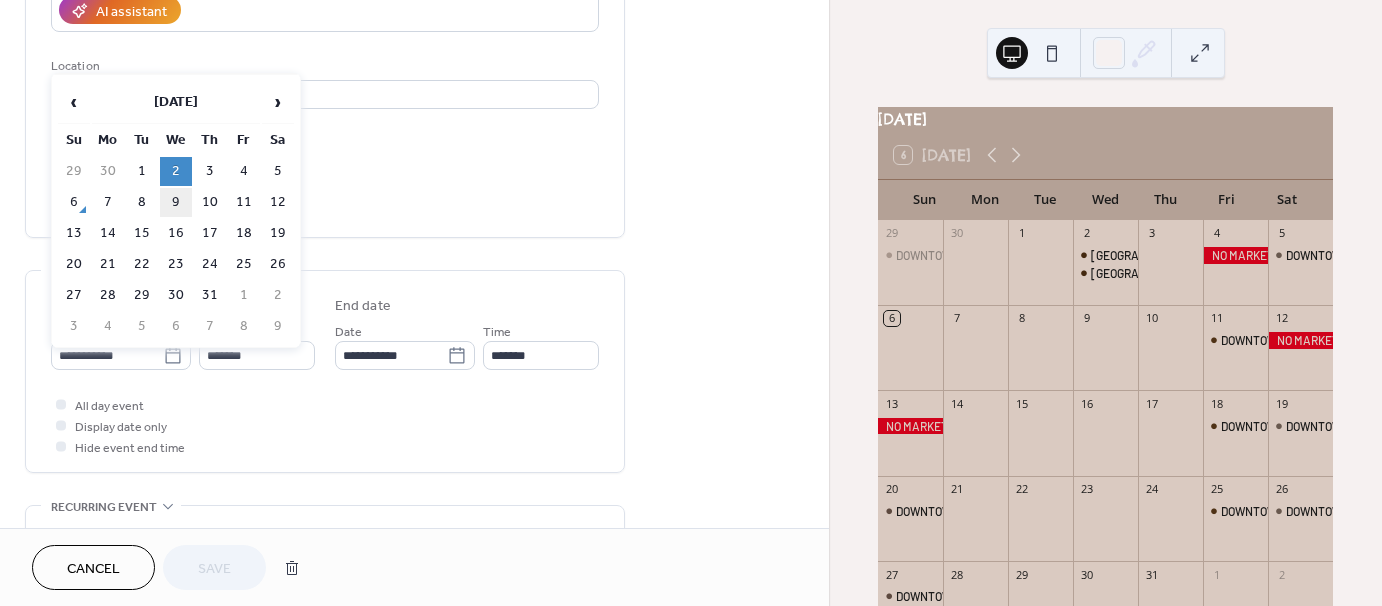click on "9" at bounding box center [176, 202] 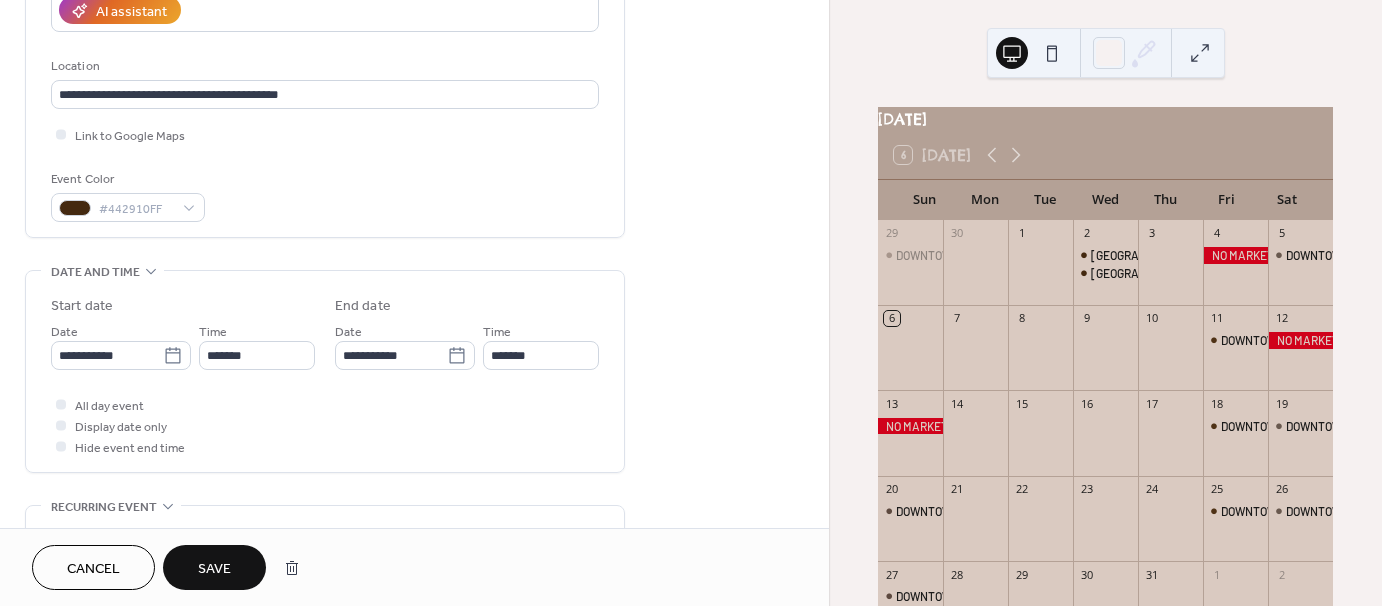 click on "Save" at bounding box center [214, 569] 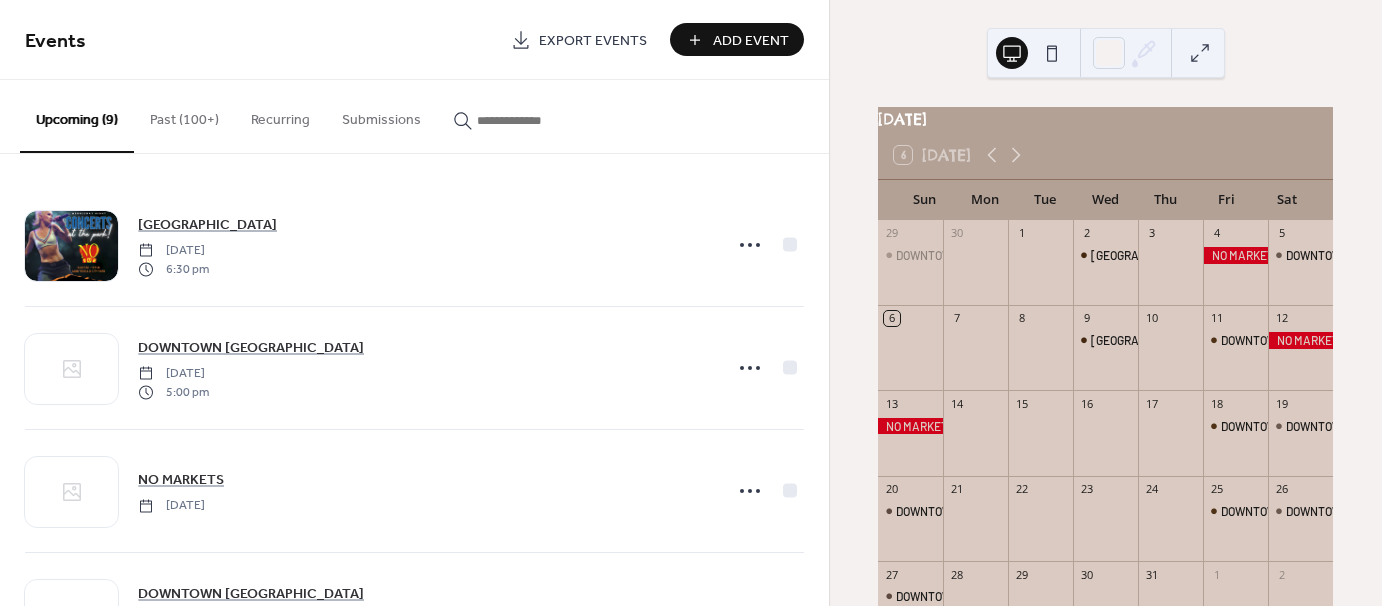 click on "Add Event" at bounding box center [751, 41] 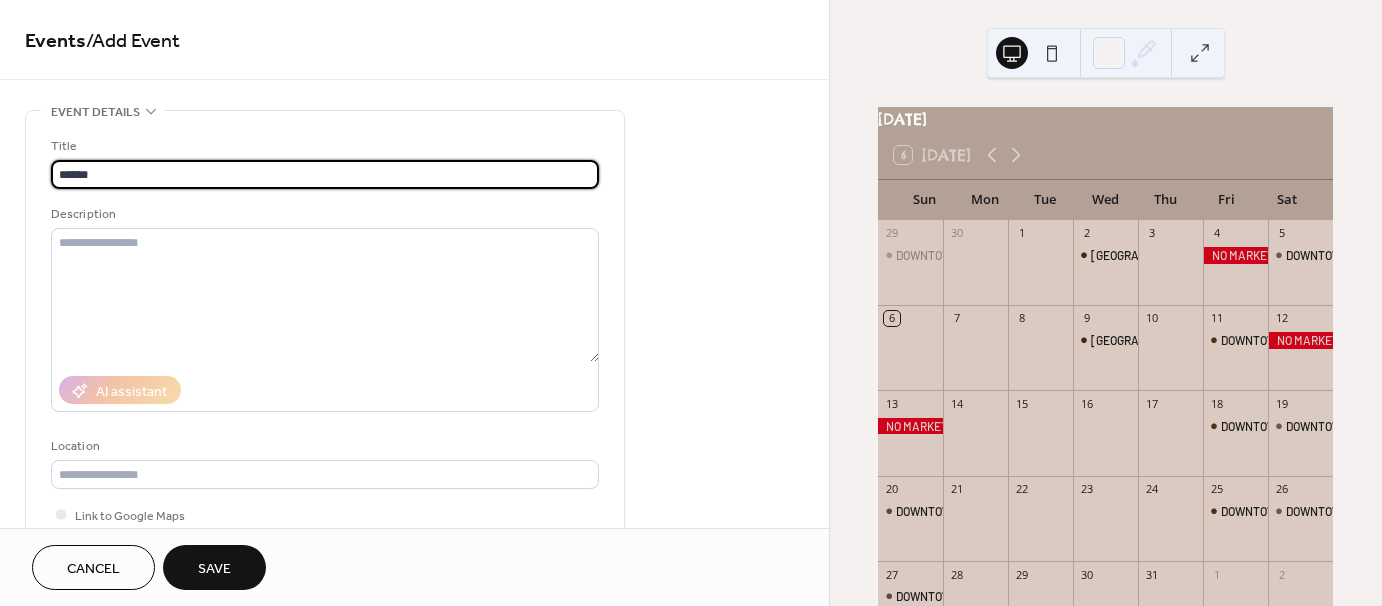 scroll, scrollTop: 1, scrollLeft: 0, axis: vertical 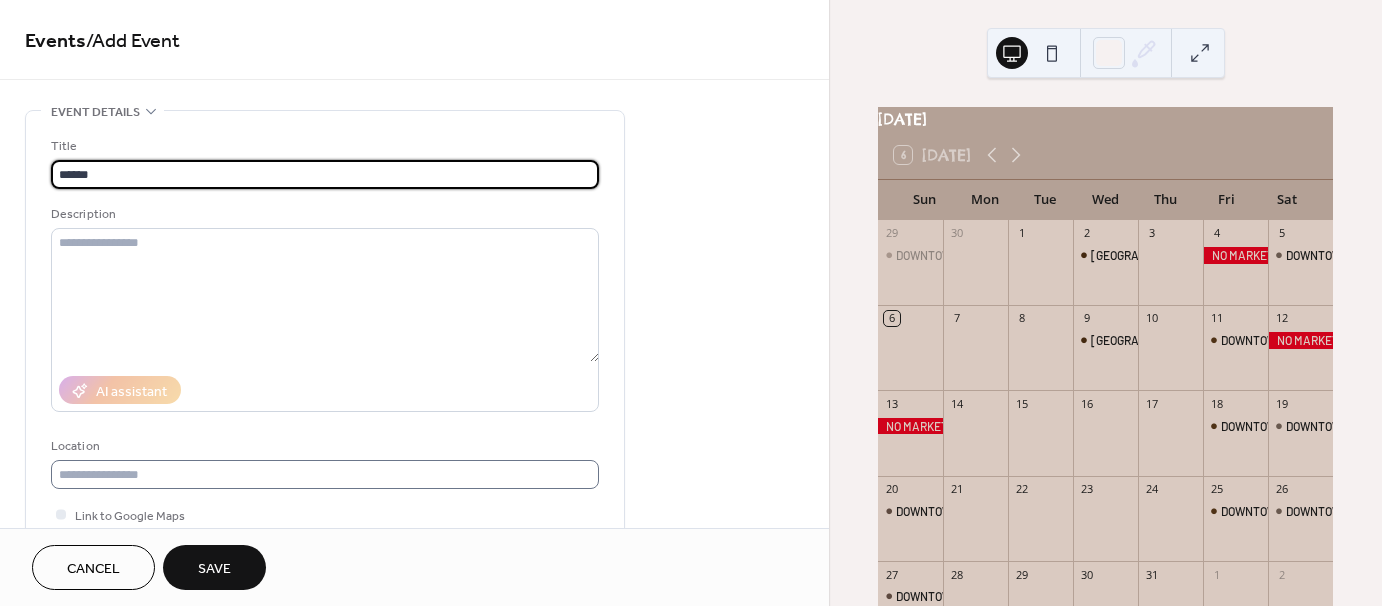 type on "******" 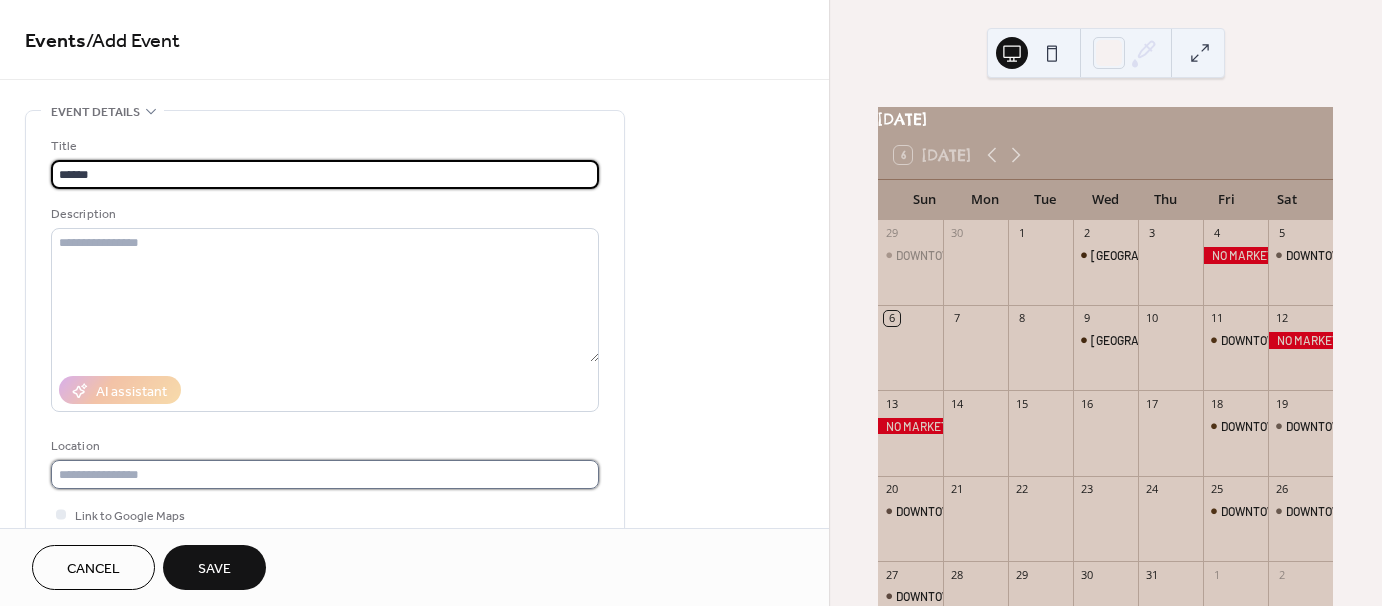 scroll, scrollTop: 0, scrollLeft: 0, axis: both 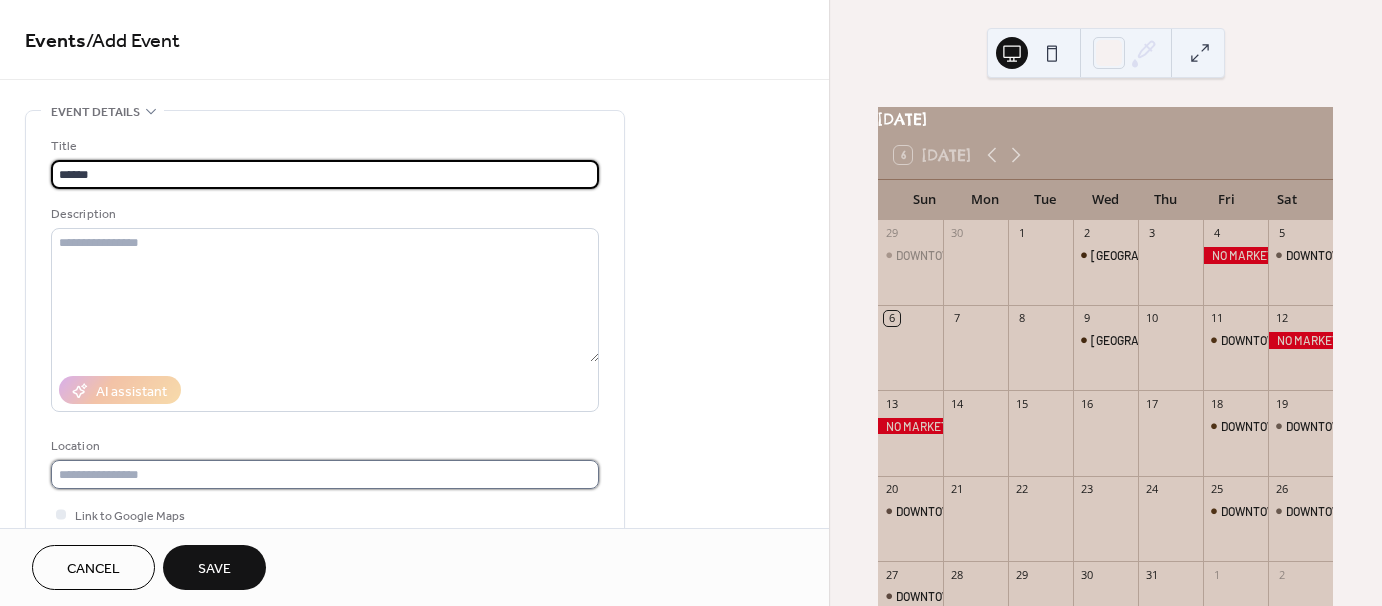 click at bounding box center (325, 474) 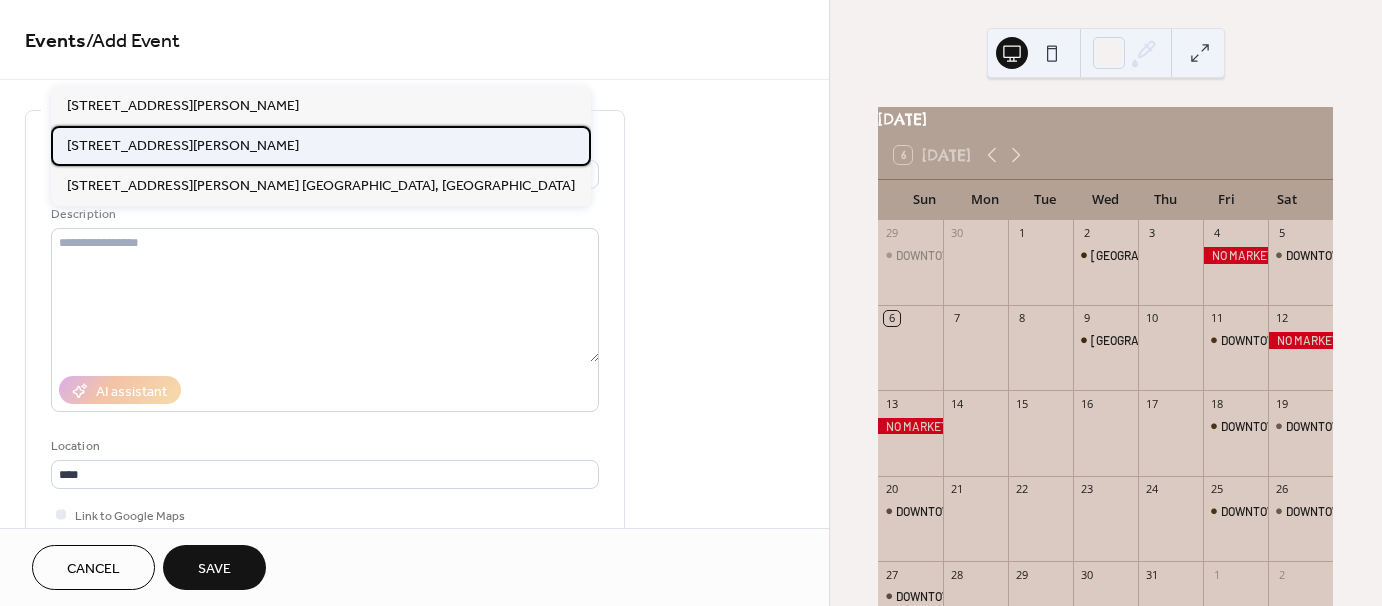 click on "11002 Downey Ave, Downey, CA 90241, USA" at bounding box center [321, 146] 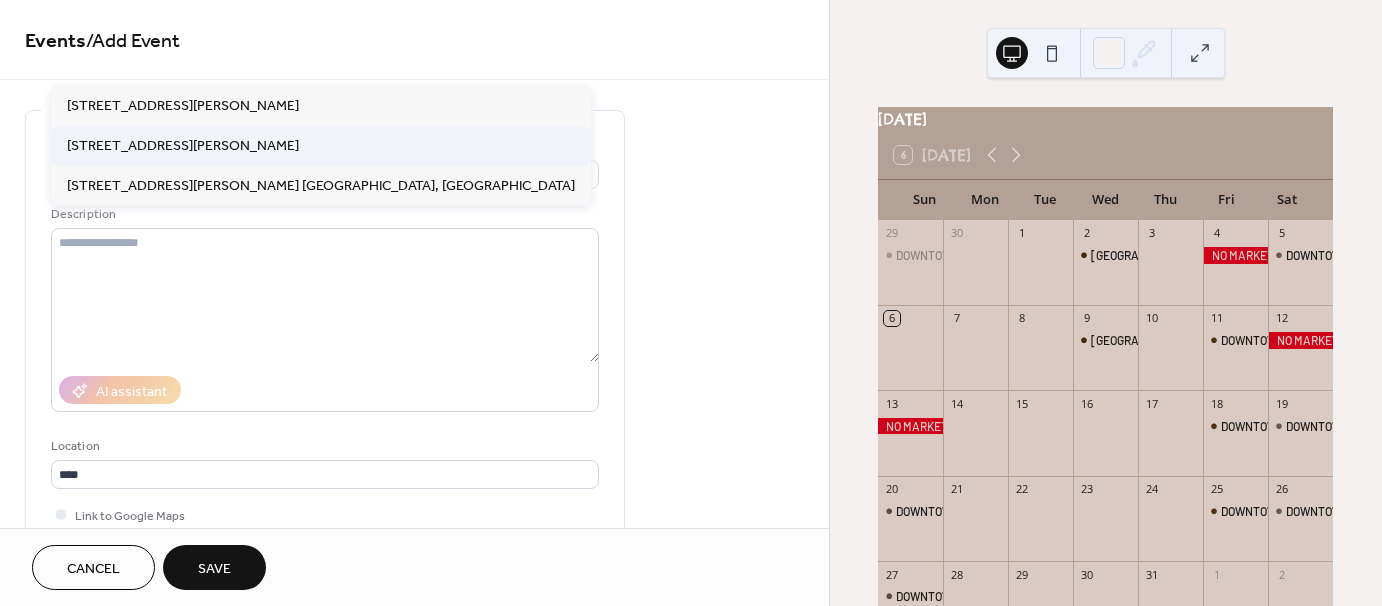 type on "**********" 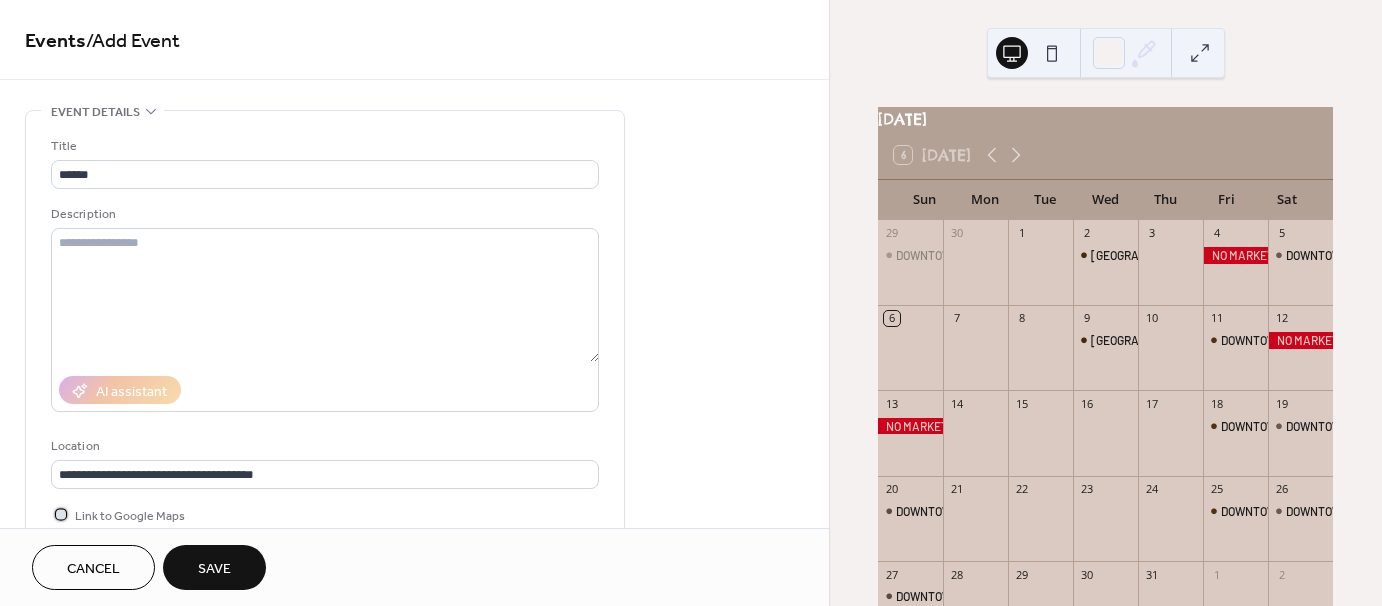 click at bounding box center (61, 514) 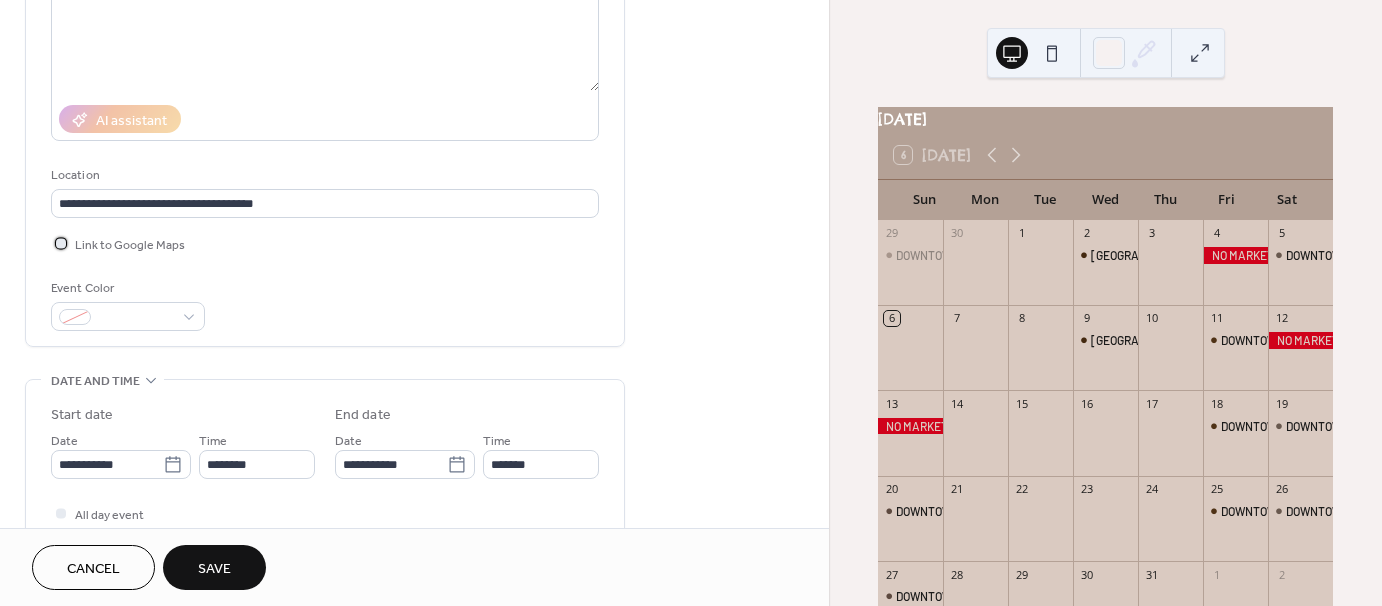 scroll, scrollTop: 272, scrollLeft: 0, axis: vertical 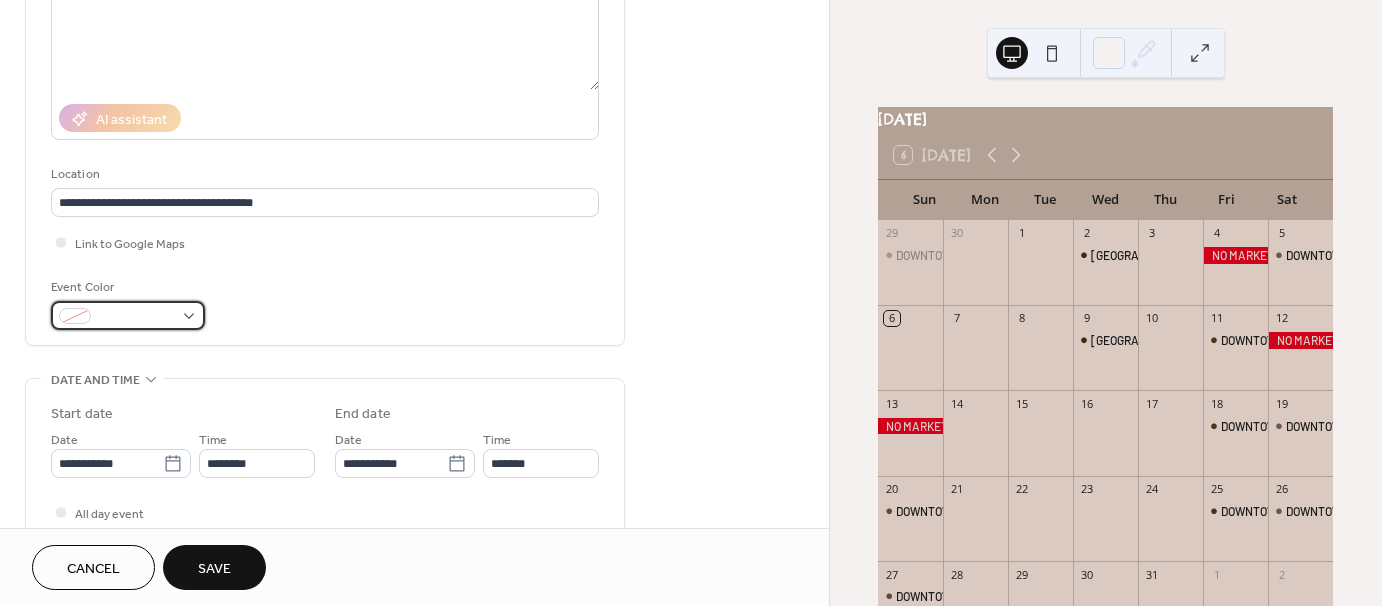 click at bounding box center (128, 315) 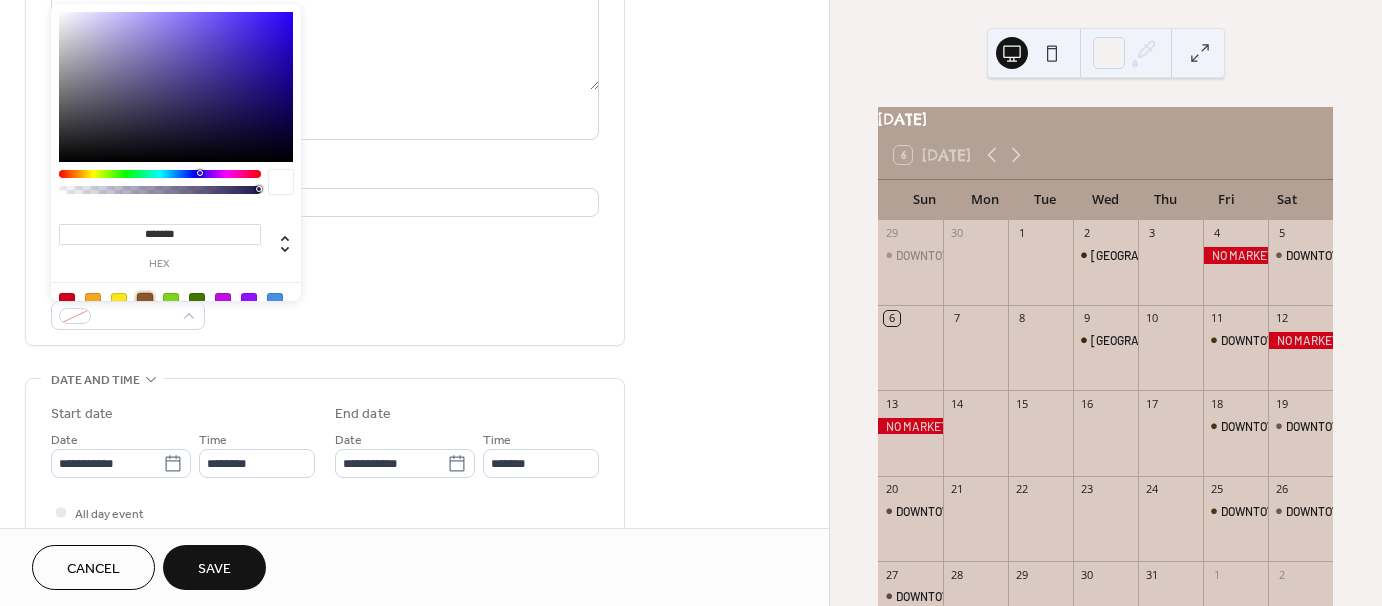 click at bounding box center (145, 301) 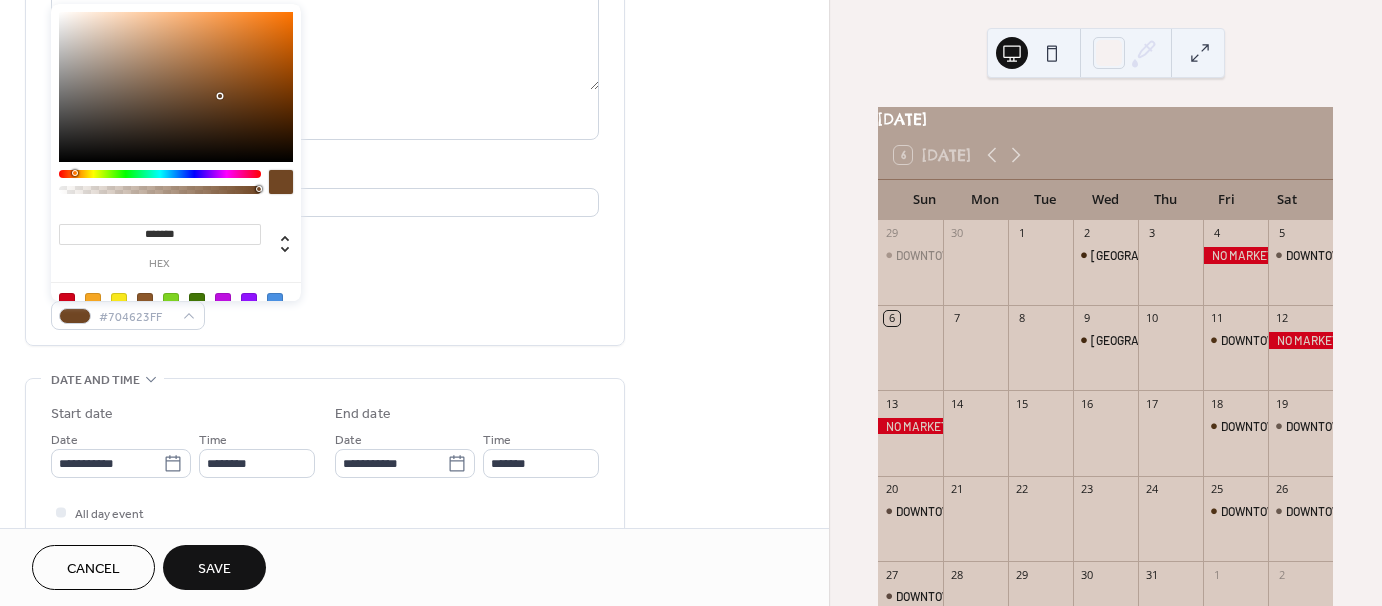 type on "*******" 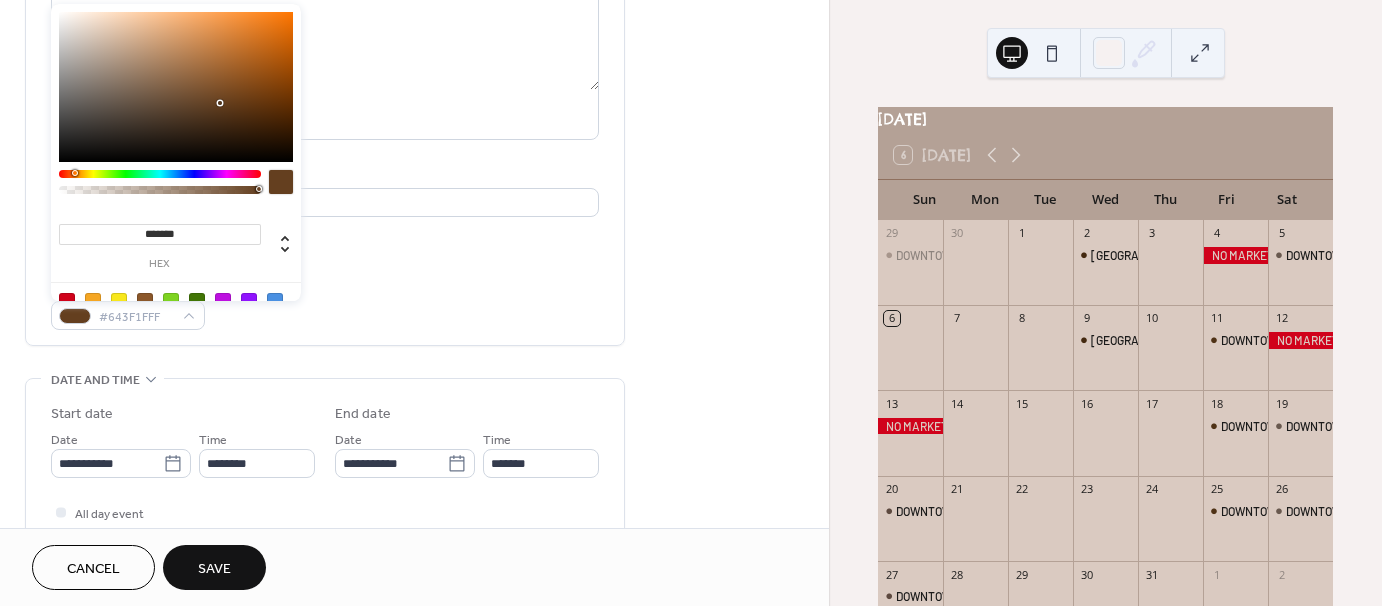 drag, startPoint x: 220, startPoint y: 80, endPoint x: 220, endPoint y: 103, distance: 23 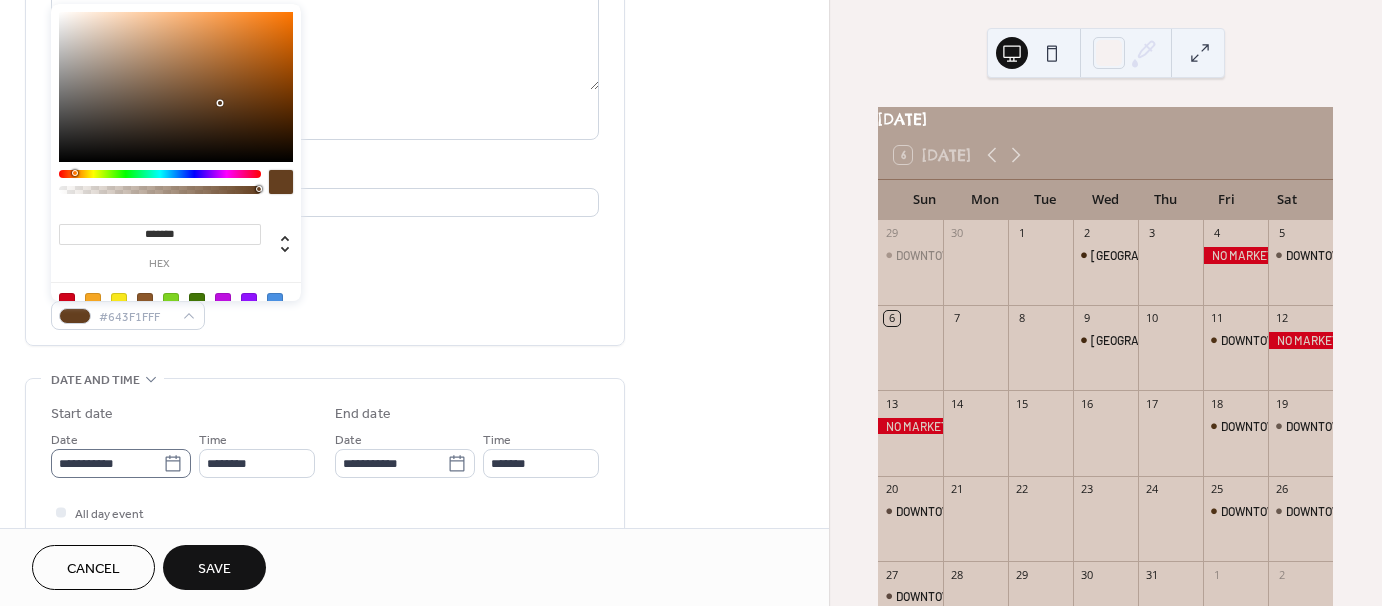click 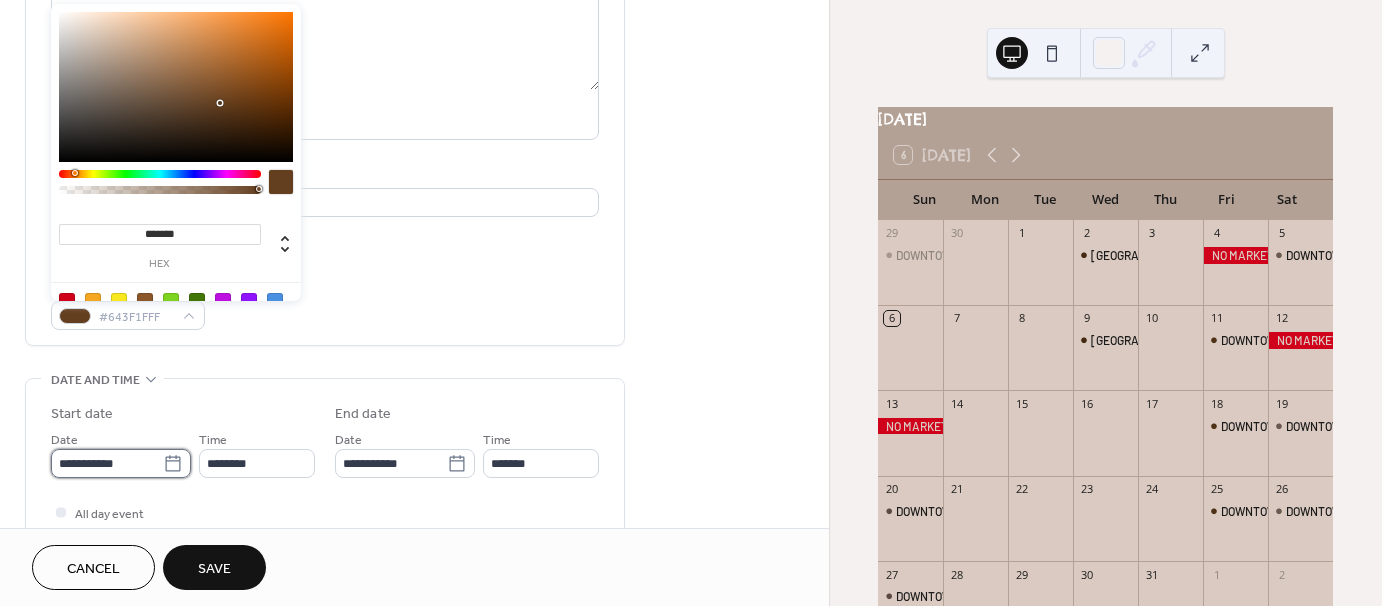 click on "**********" at bounding box center (107, 463) 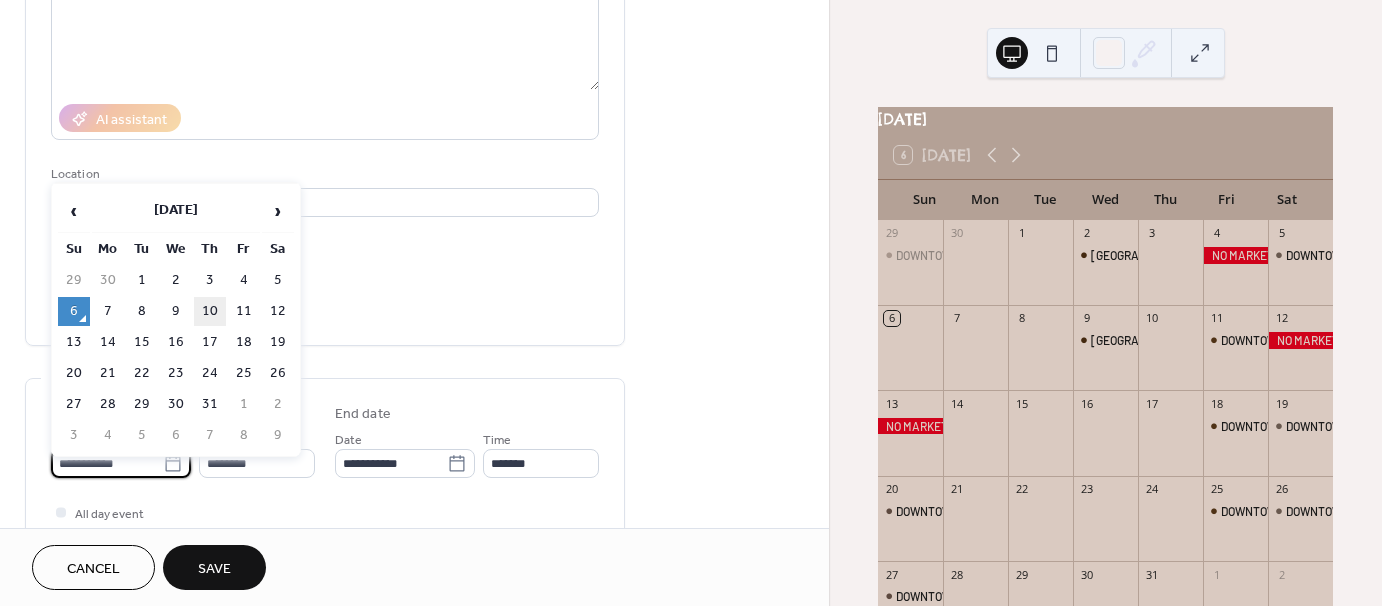 click on "10" at bounding box center (210, 311) 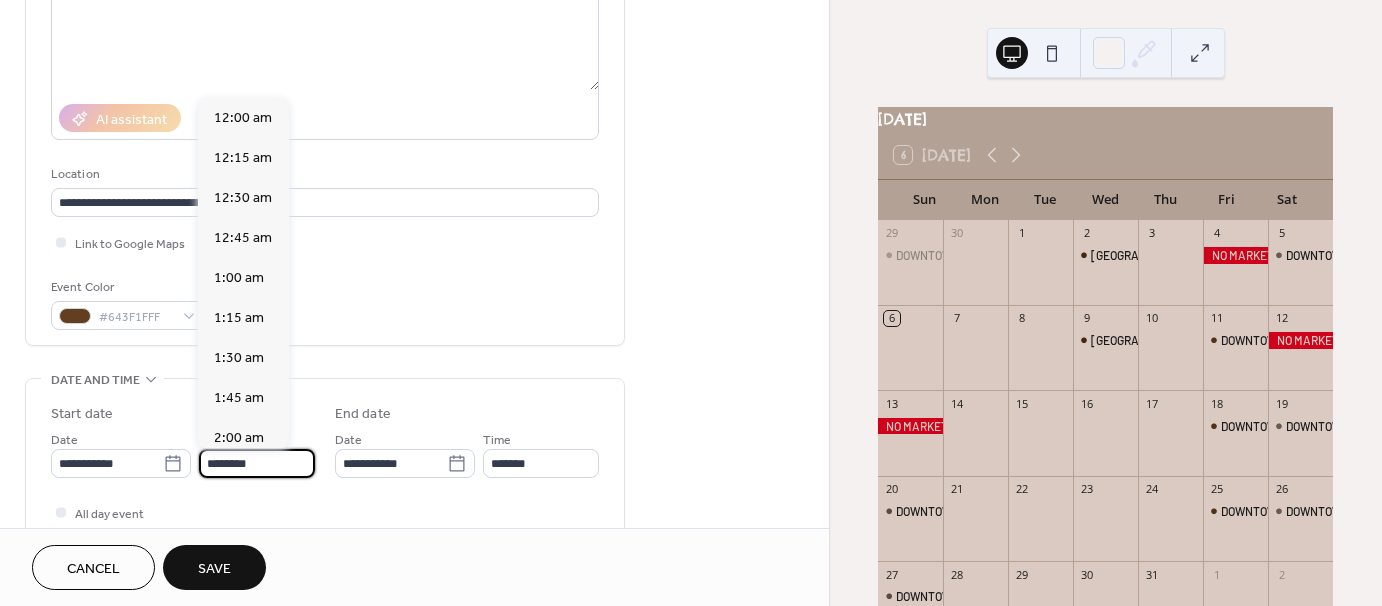 click on "********" at bounding box center [257, 463] 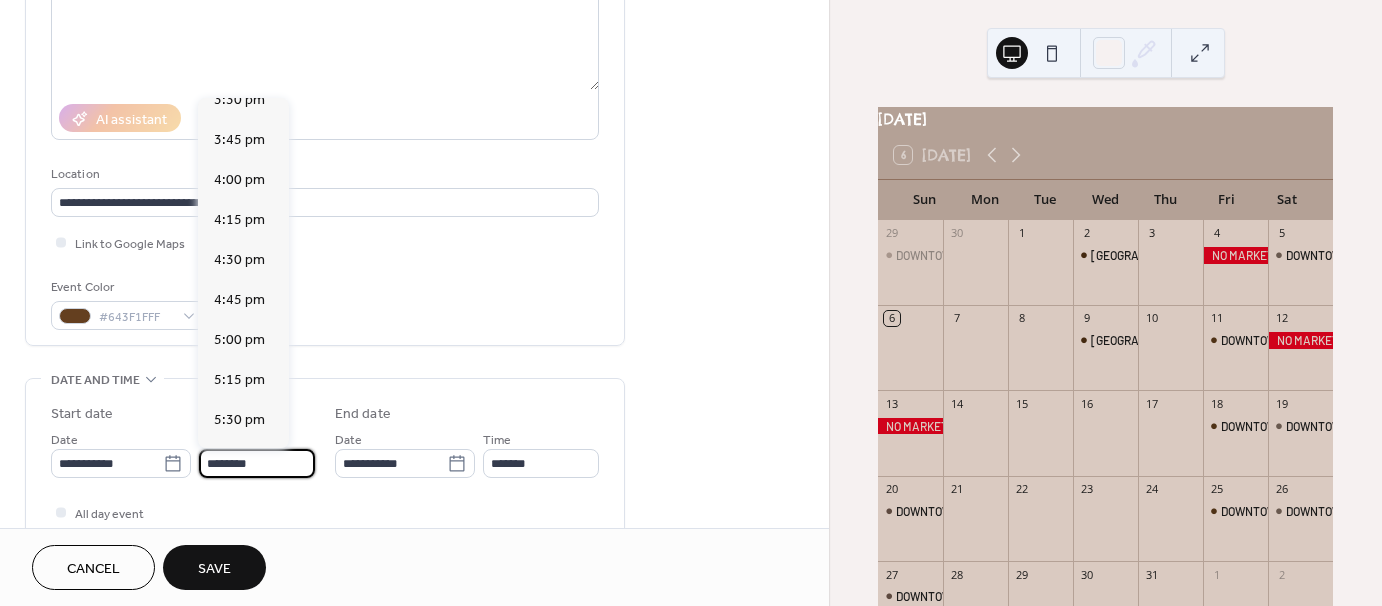 scroll, scrollTop: 2500, scrollLeft: 0, axis: vertical 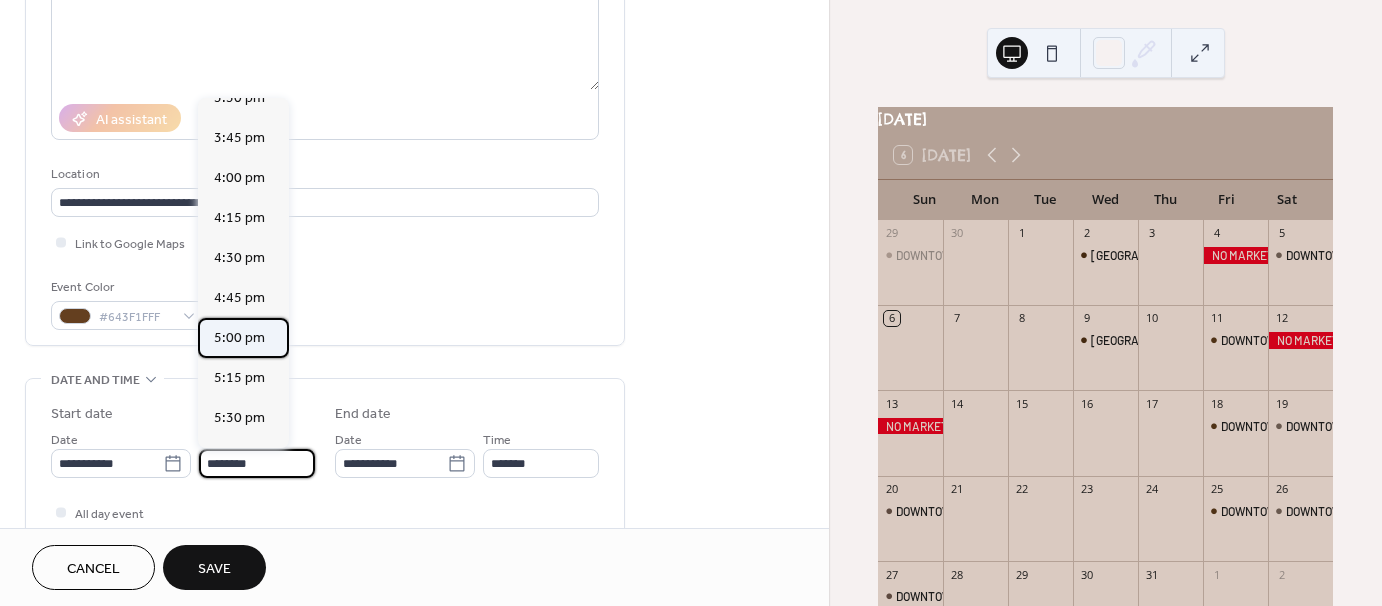 click on "5:00 pm" at bounding box center (239, 338) 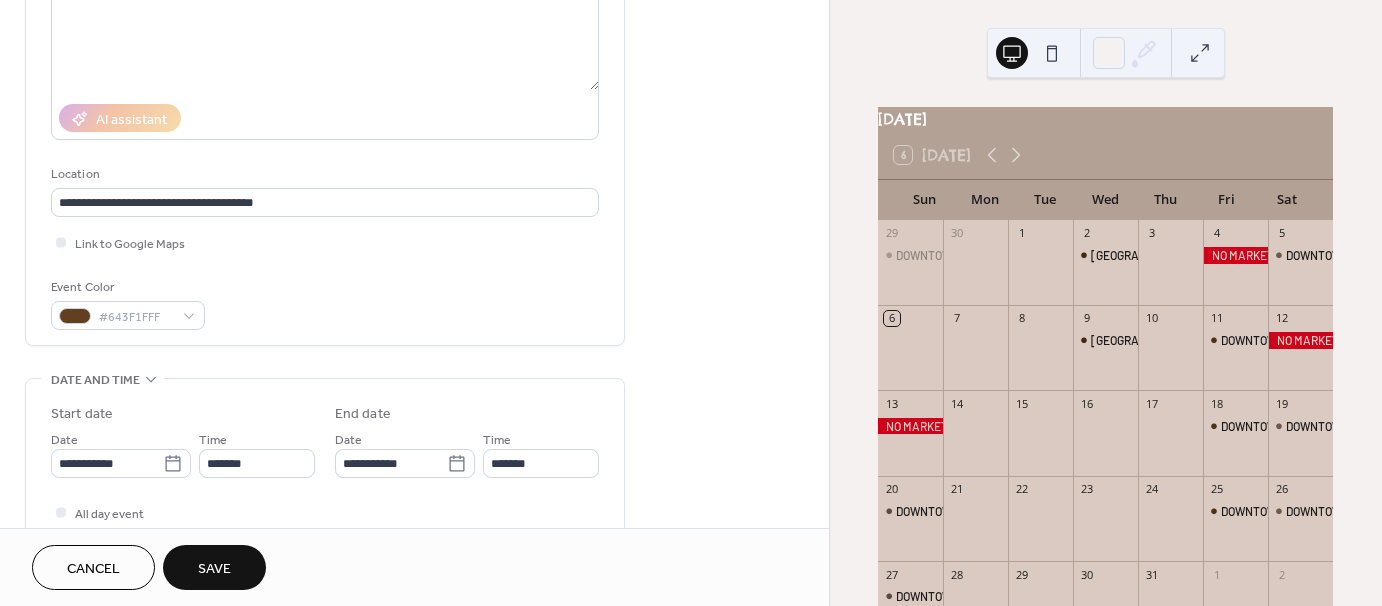 type on "*******" 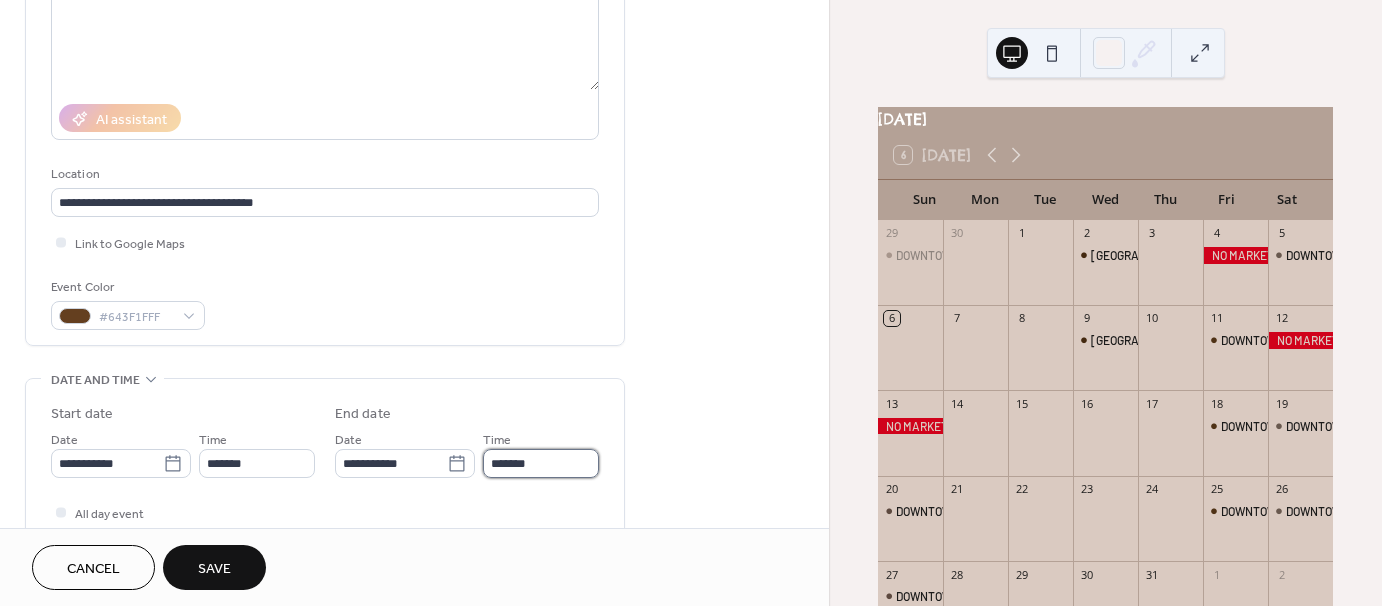 click on "*******" at bounding box center [541, 463] 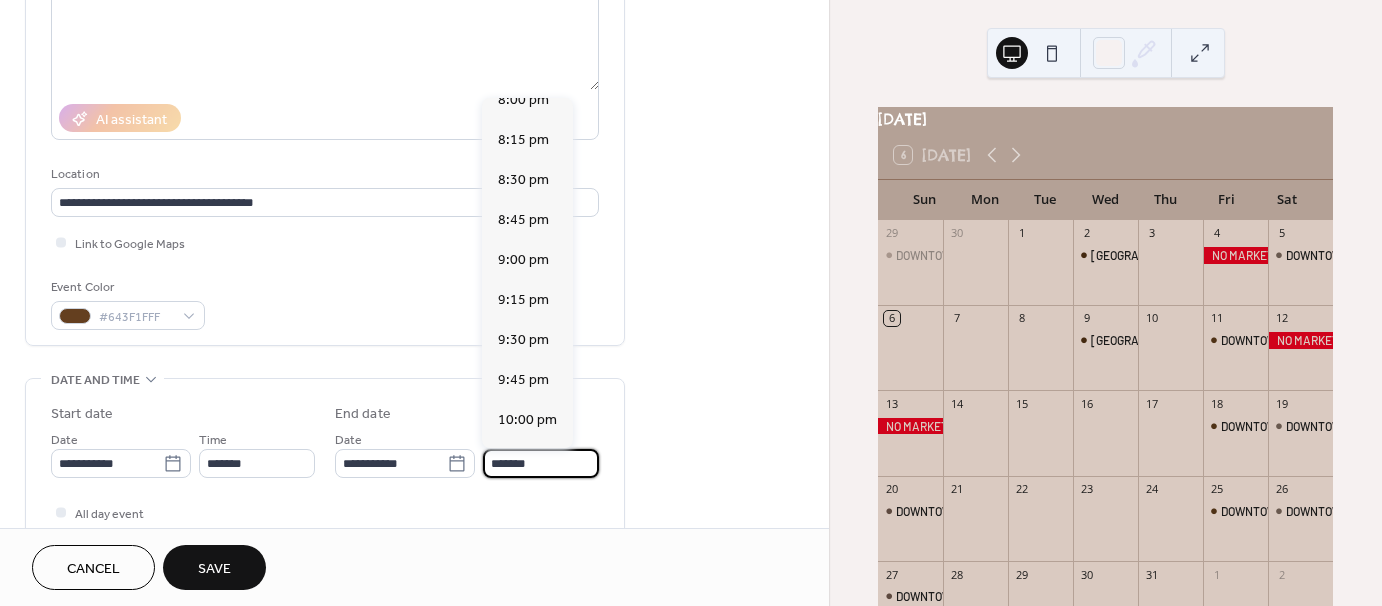 scroll, scrollTop: 460, scrollLeft: 0, axis: vertical 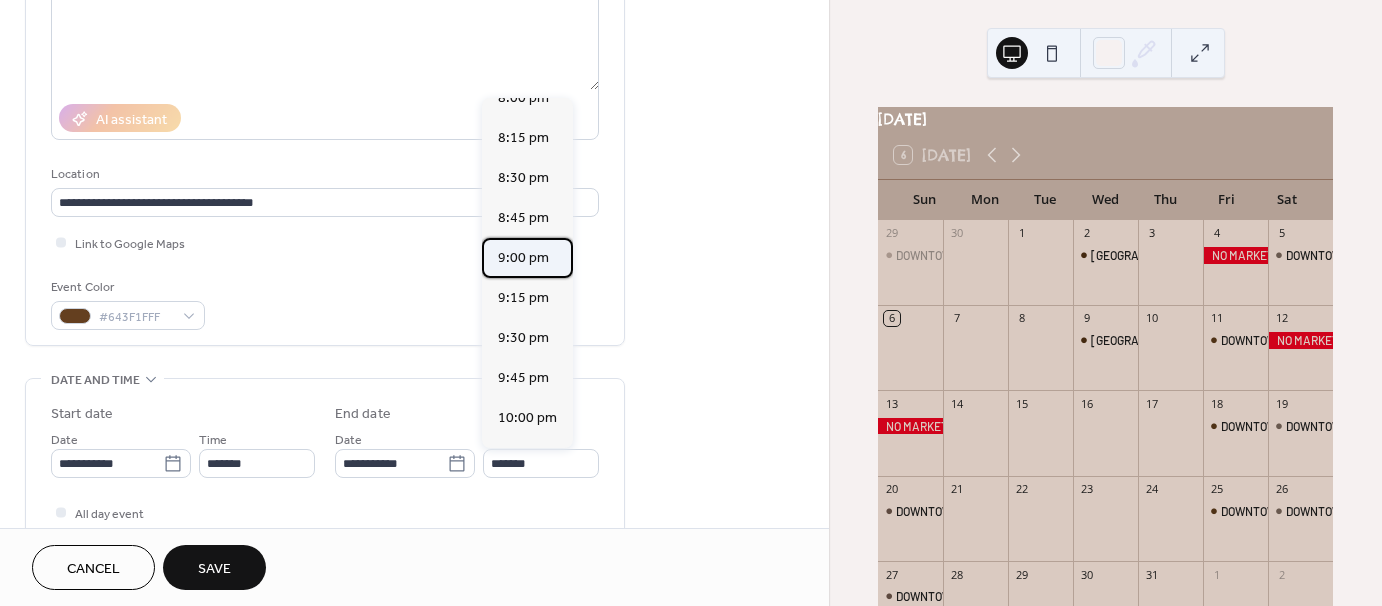 click on "9:00 pm" at bounding box center [523, 258] 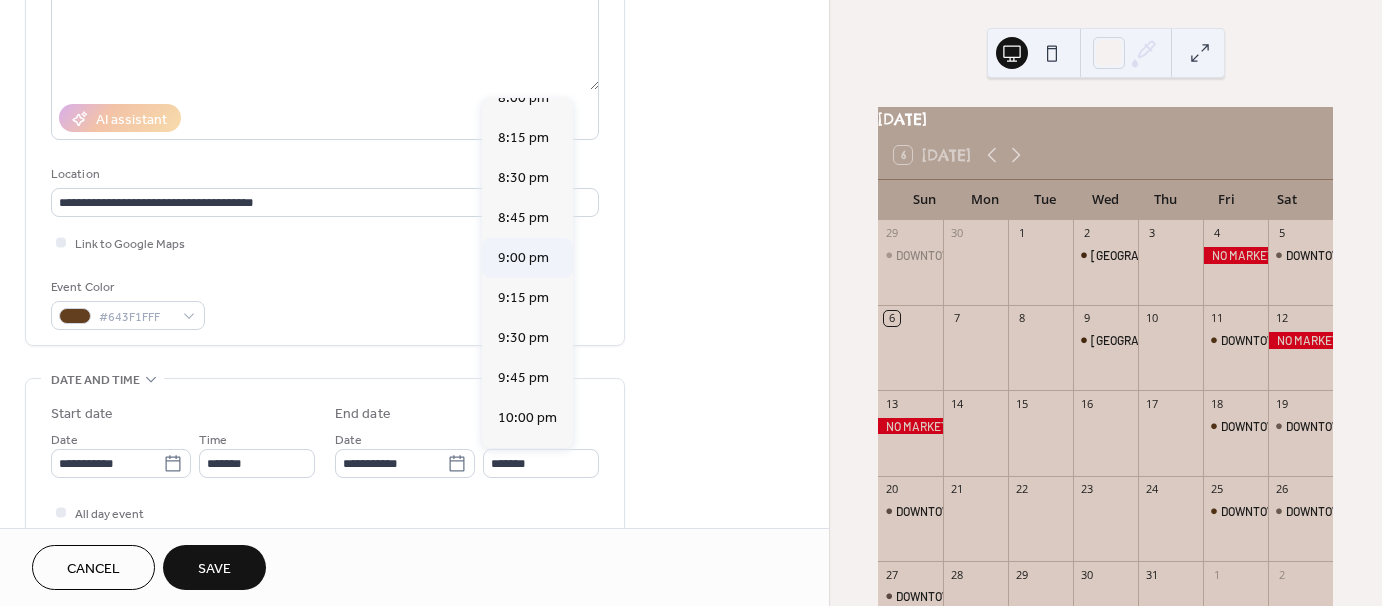 type on "*******" 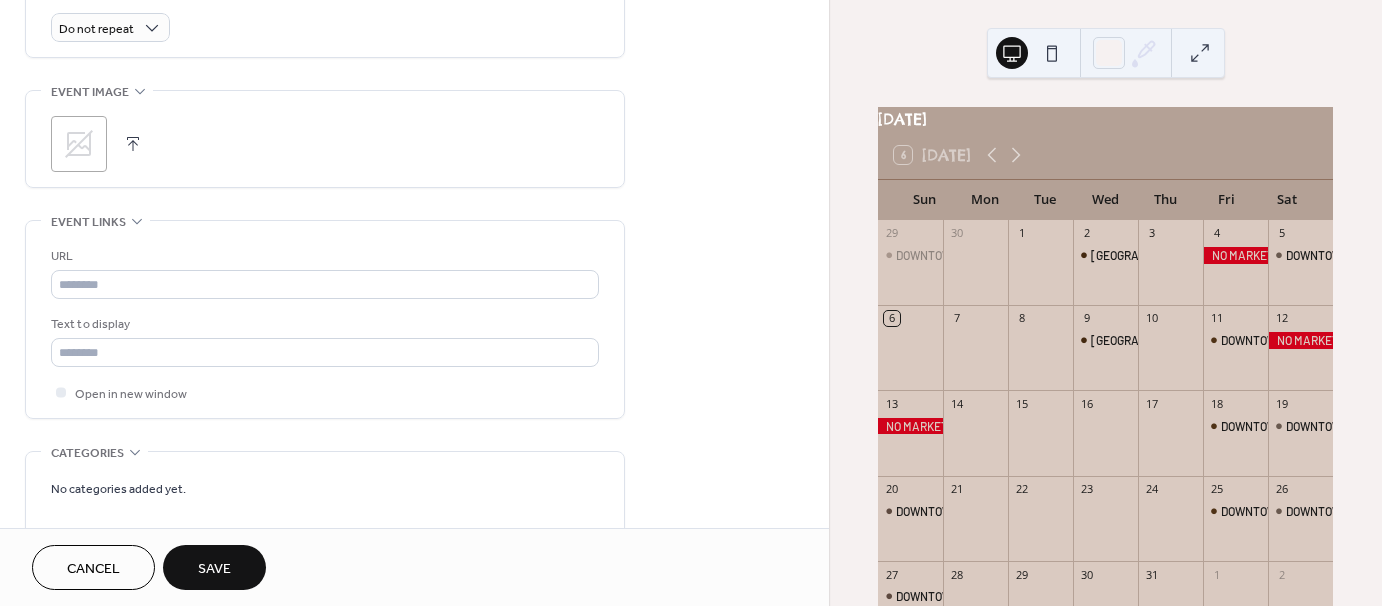 scroll, scrollTop: 899, scrollLeft: 0, axis: vertical 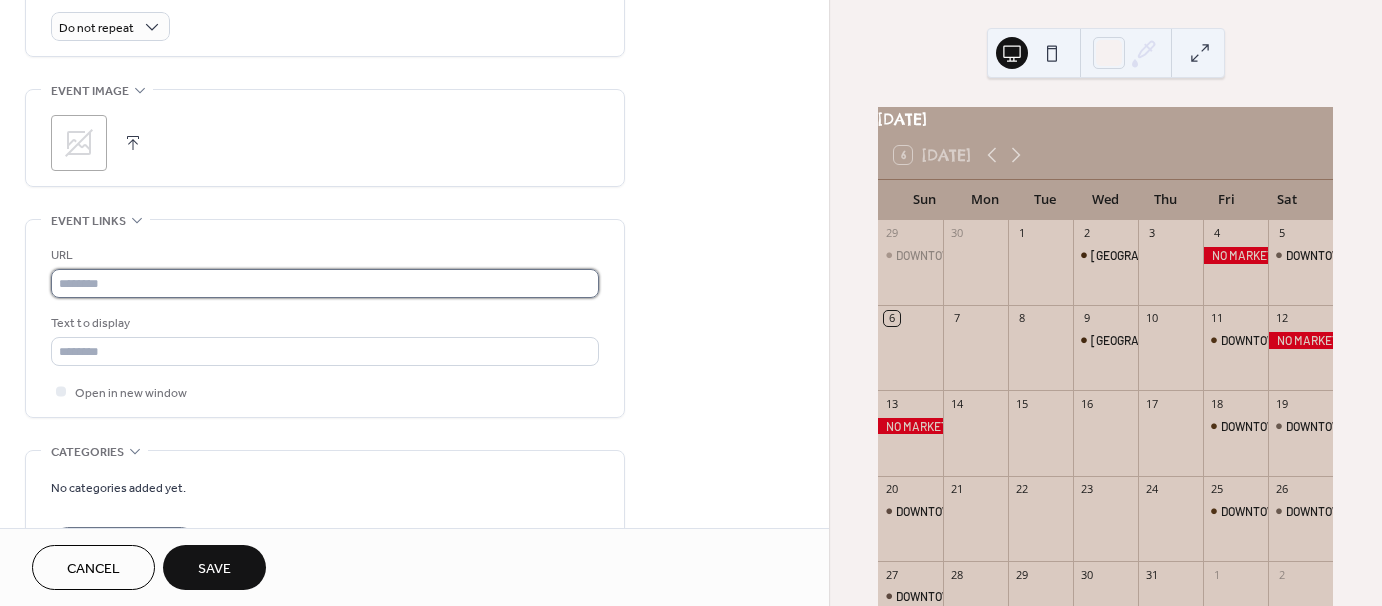 click at bounding box center (325, 283) 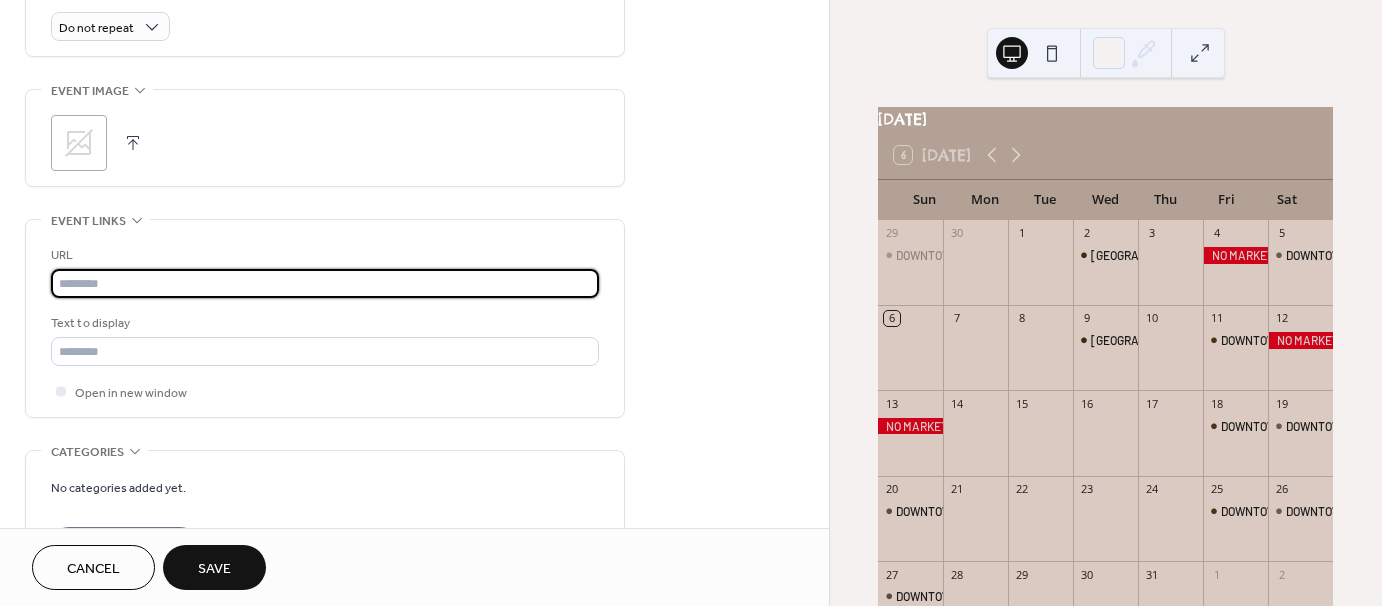 paste on "**********" 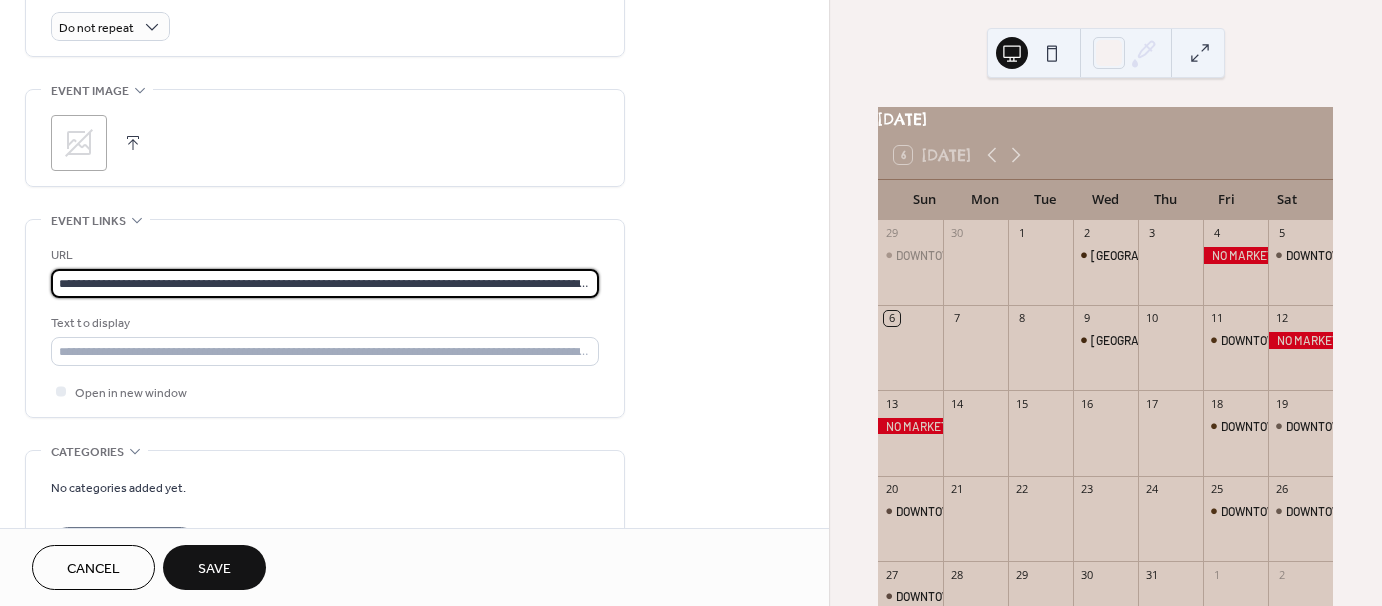scroll, scrollTop: 0, scrollLeft: 141, axis: horizontal 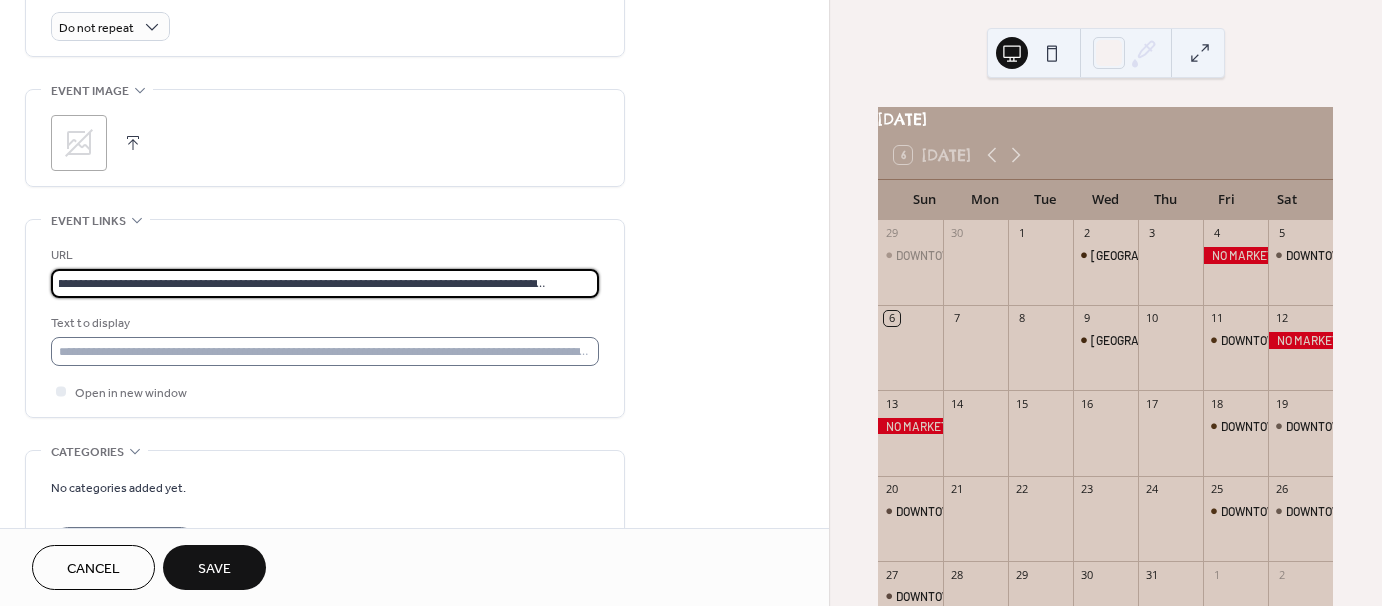 type on "**********" 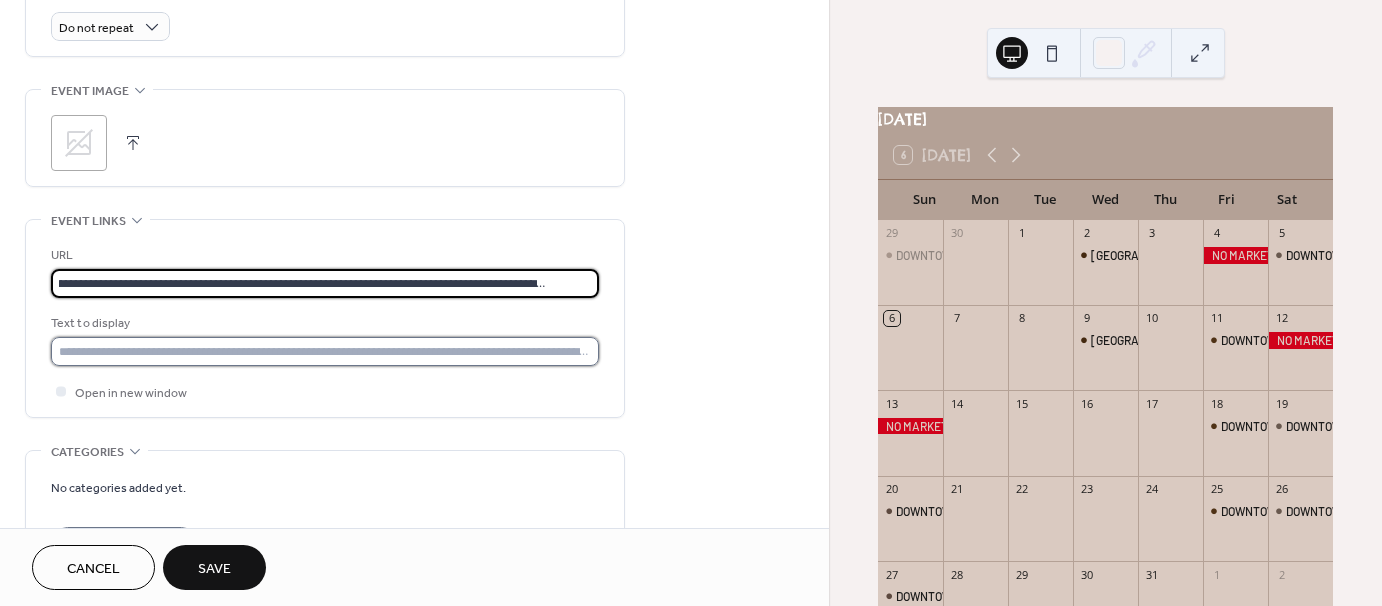 scroll, scrollTop: 0, scrollLeft: 0, axis: both 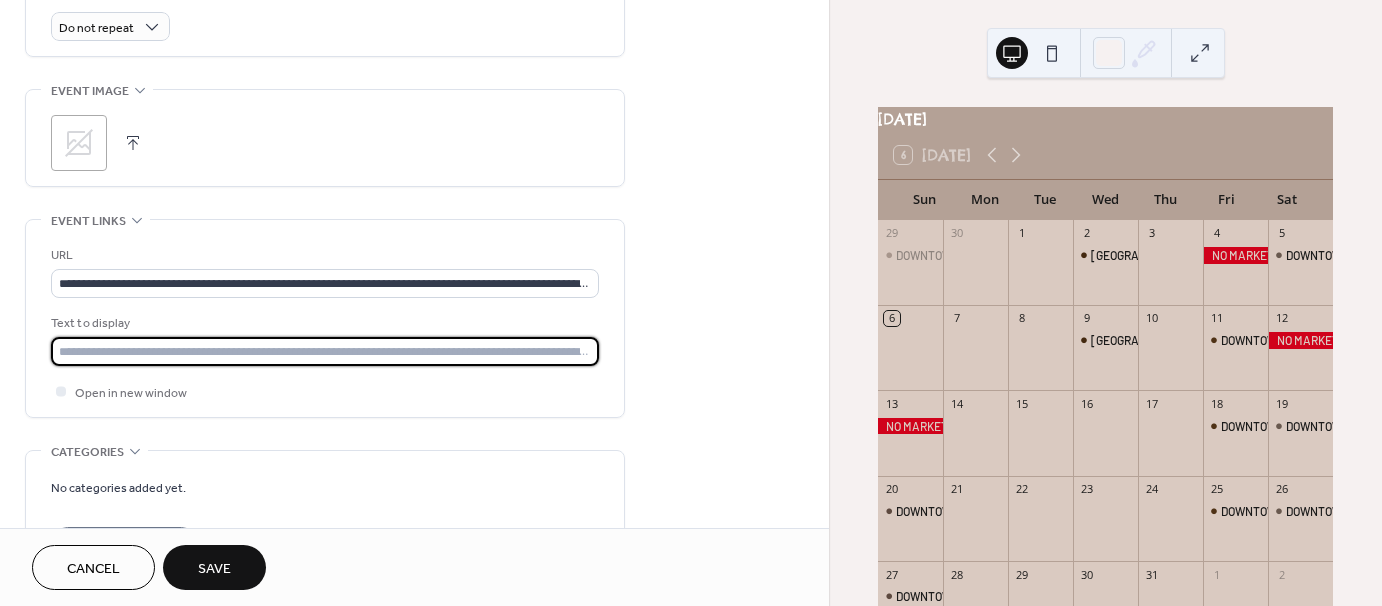 click at bounding box center (325, 351) 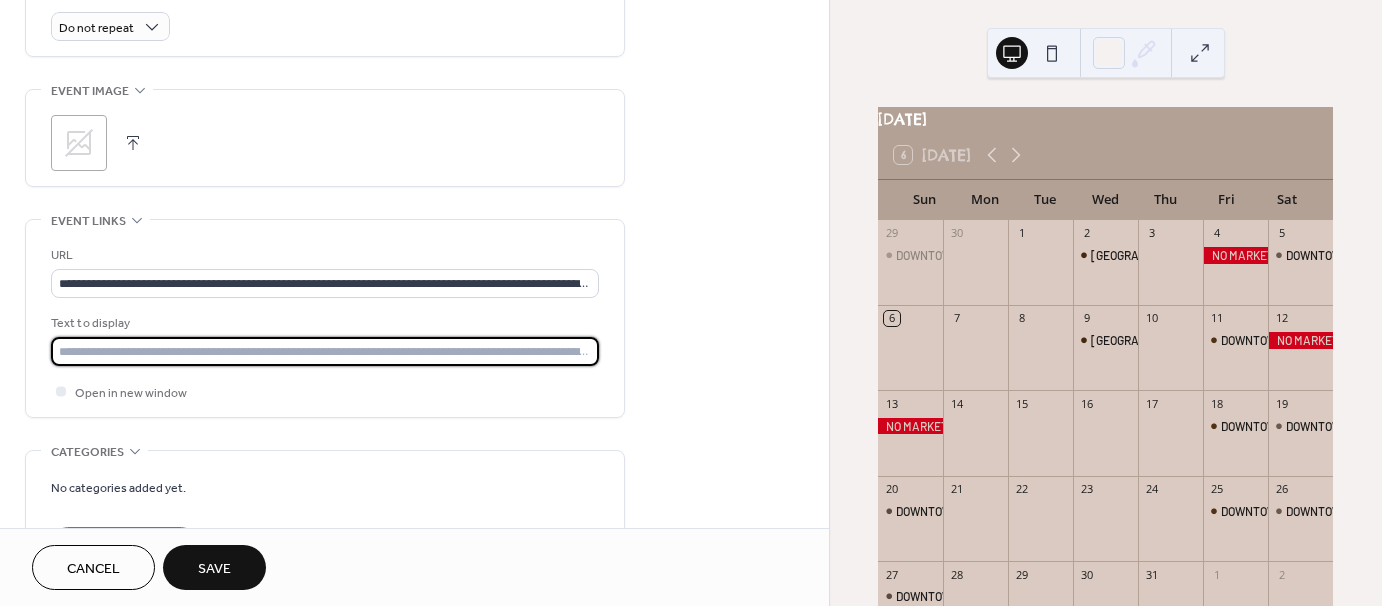 type on "**********" 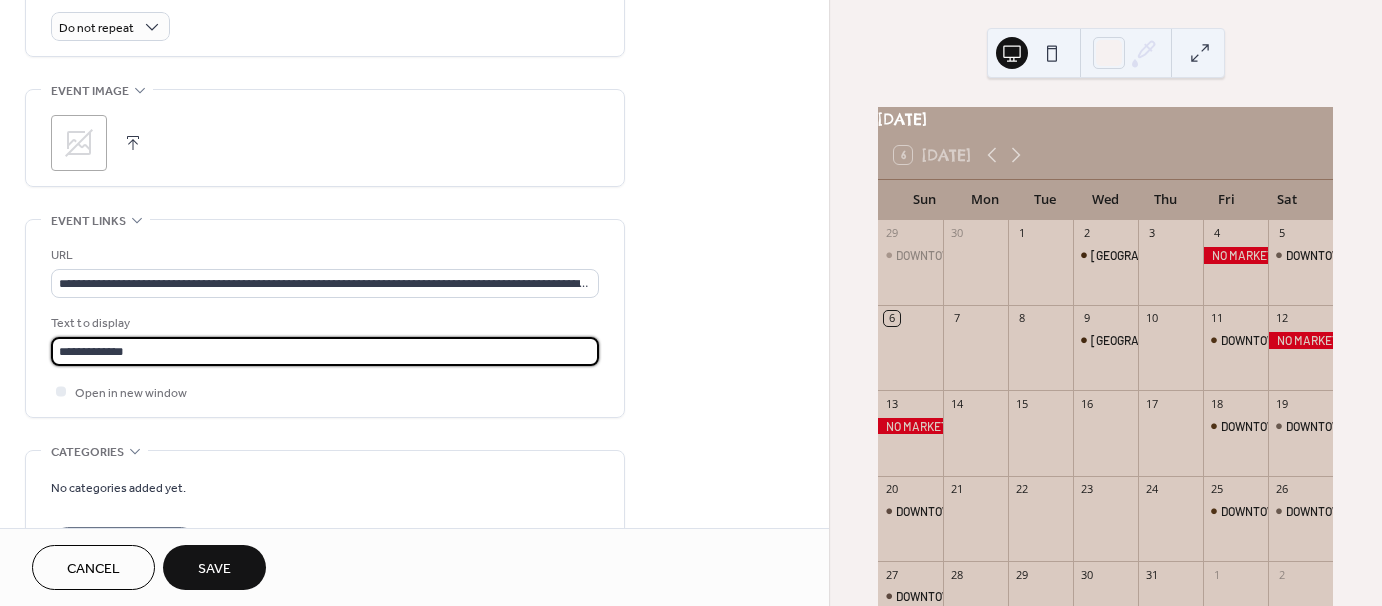 click on "**********" at bounding box center [414, -27] 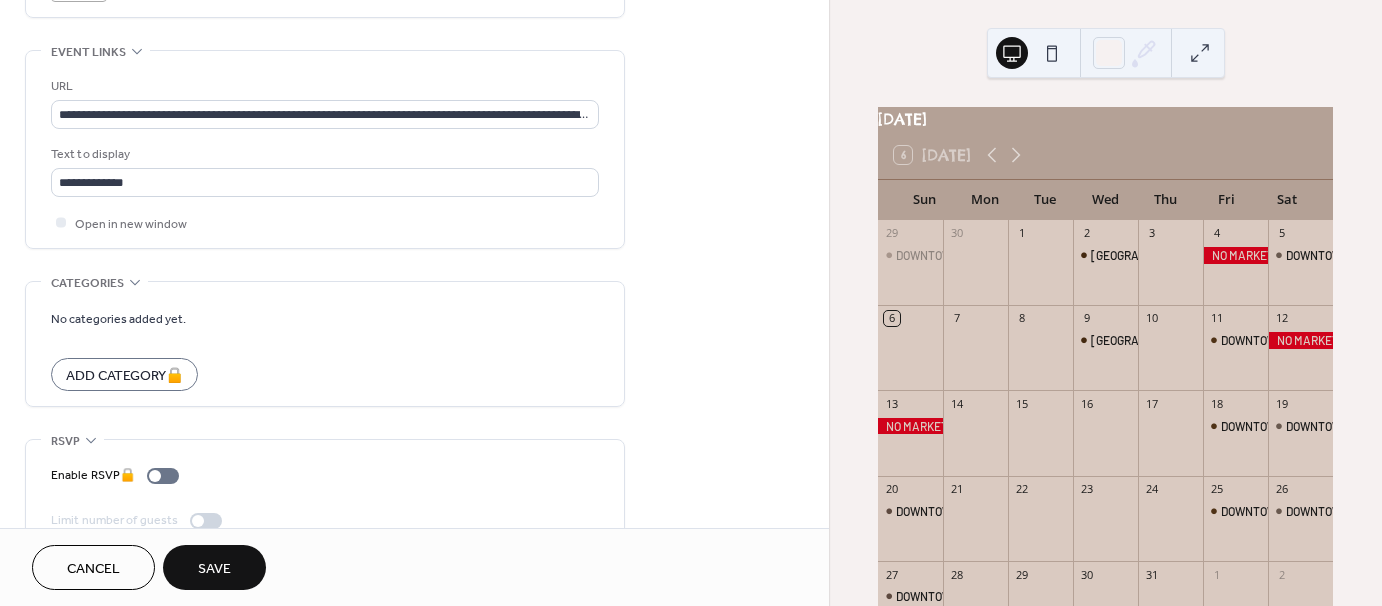 scroll, scrollTop: 1104, scrollLeft: 0, axis: vertical 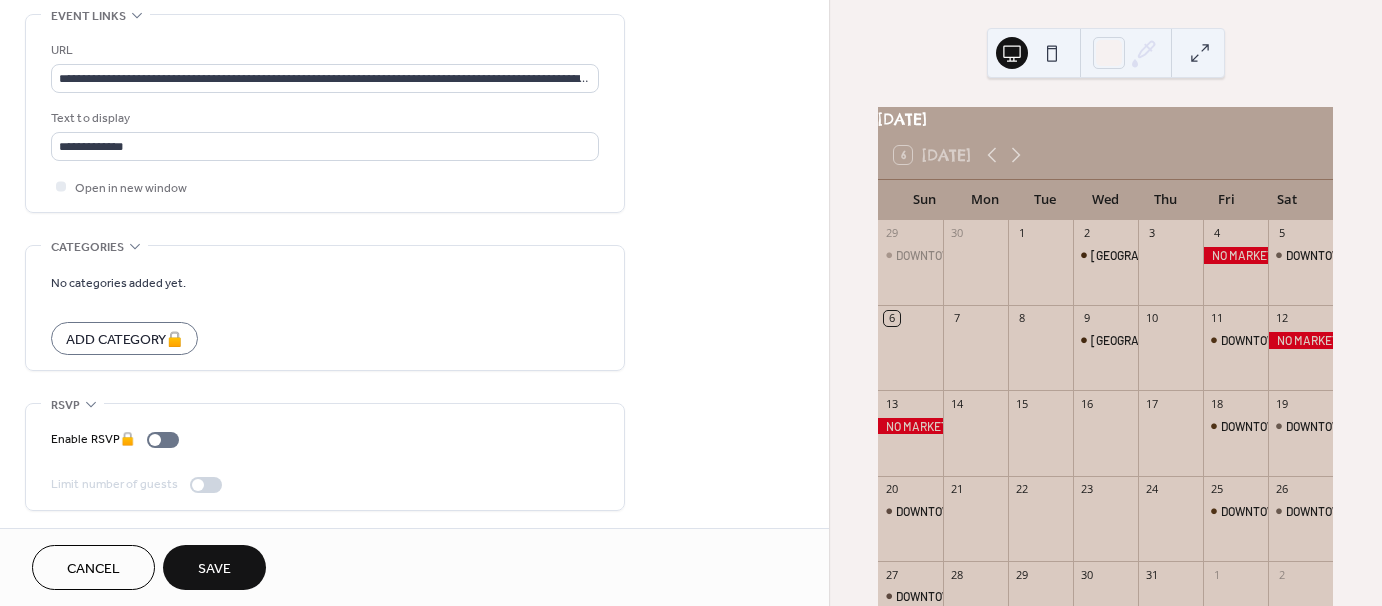 click on "Save" at bounding box center (214, 569) 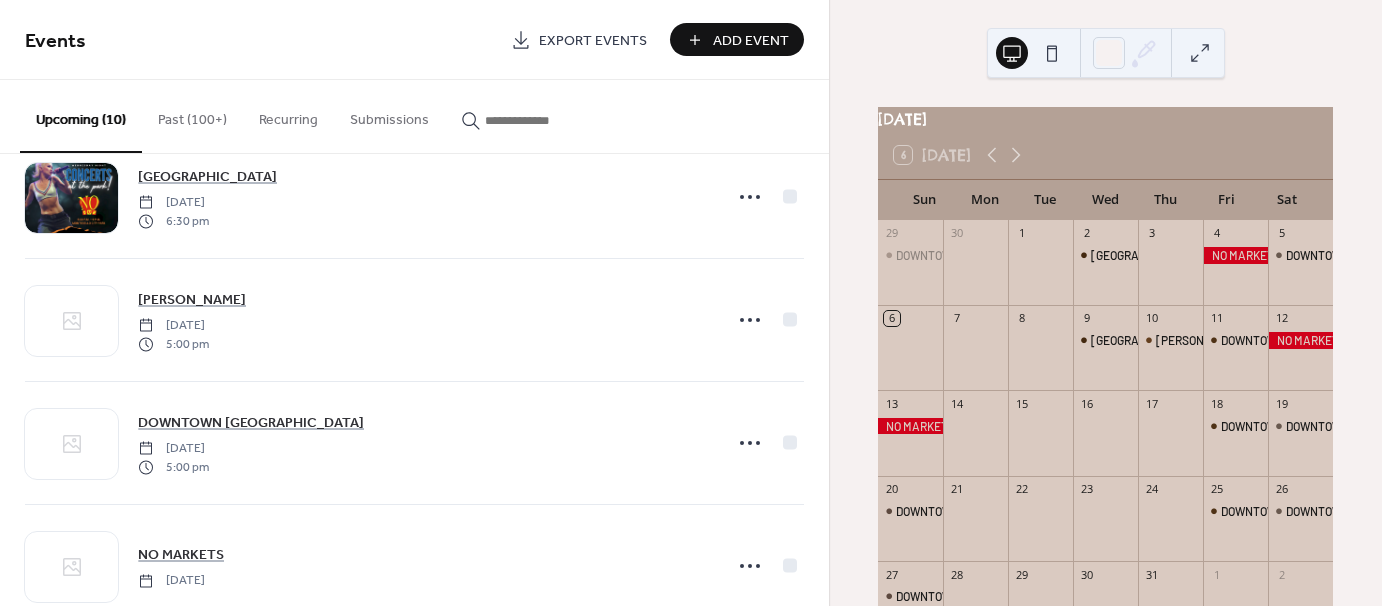 scroll, scrollTop: 55, scrollLeft: 0, axis: vertical 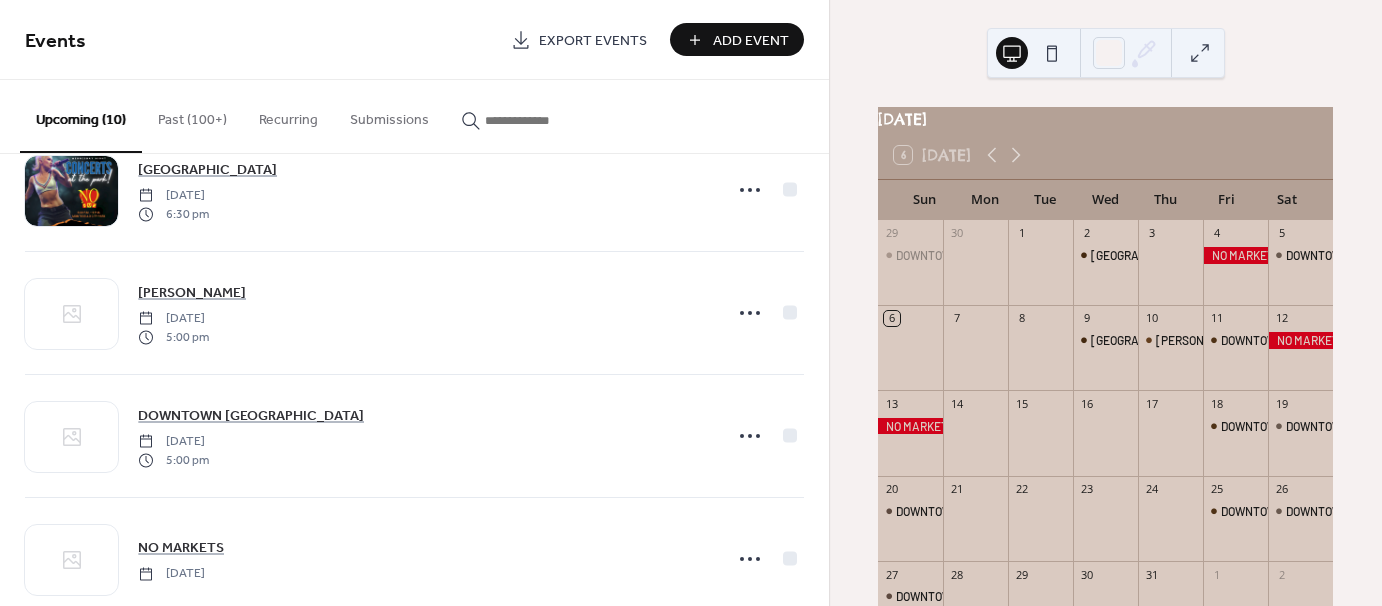 click on "Past  (100+)" at bounding box center (192, 115) 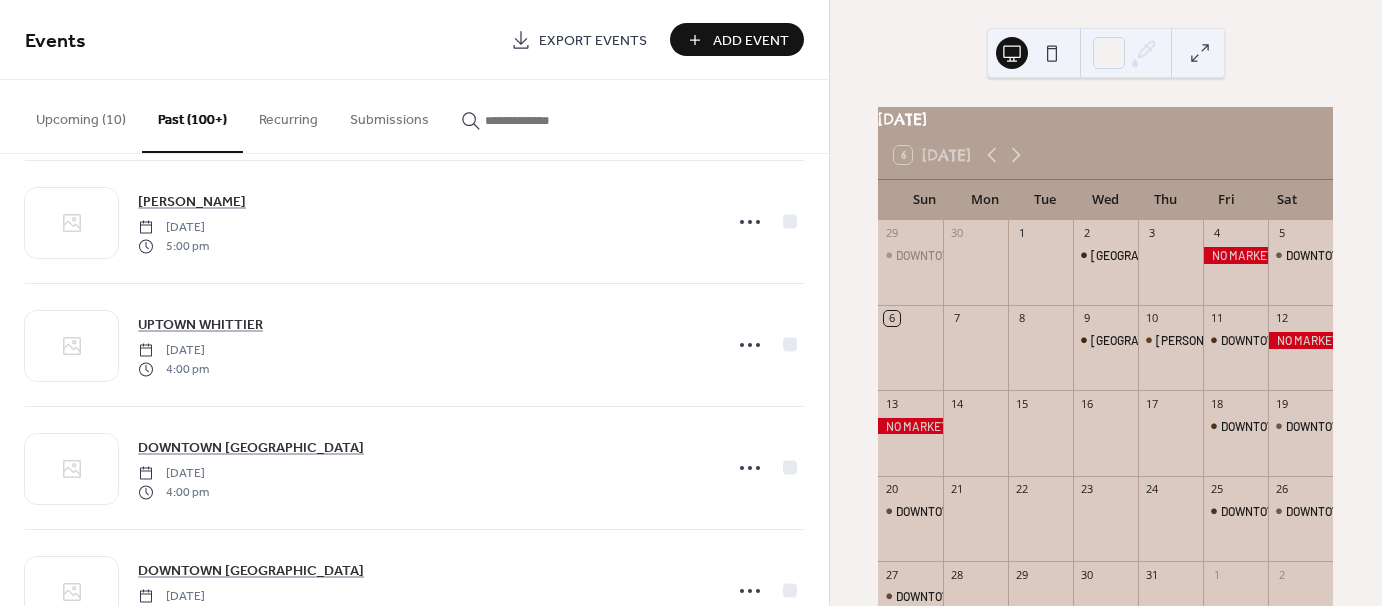 scroll, scrollTop: 4577, scrollLeft: 0, axis: vertical 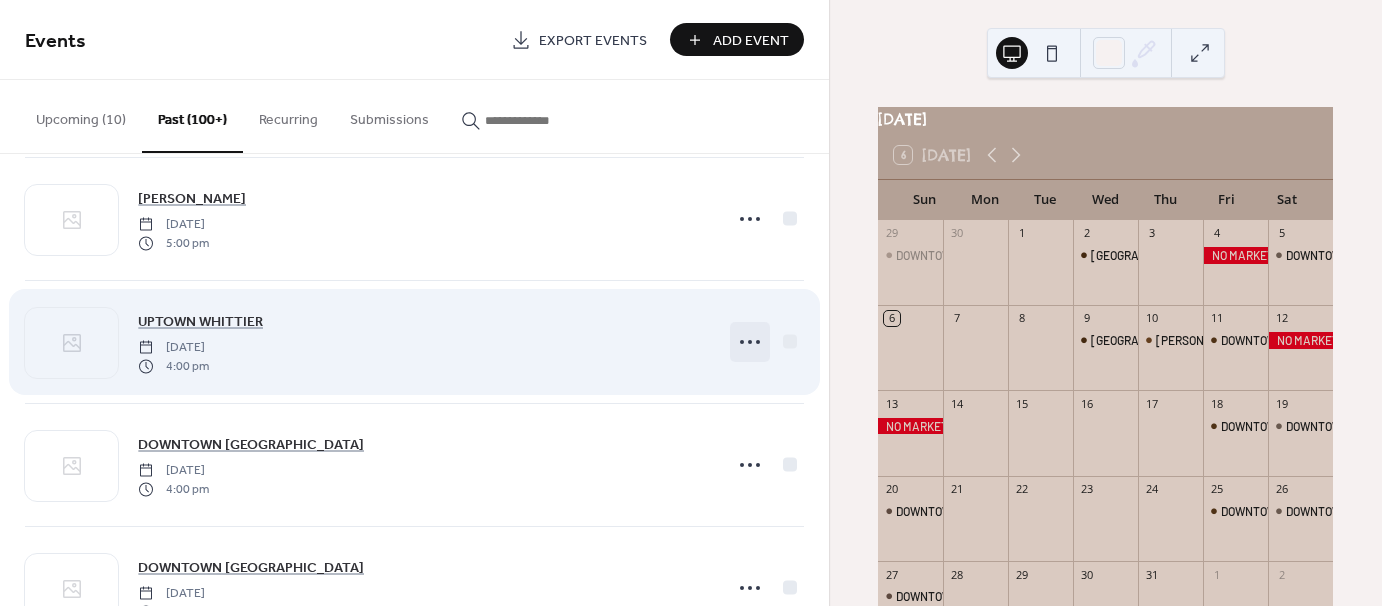 click 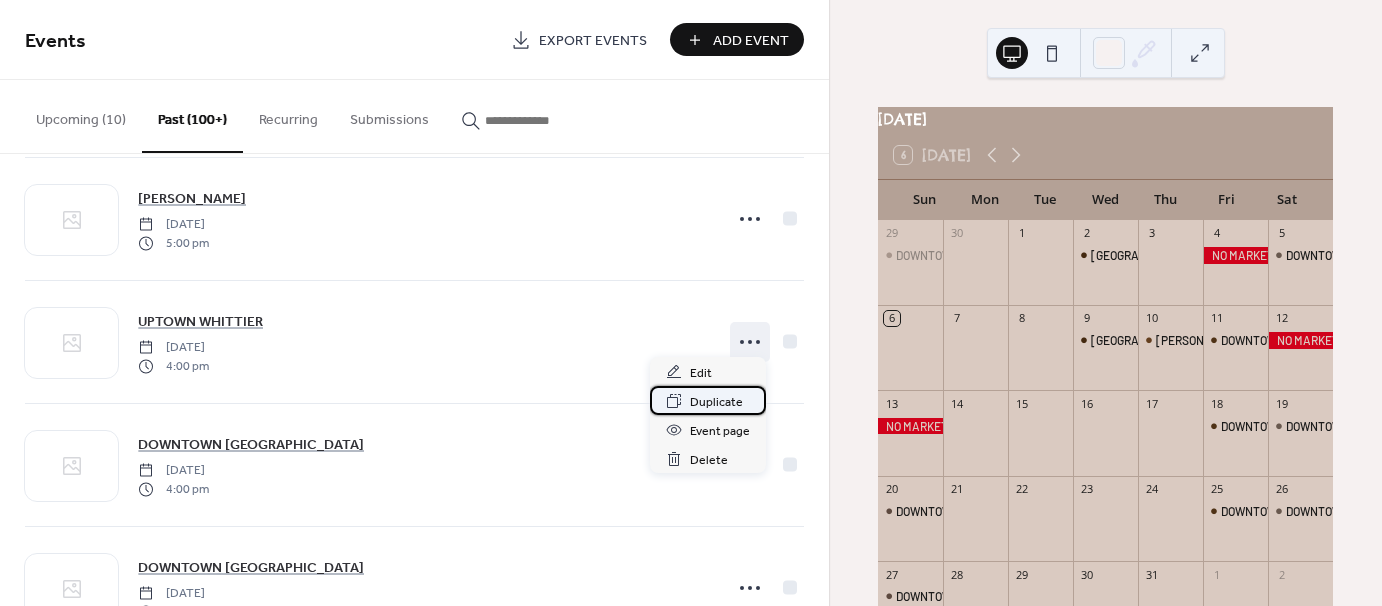click on "Duplicate" at bounding box center [716, 402] 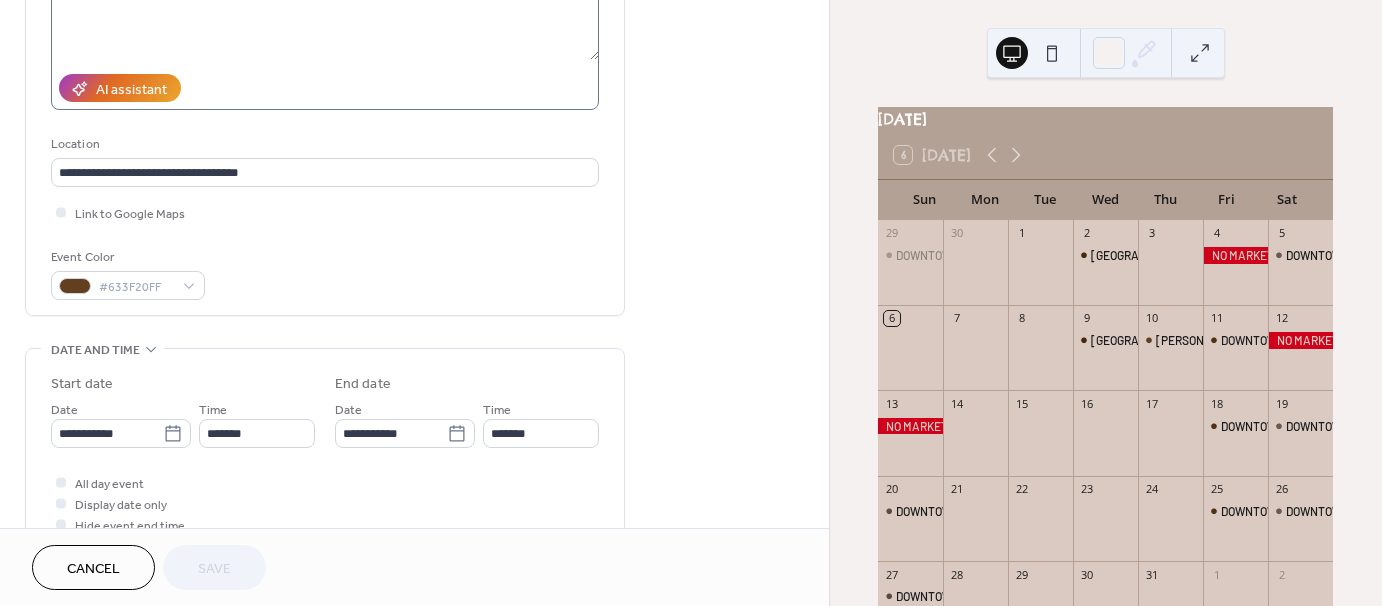 scroll, scrollTop: 304, scrollLeft: 0, axis: vertical 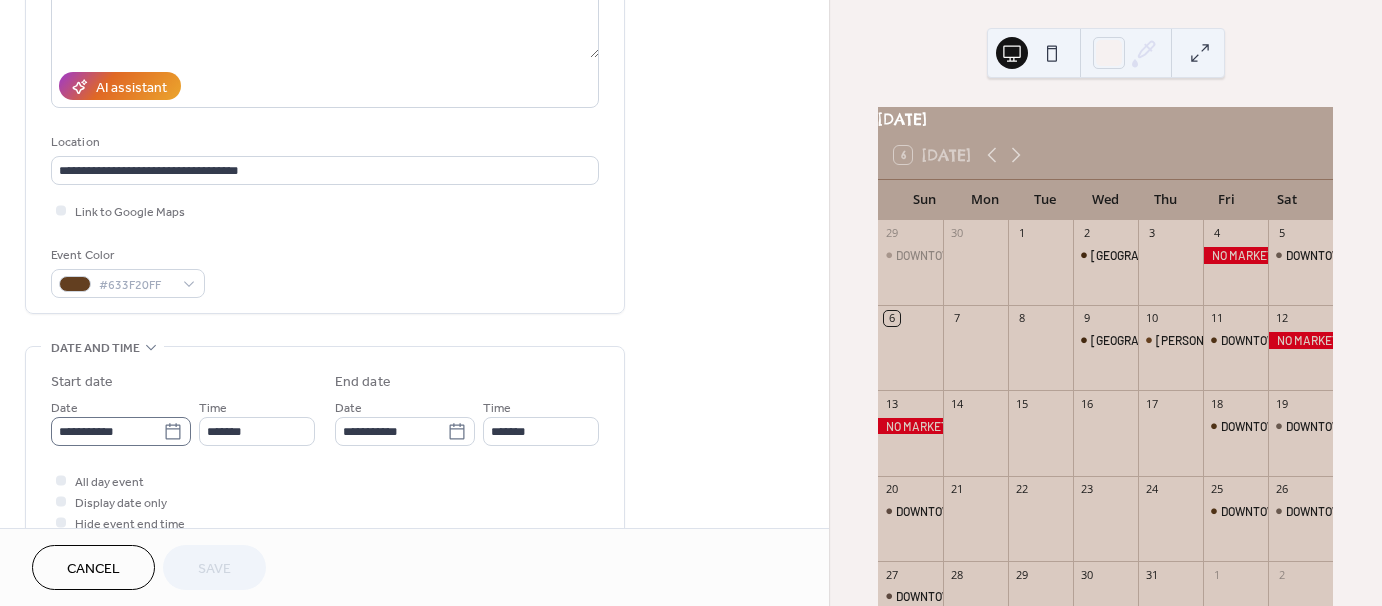 click 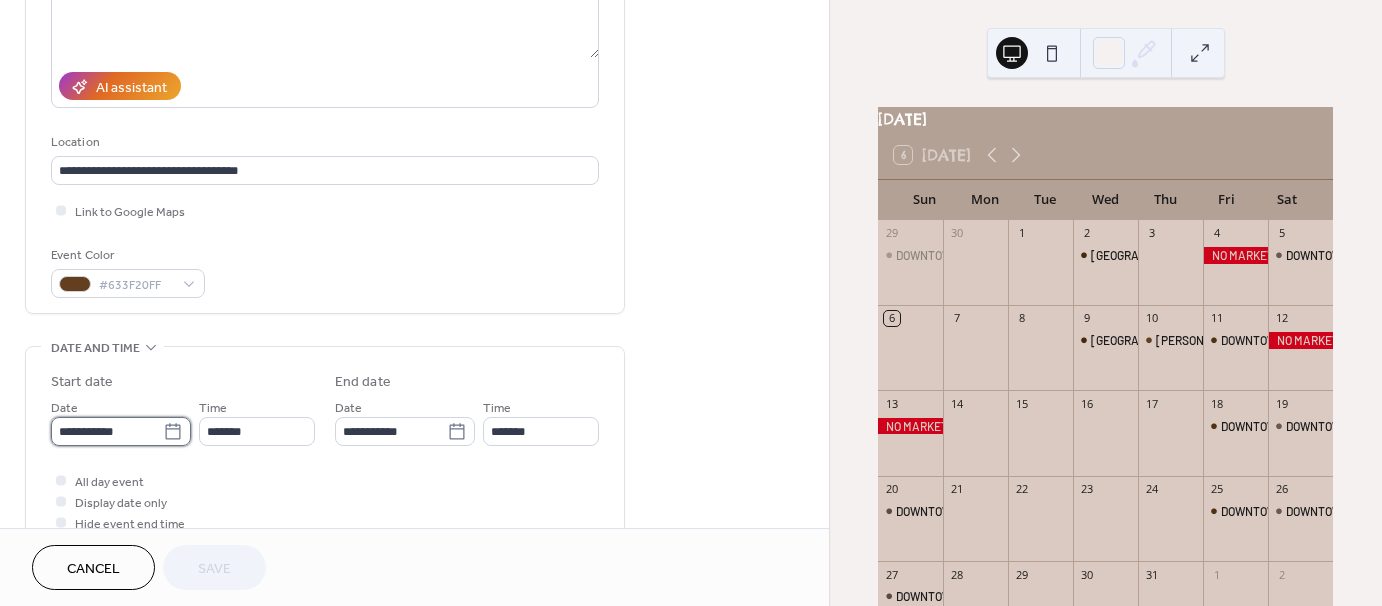 click on "**********" at bounding box center [107, 431] 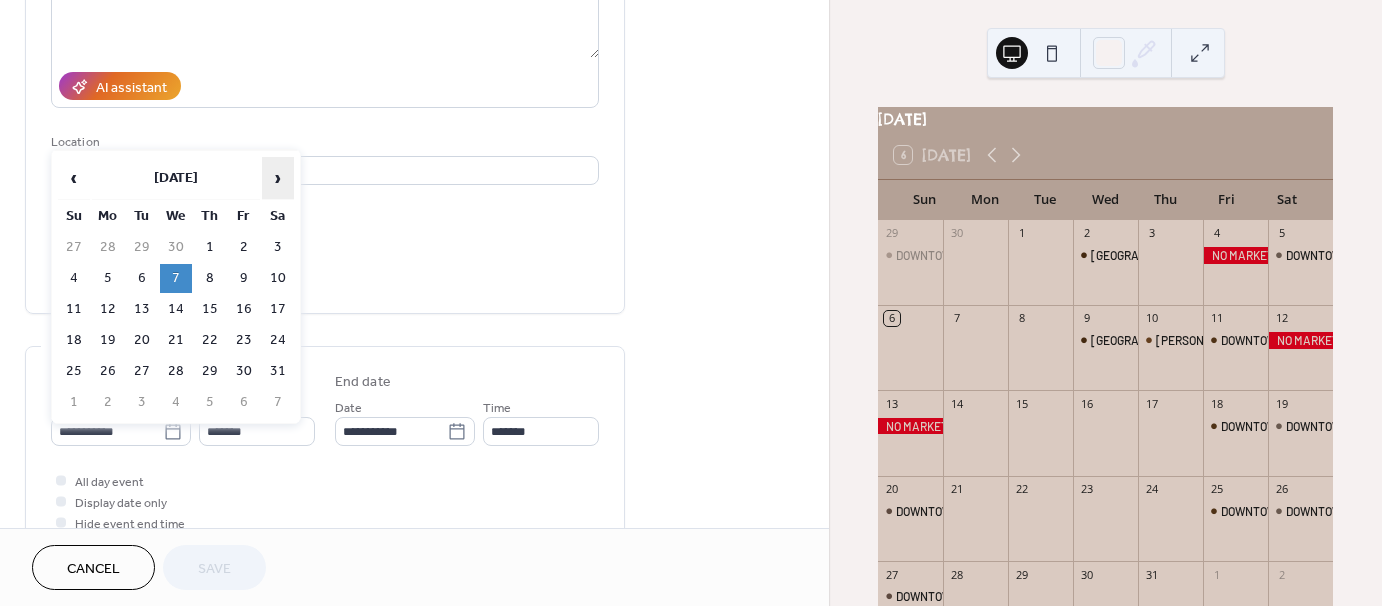 click on "›" at bounding box center (278, 178) 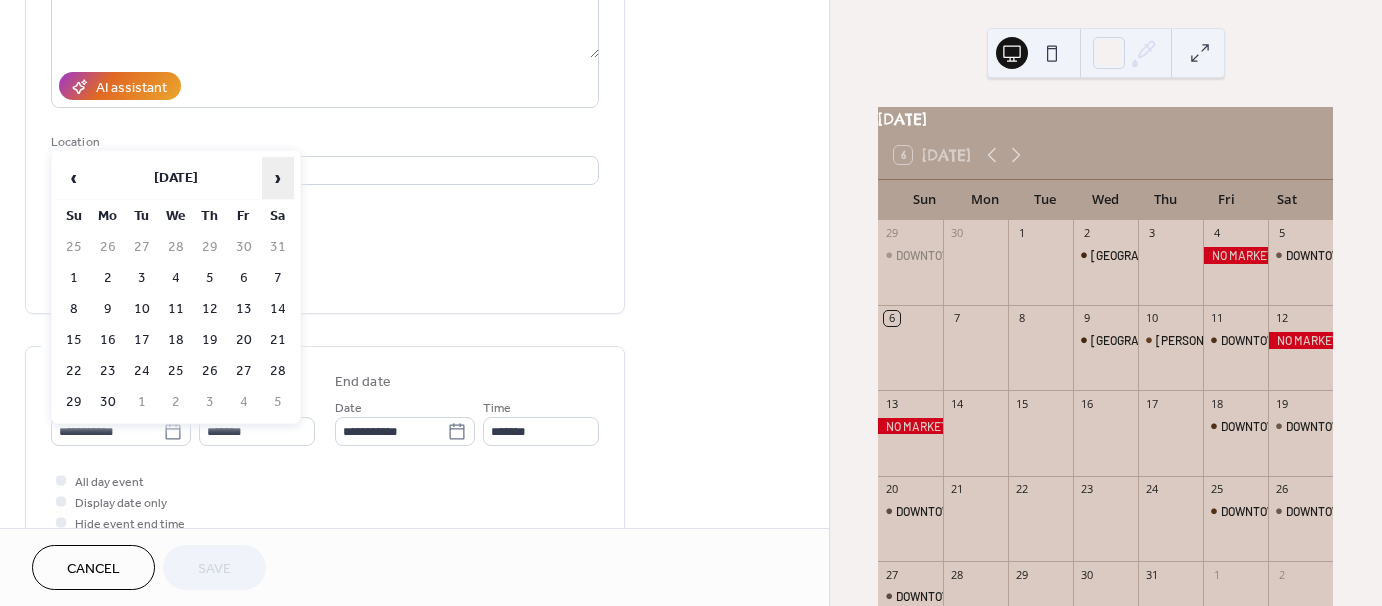 click on "›" at bounding box center (278, 178) 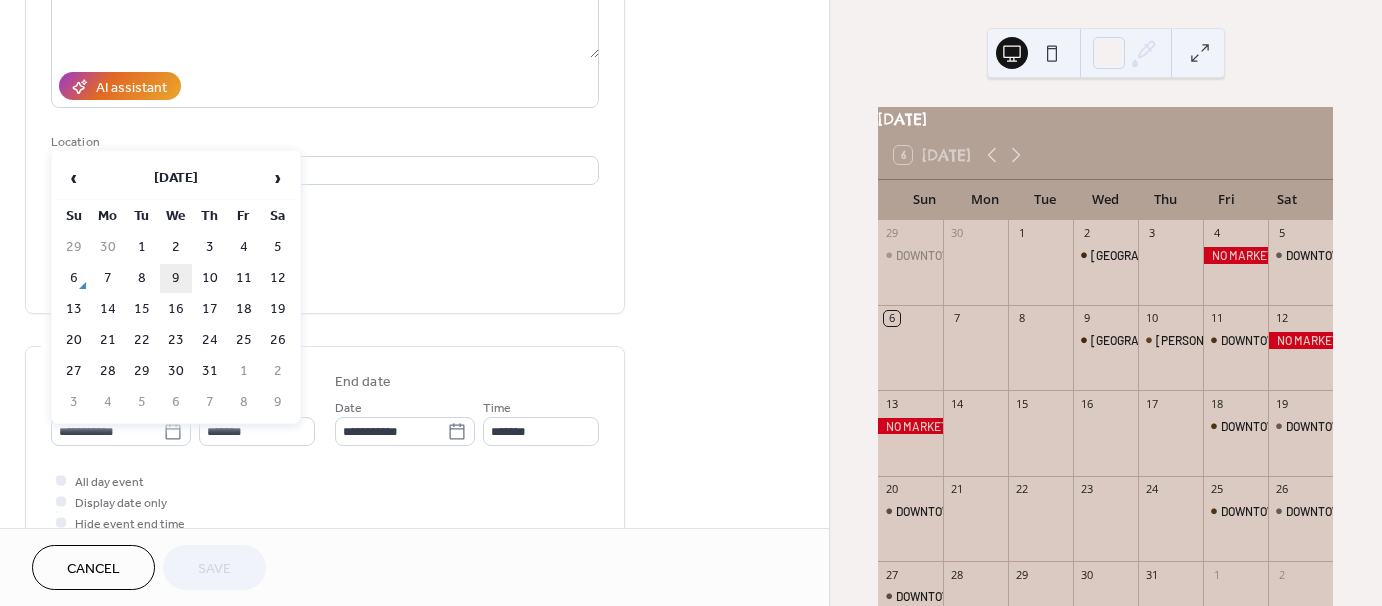 click on "9" at bounding box center [176, 278] 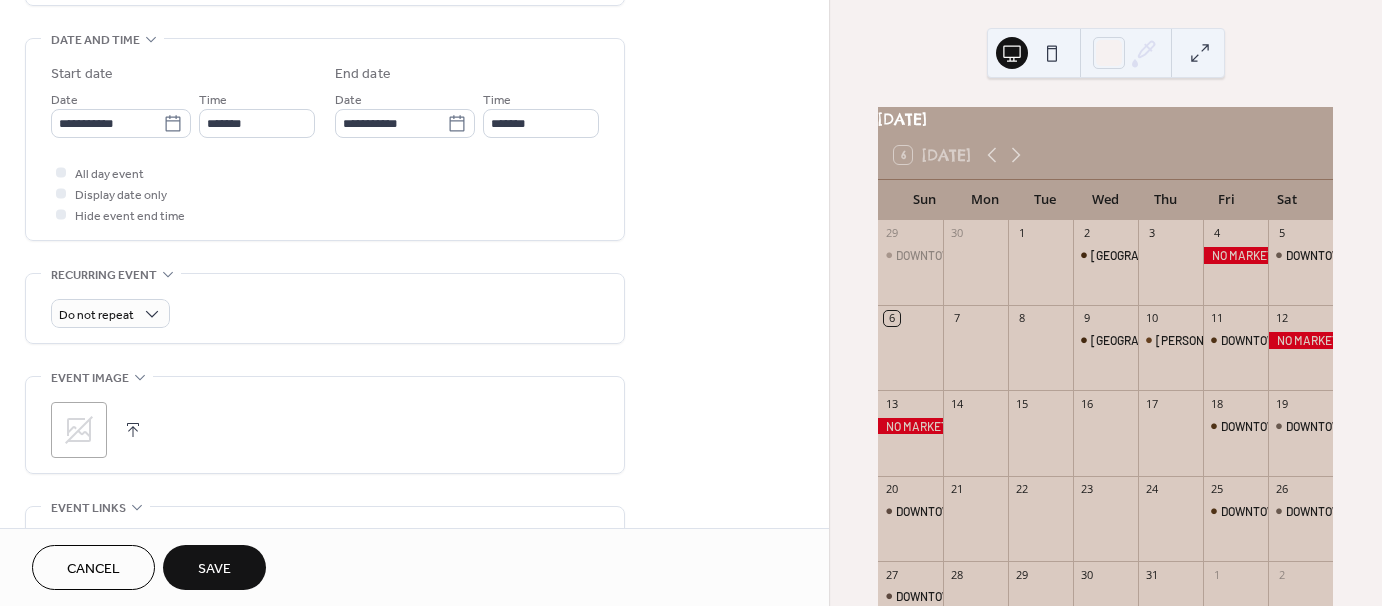 scroll, scrollTop: 612, scrollLeft: 0, axis: vertical 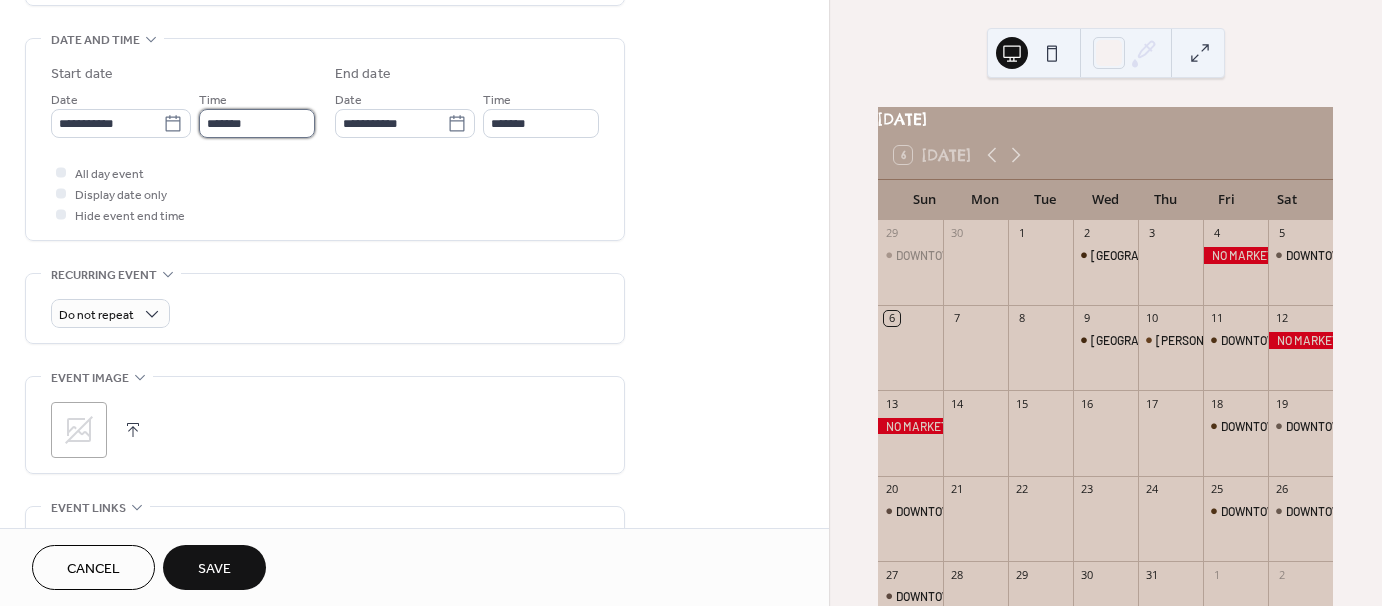 click on "*******" at bounding box center (257, 123) 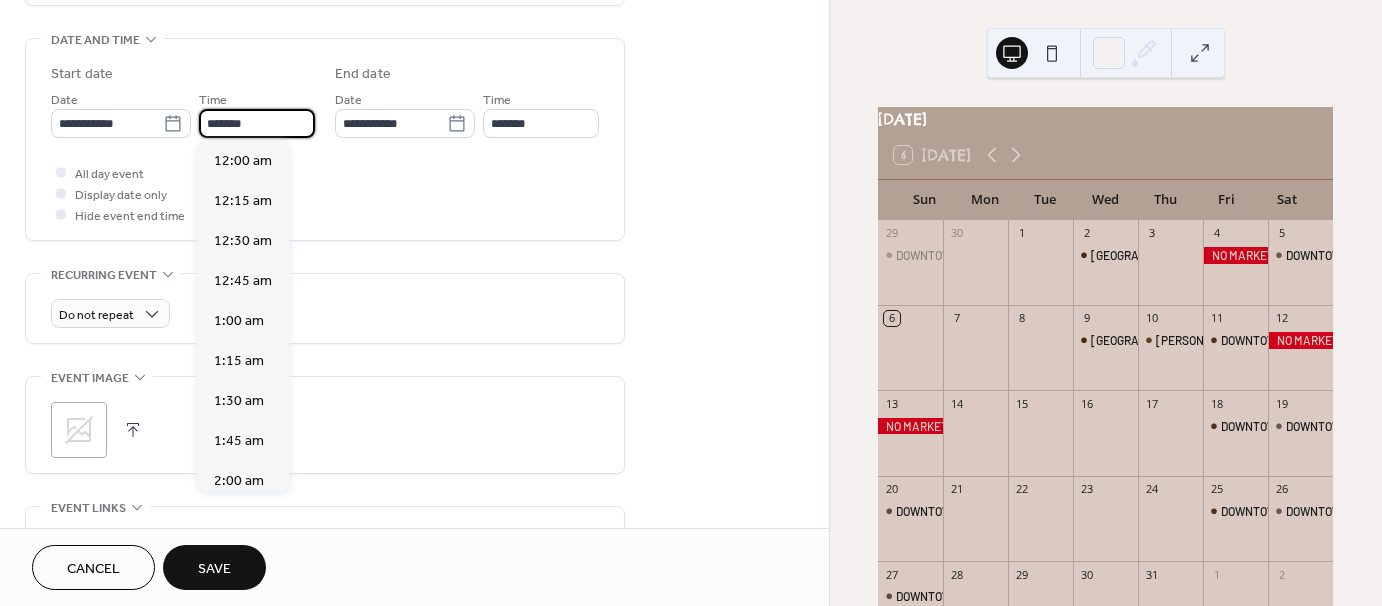 scroll, scrollTop: 2572, scrollLeft: 0, axis: vertical 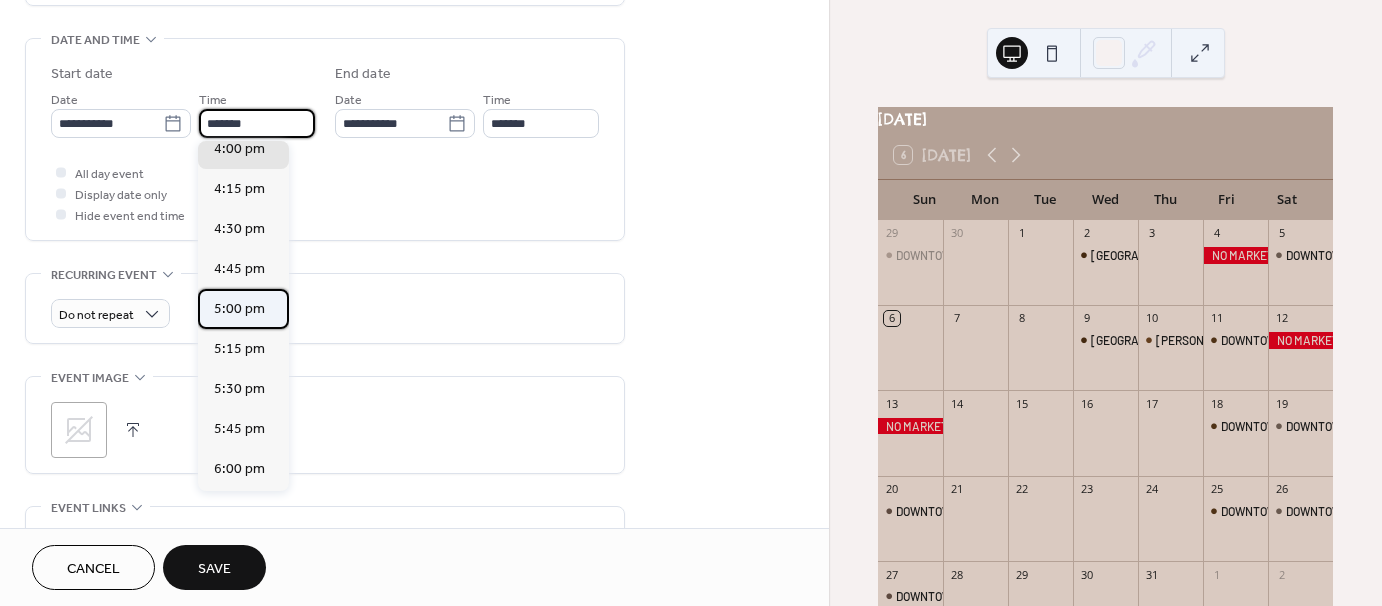 click on "5:00 pm" at bounding box center (239, 308) 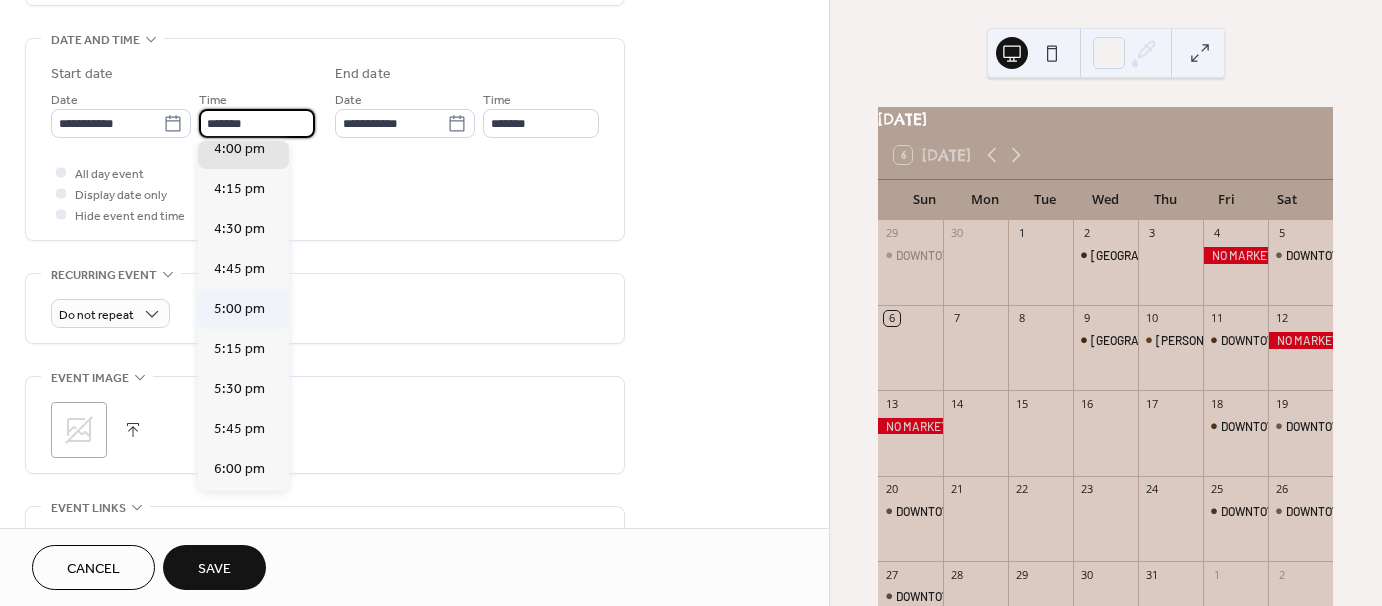 type on "*******" 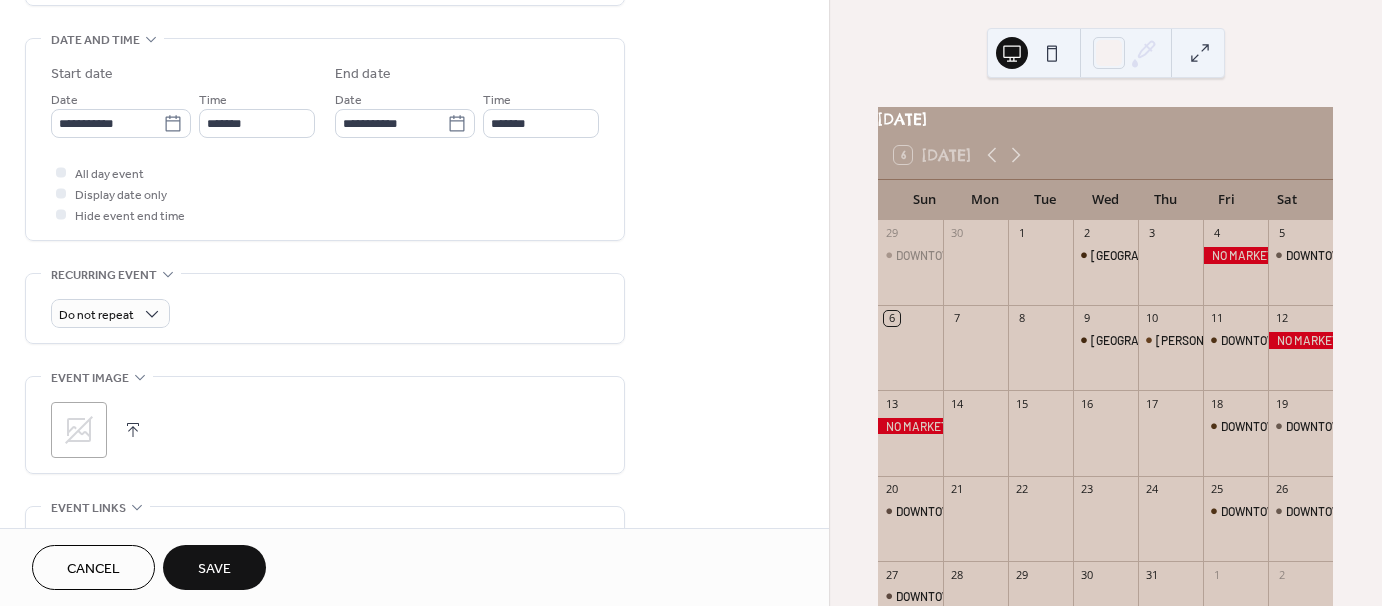 click on "**********" 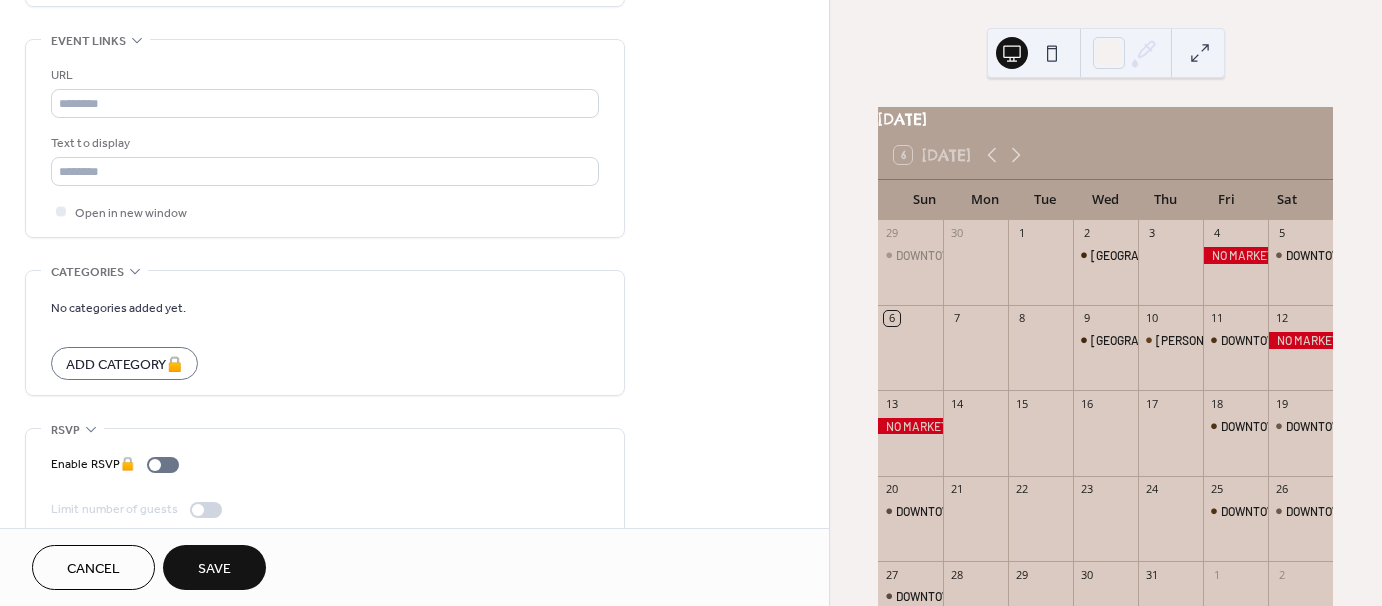 scroll, scrollTop: 1104, scrollLeft: 0, axis: vertical 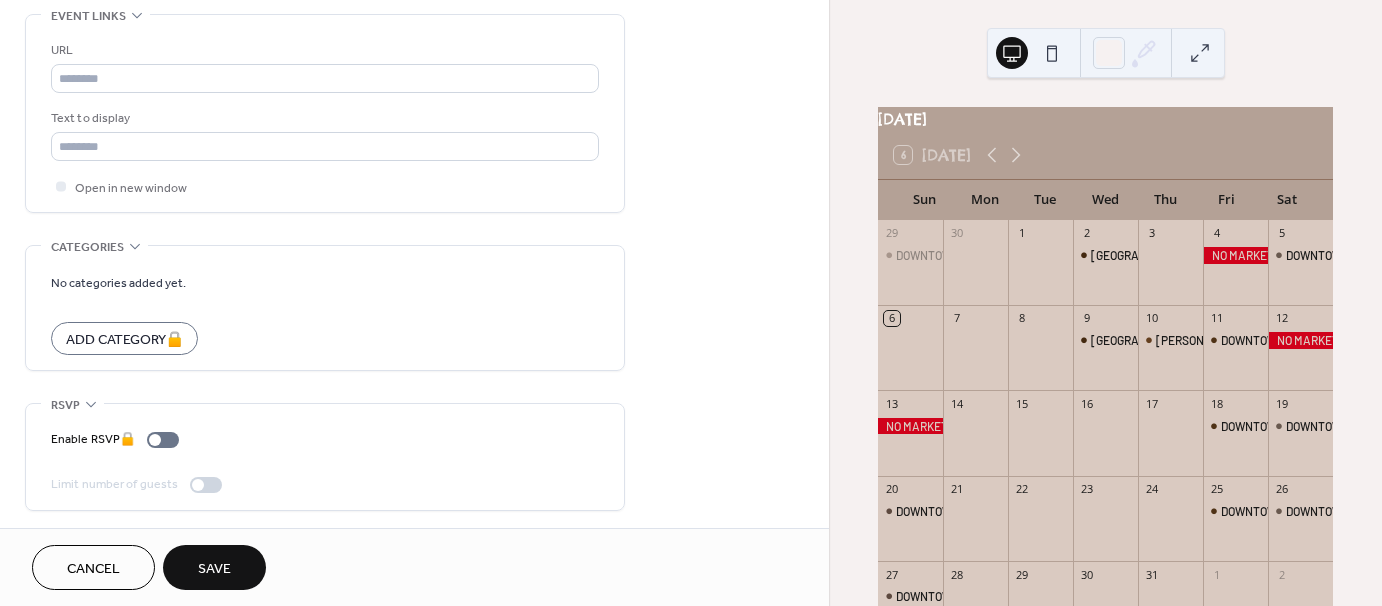 click on "Save" 